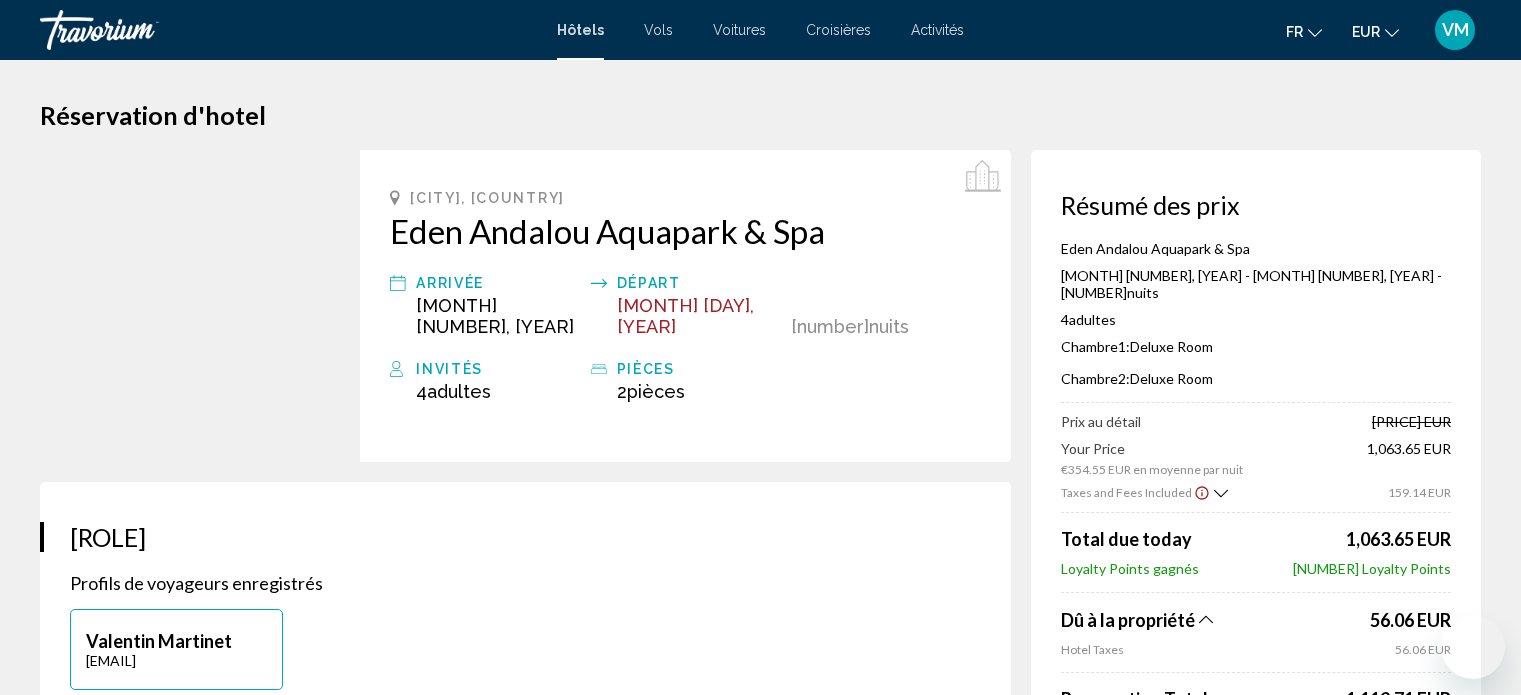 scroll, scrollTop: 0, scrollLeft: 0, axis: both 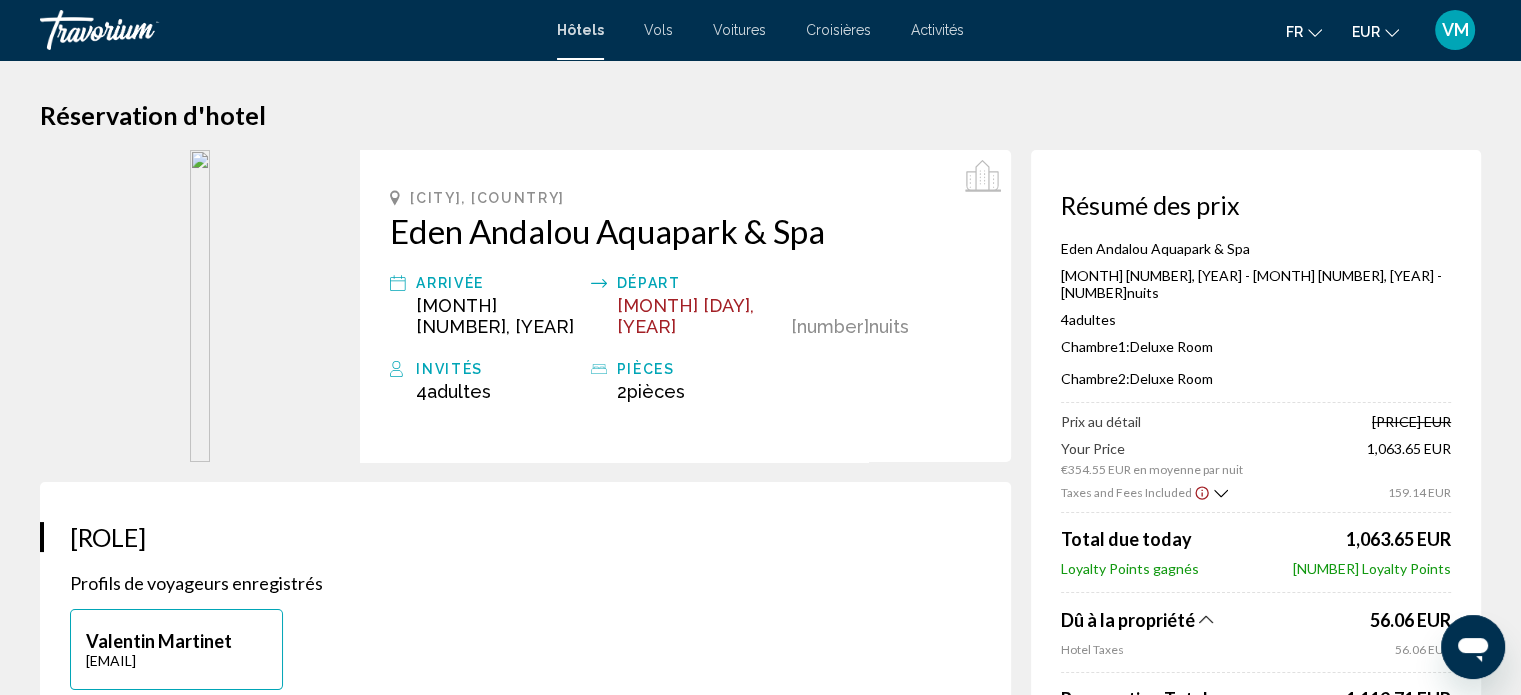 click at bounding box center [140, 30] 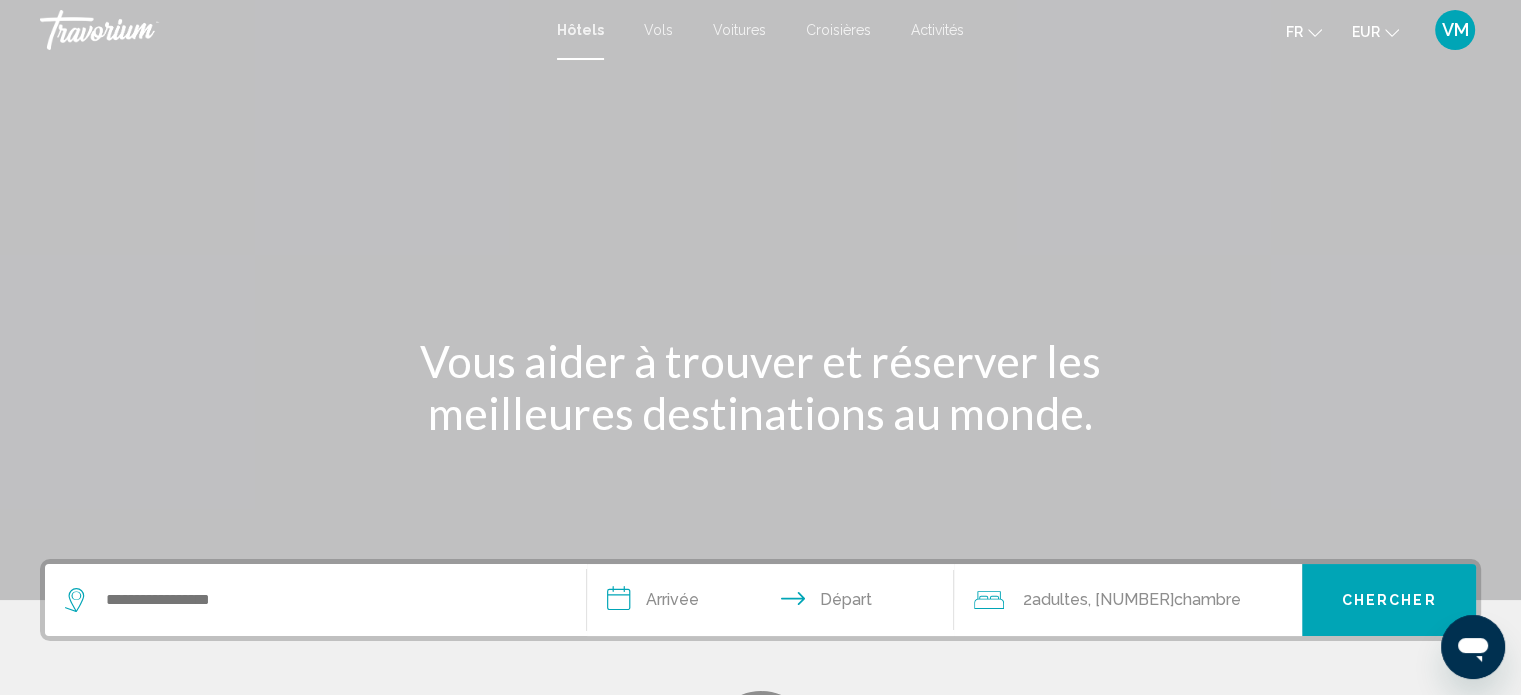 click at bounding box center (315, 600) 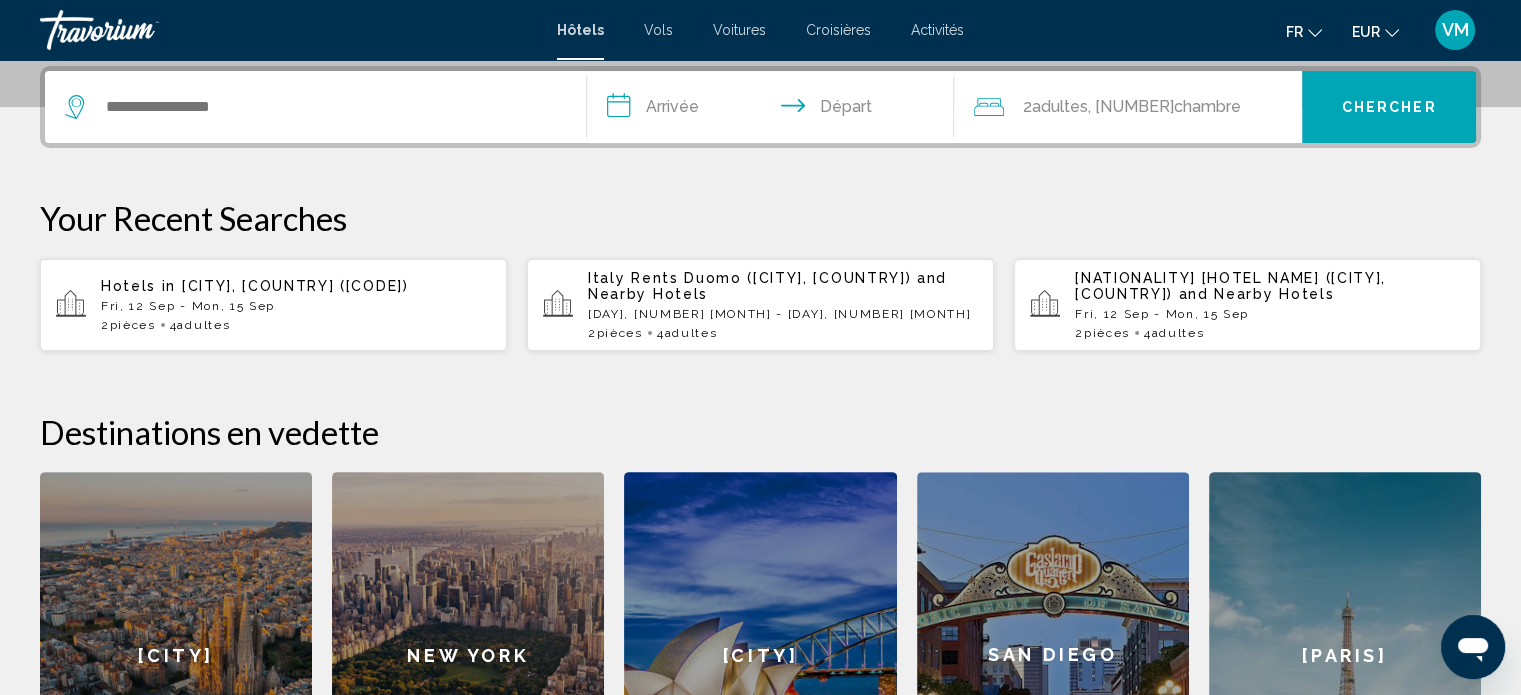 scroll, scrollTop: 404, scrollLeft: 0, axis: vertical 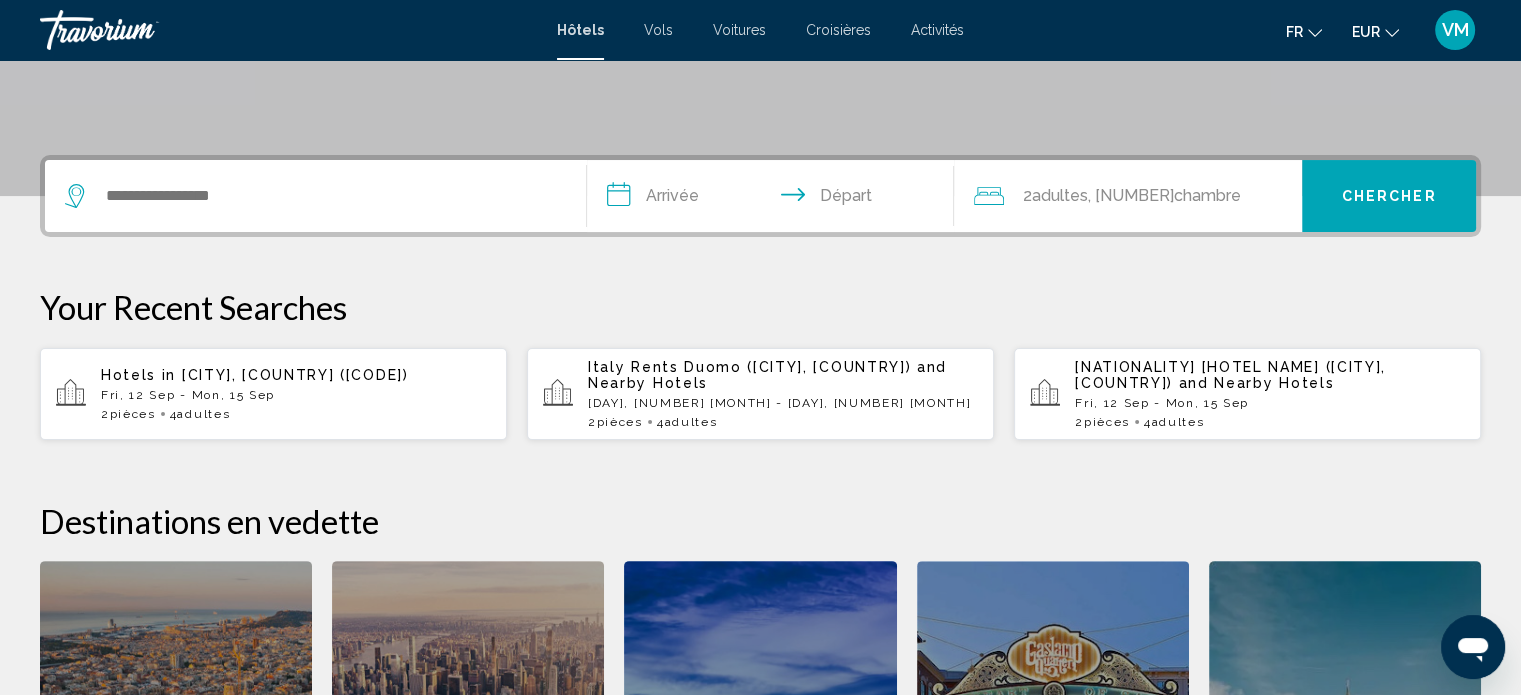 click at bounding box center [315, 196] 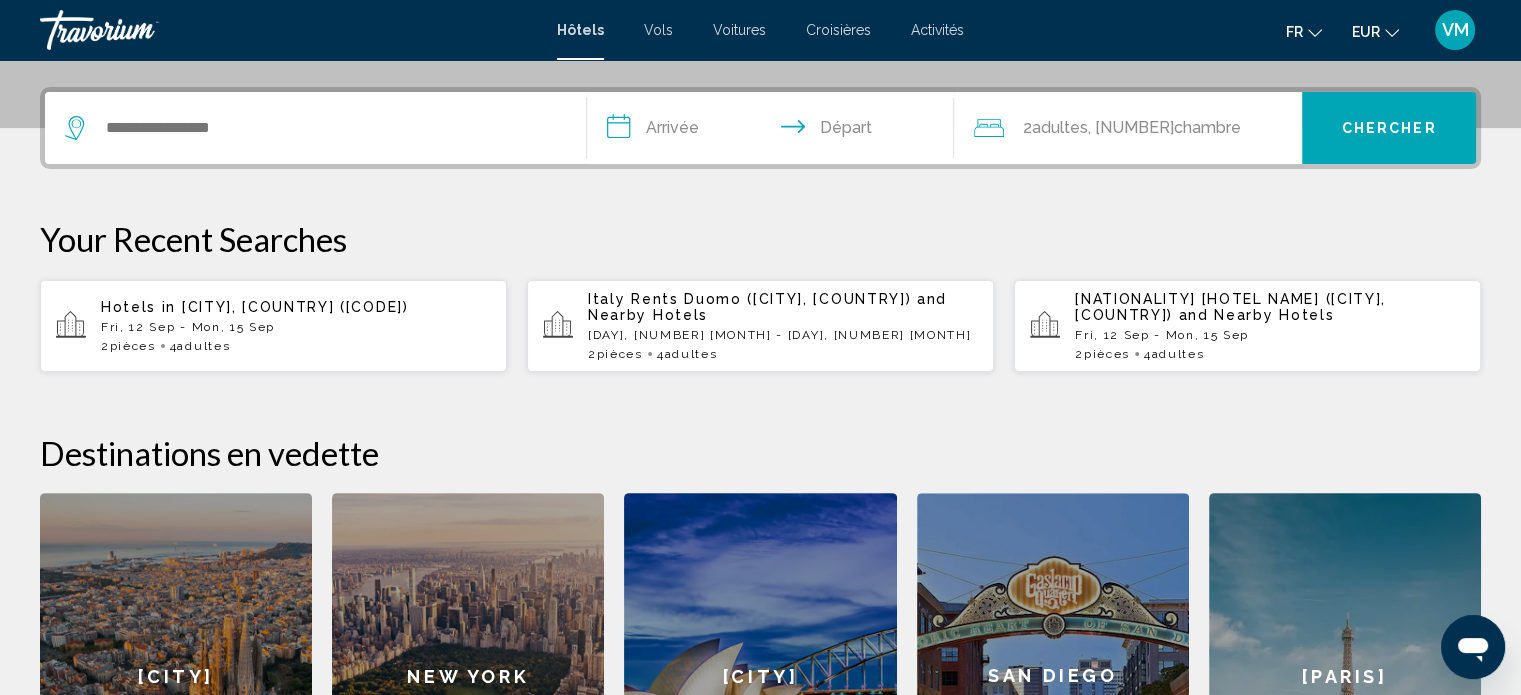 scroll, scrollTop: 493, scrollLeft: 0, axis: vertical 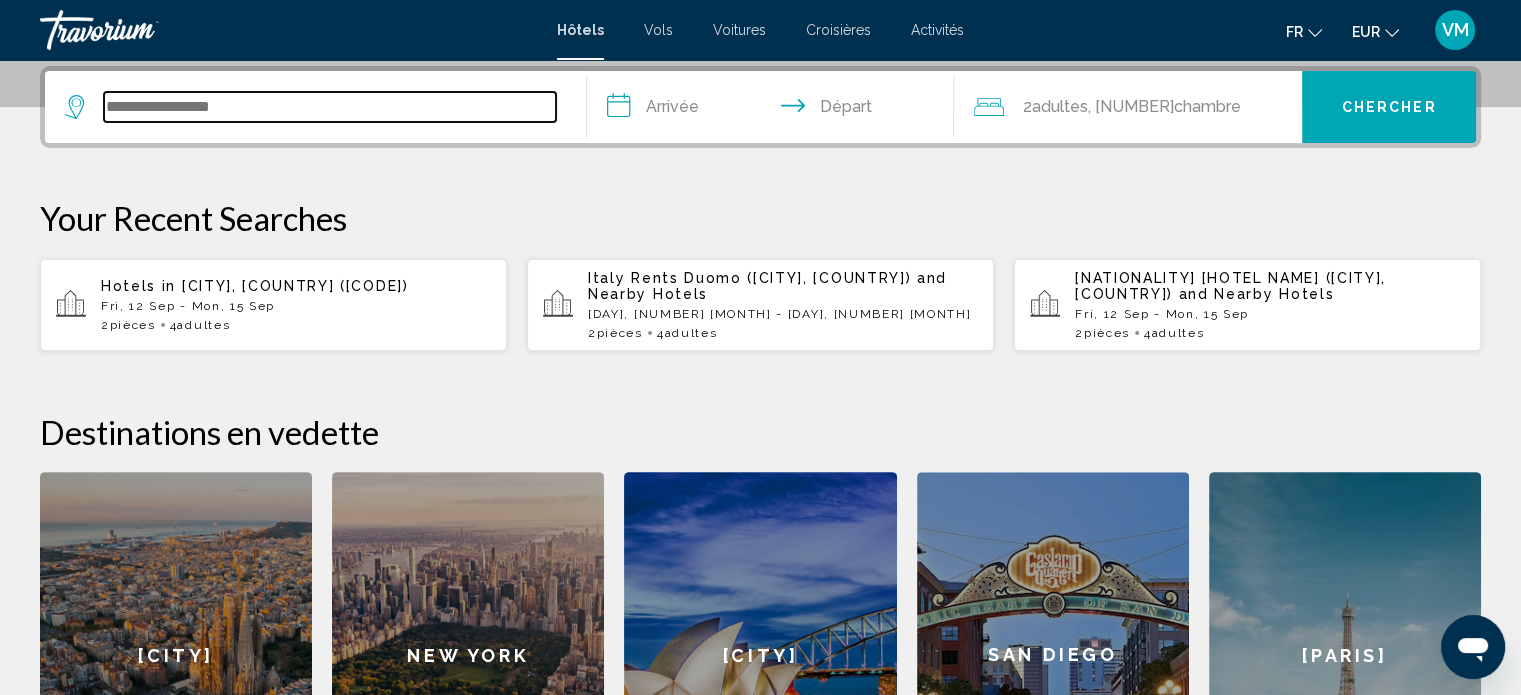 click at bounding box center (330, 107) 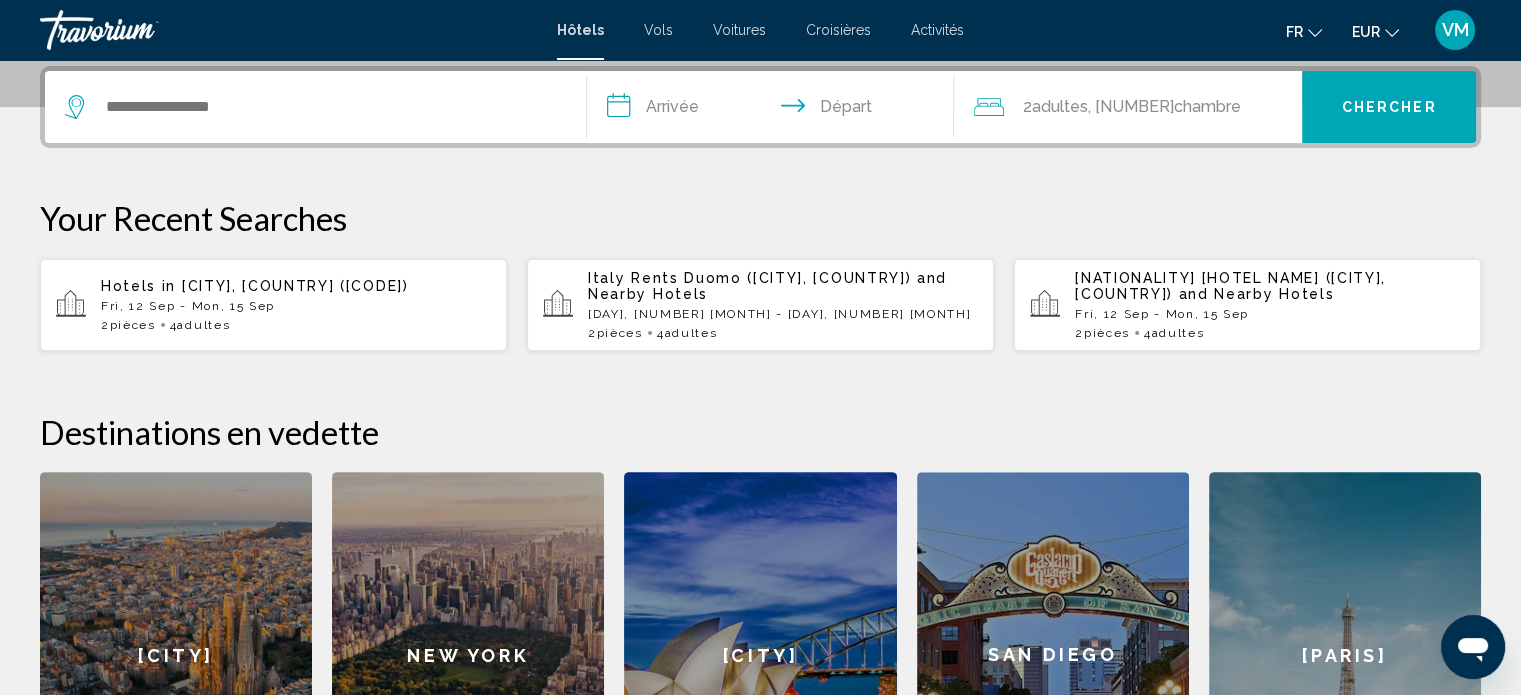 click on "**********" at bounding box center [775, 110] 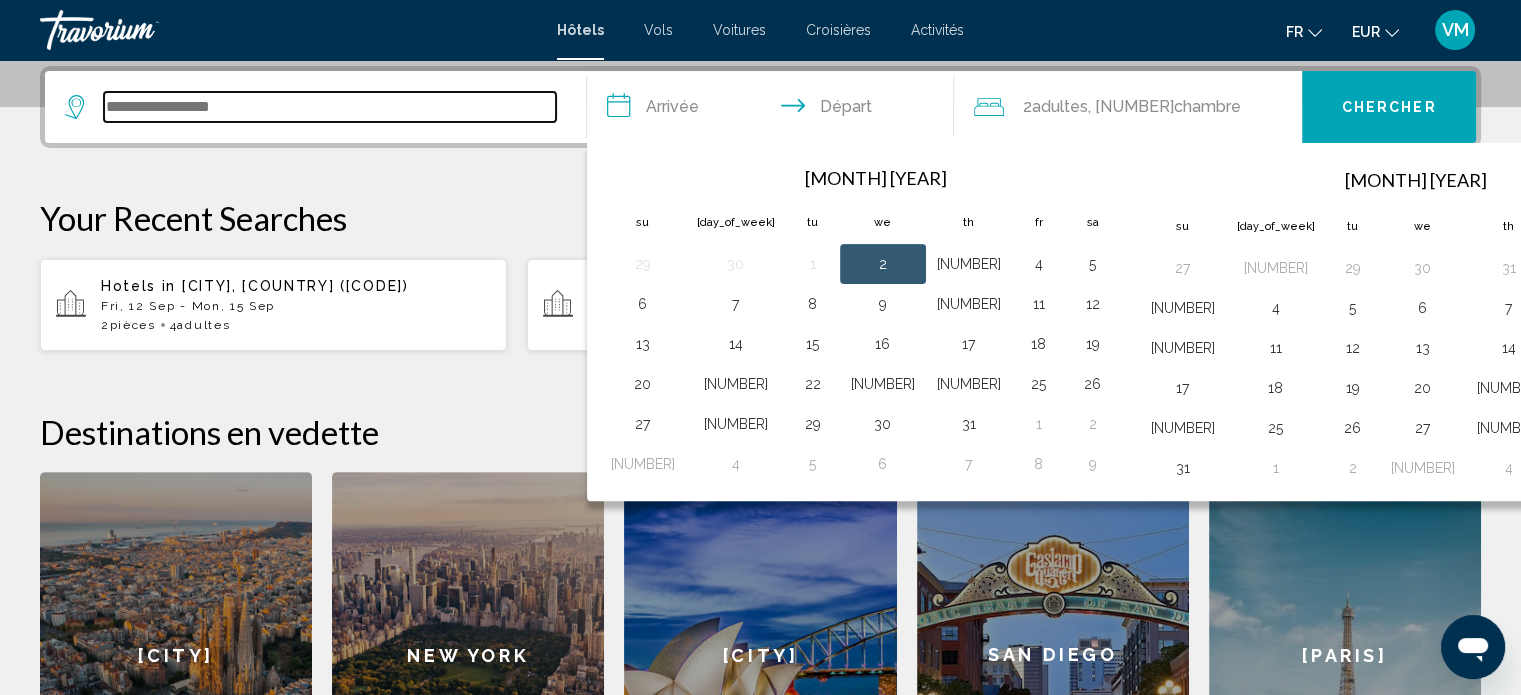 click at bounding box center (330, 107) 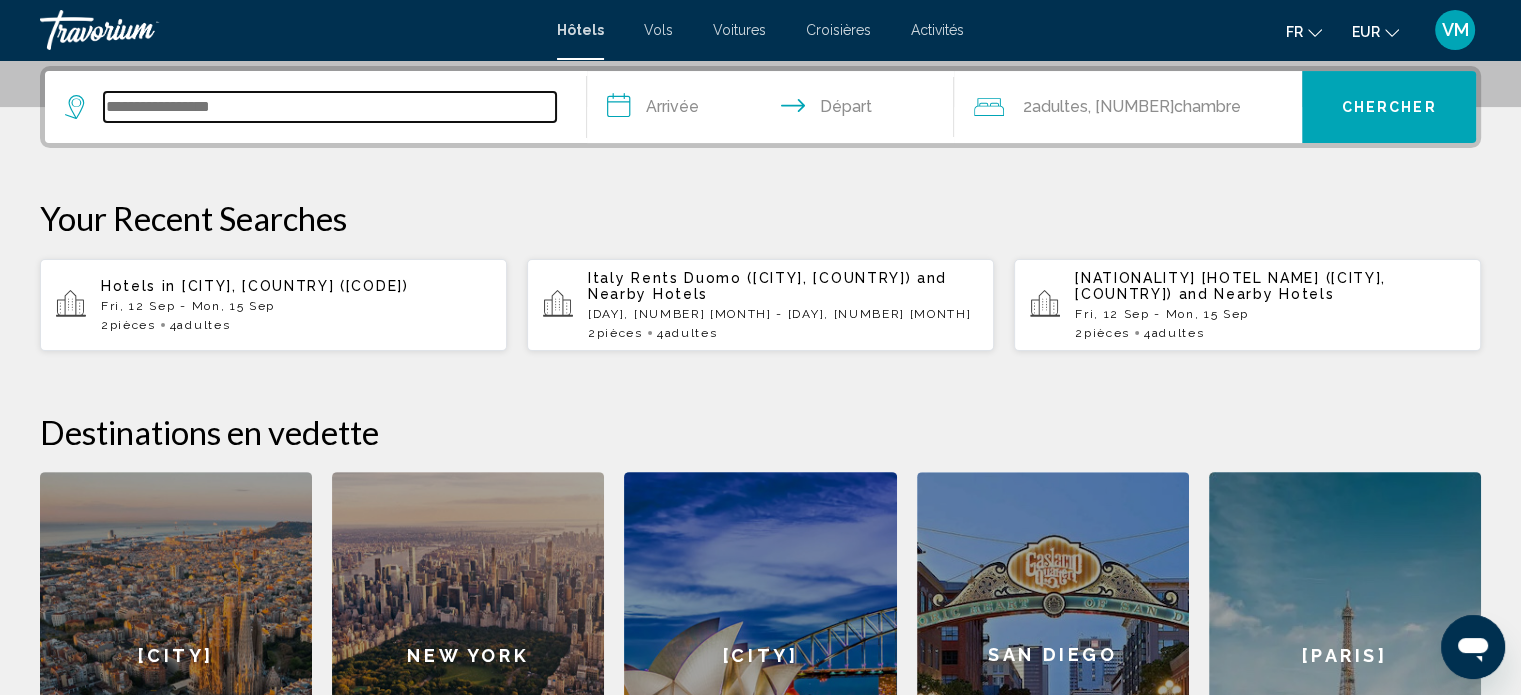 click at bounding box center (330, 107) 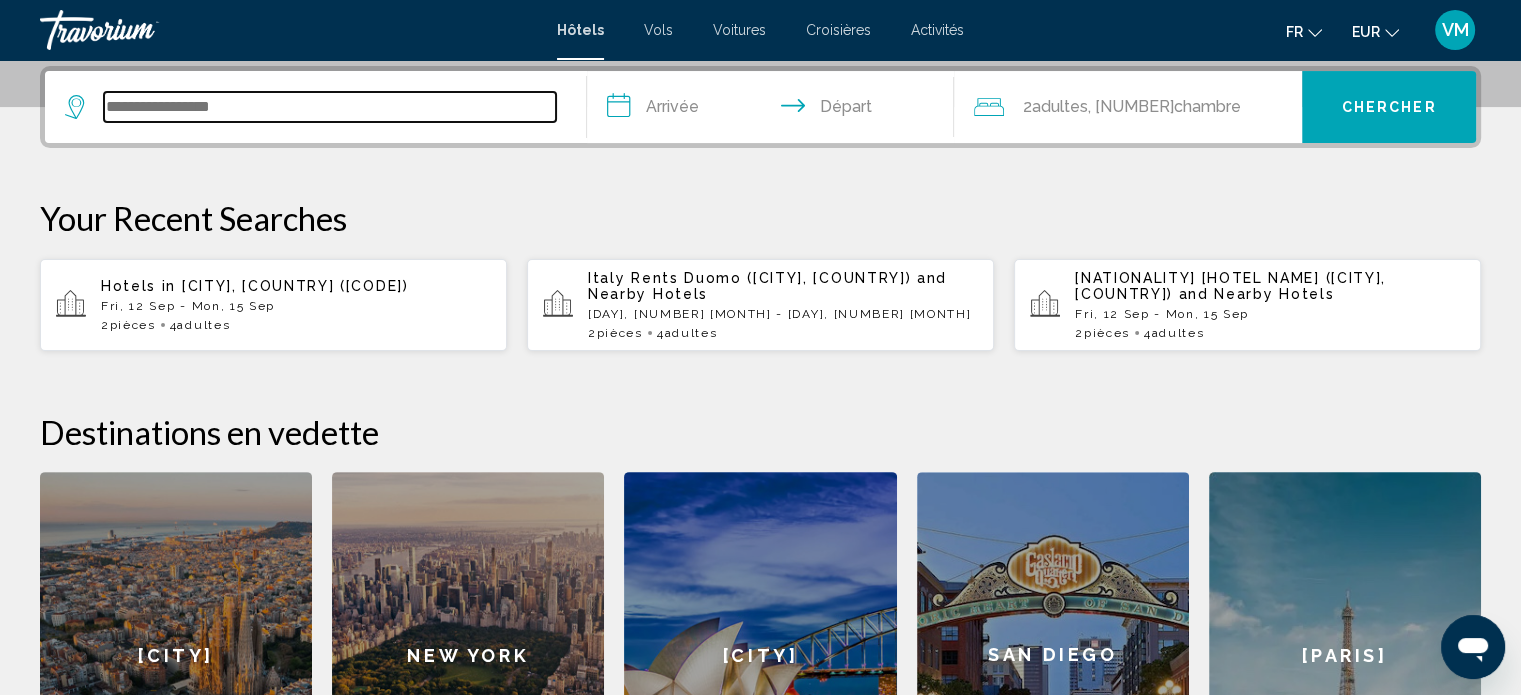click at bounding box center [330, 107] 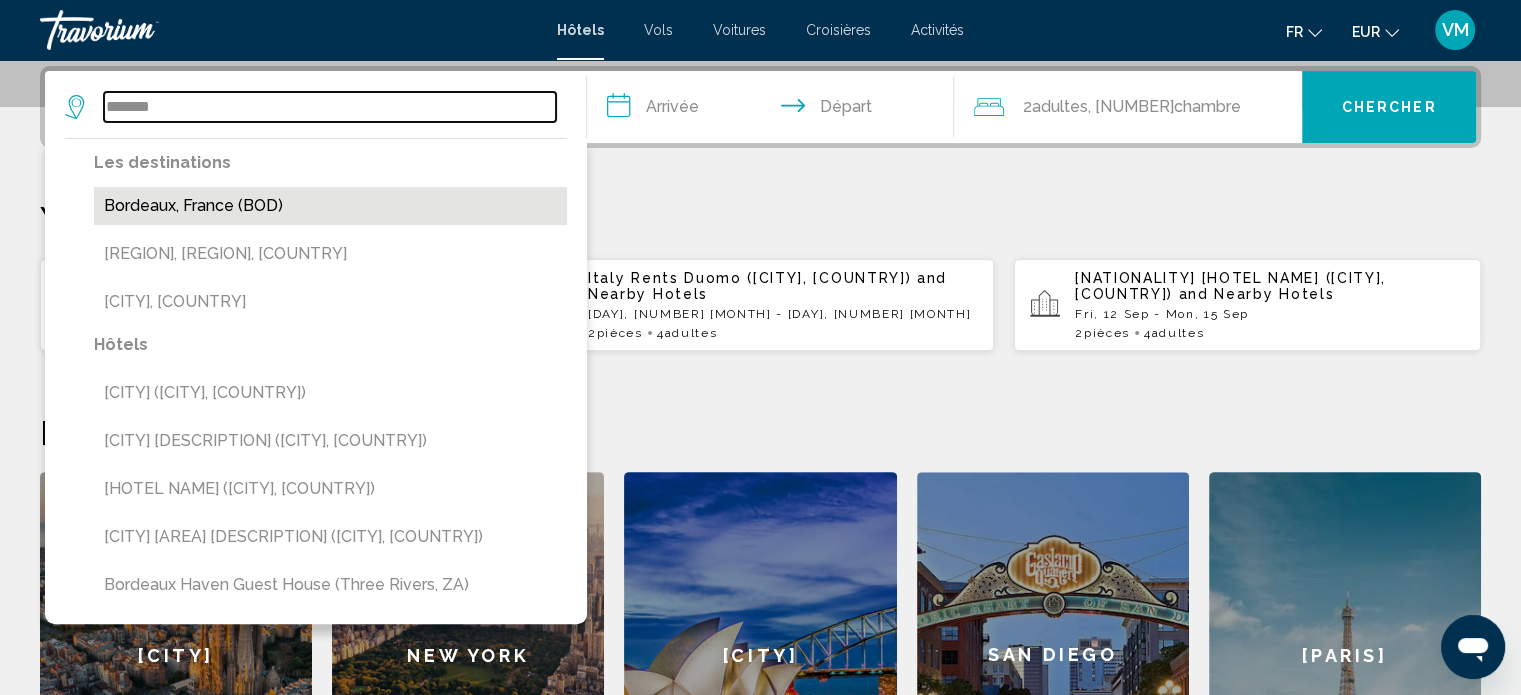 type on "*******" 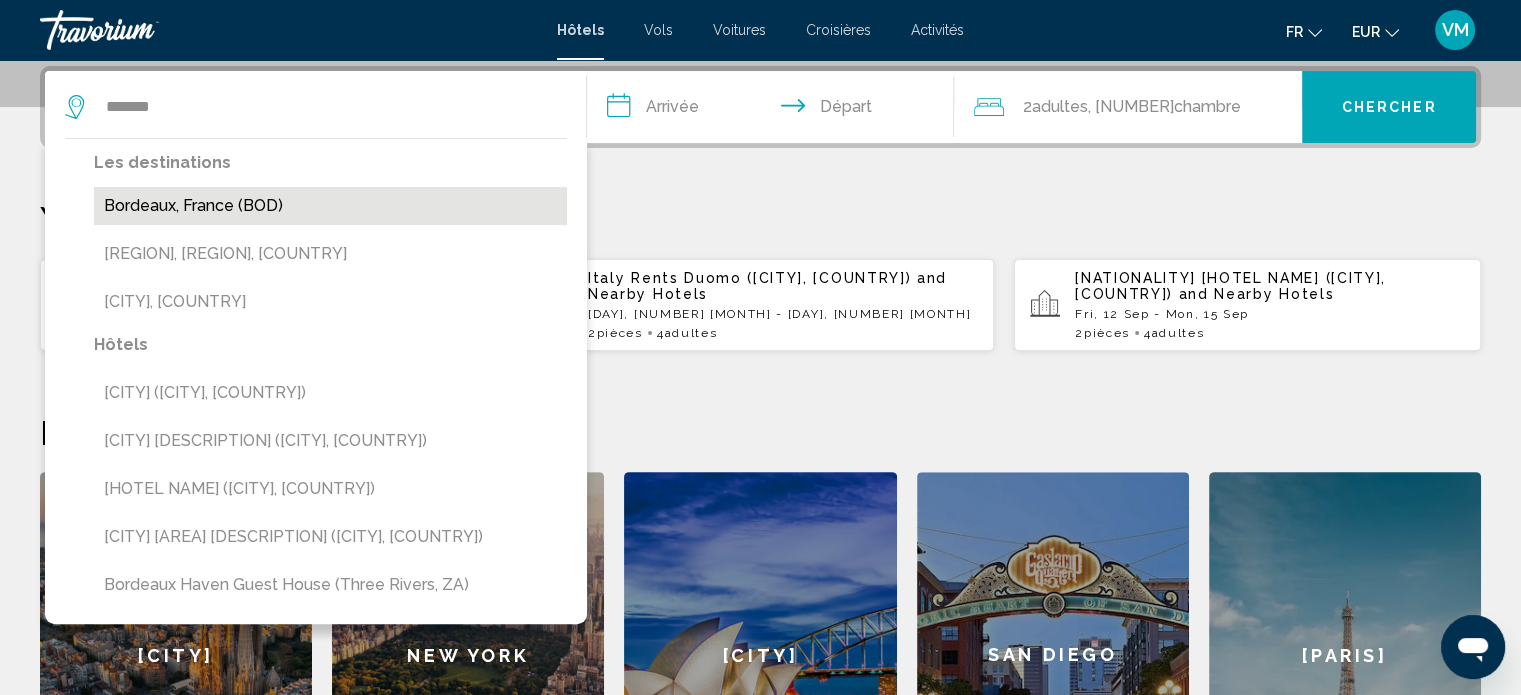 click on "Bordeaux, France (BOD)" at bounding box center [330, 206] 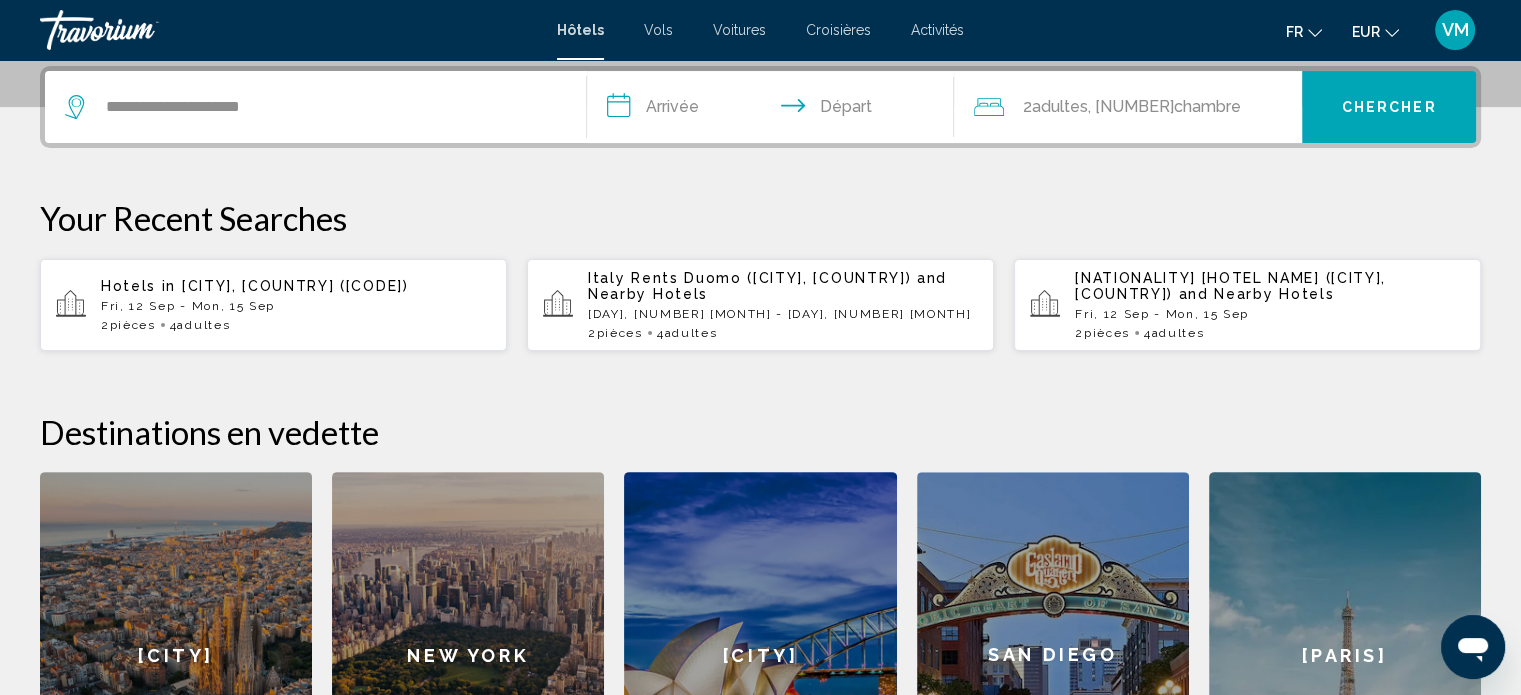 click on "**********" at bounding box center (775, 110) 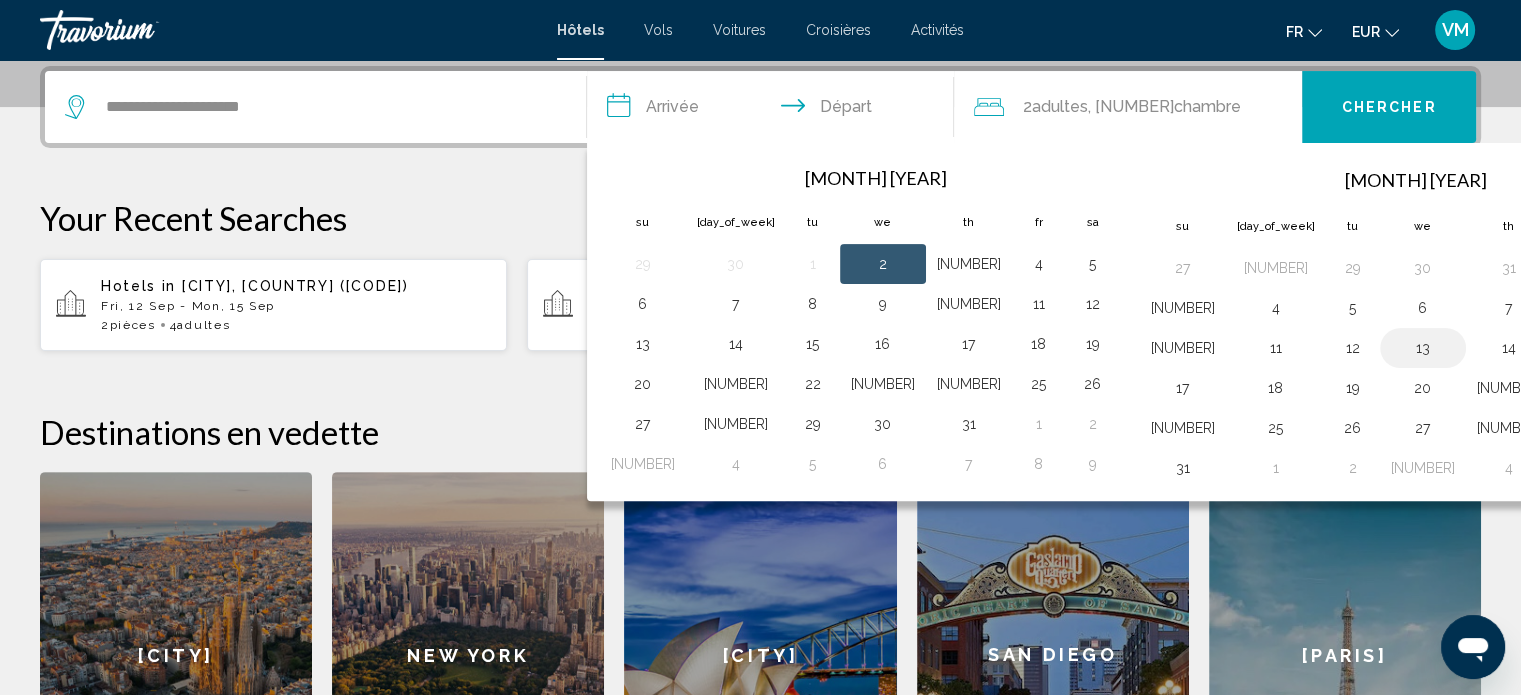 click on "13" at bounding box center (1423, 348) 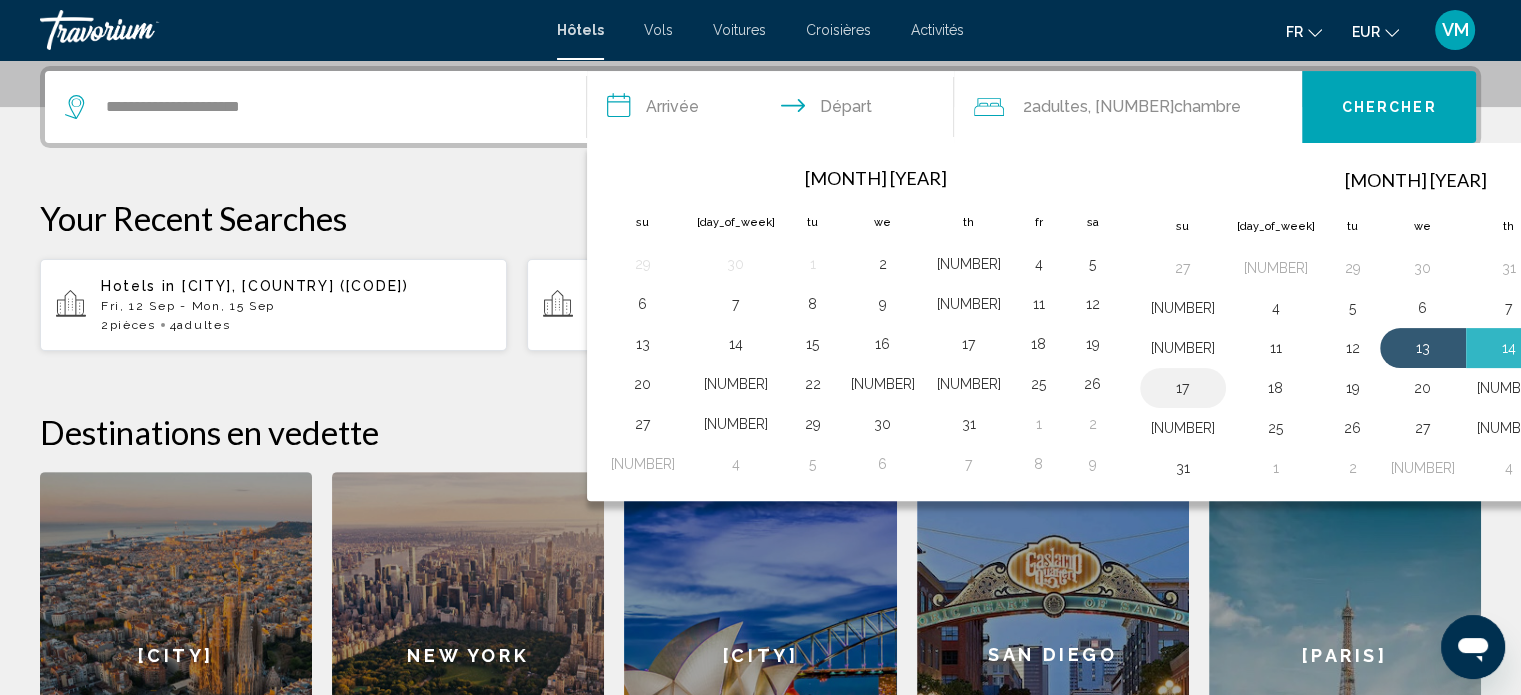 click on "17" at bounding box center [1183, 388] 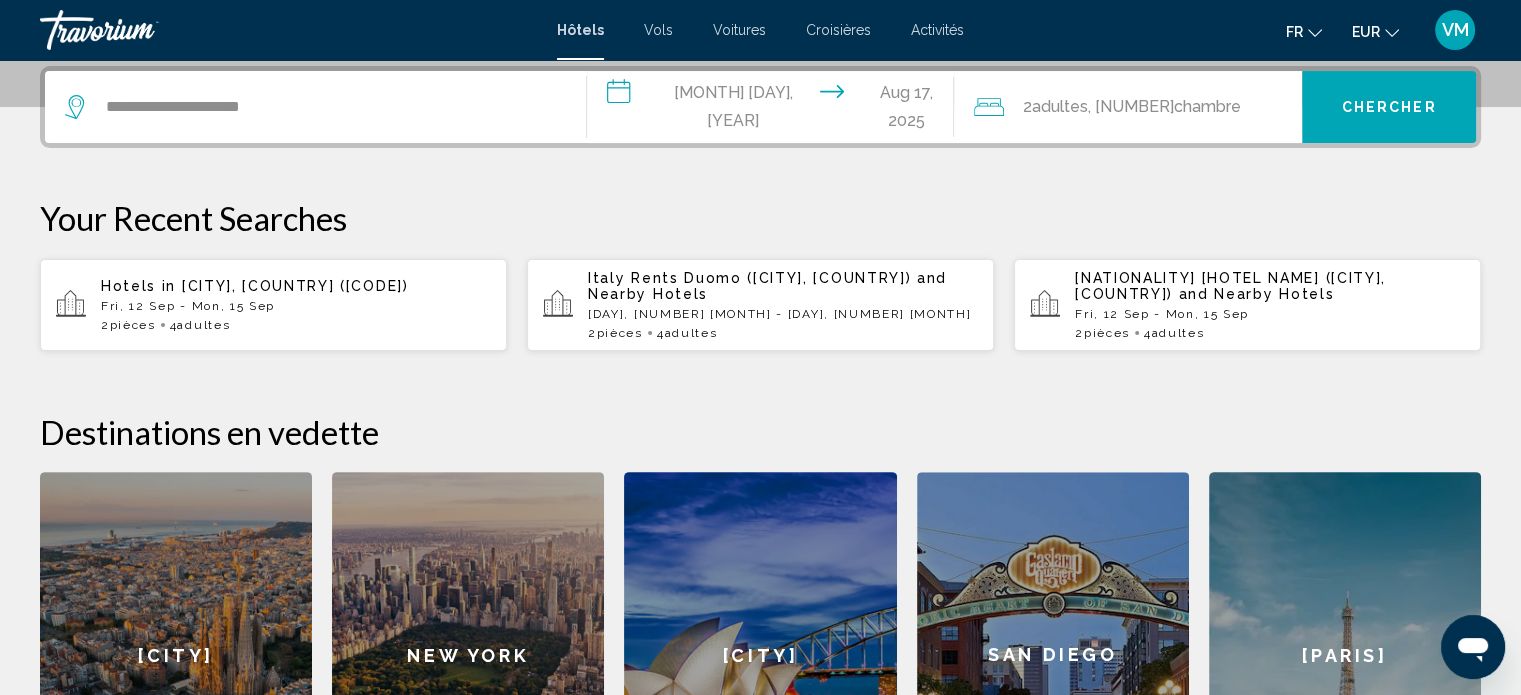 click on ", [NUMBER]  Chambre pièces" at bounding box center [1163, 107] 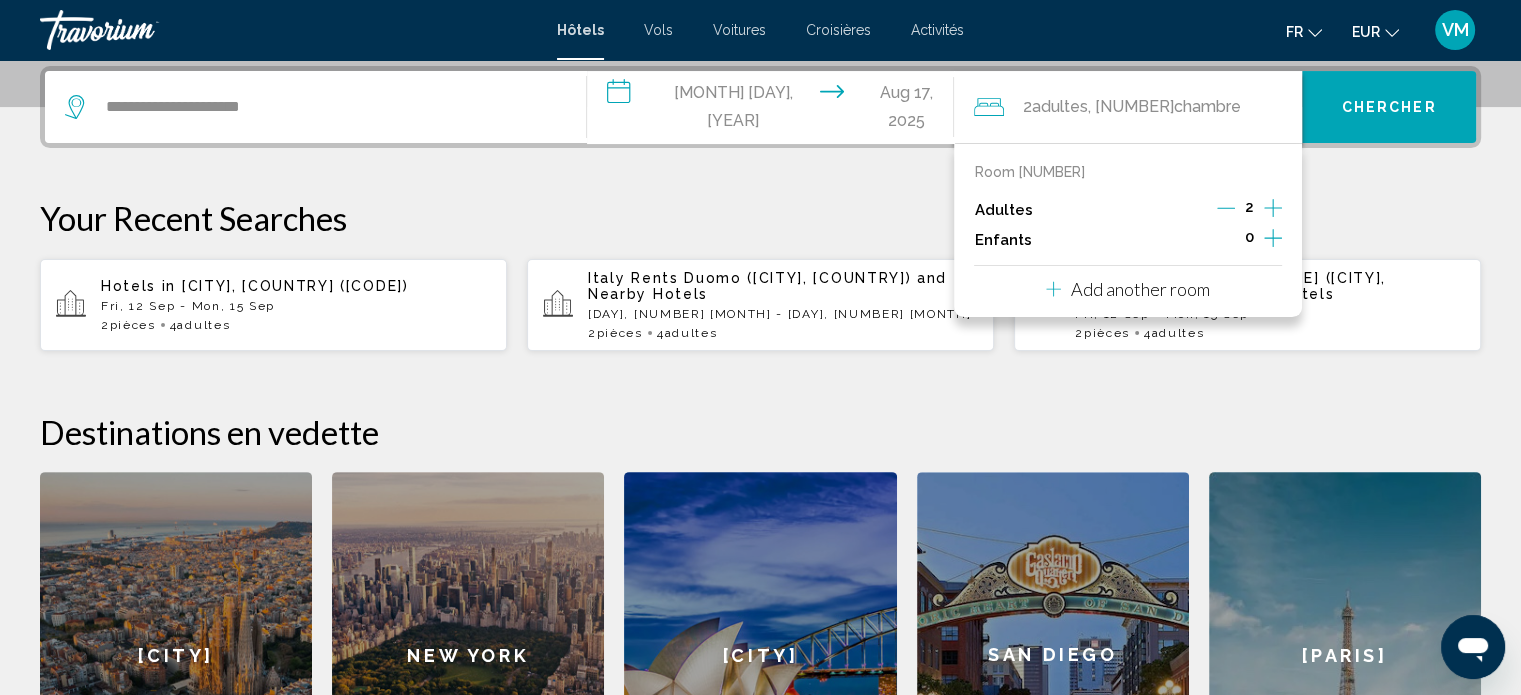 click on "**********" at bounding box center [760, 452] 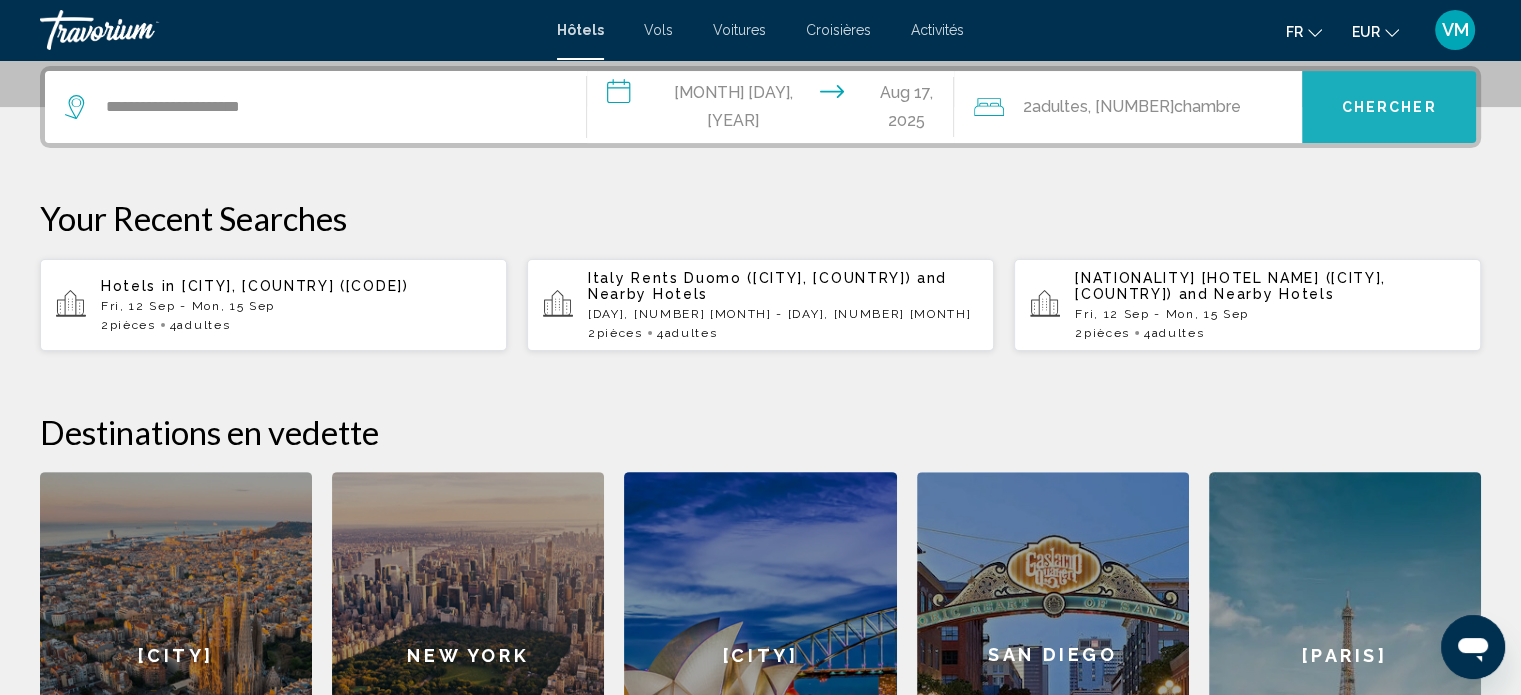 click on "Chercher" at bounding box center (1389, 108) 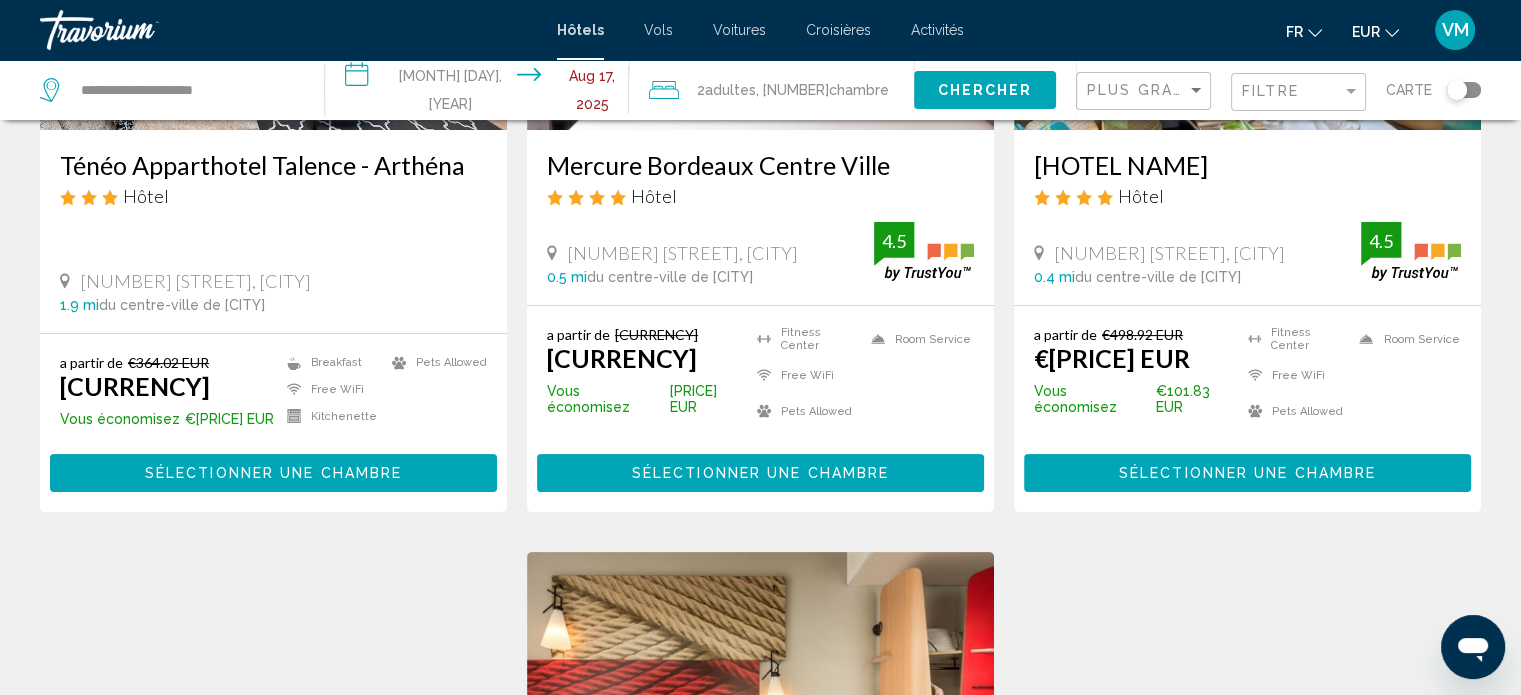 scroll, scrollTop: 379, scrollLeft: 0, axis: vertical 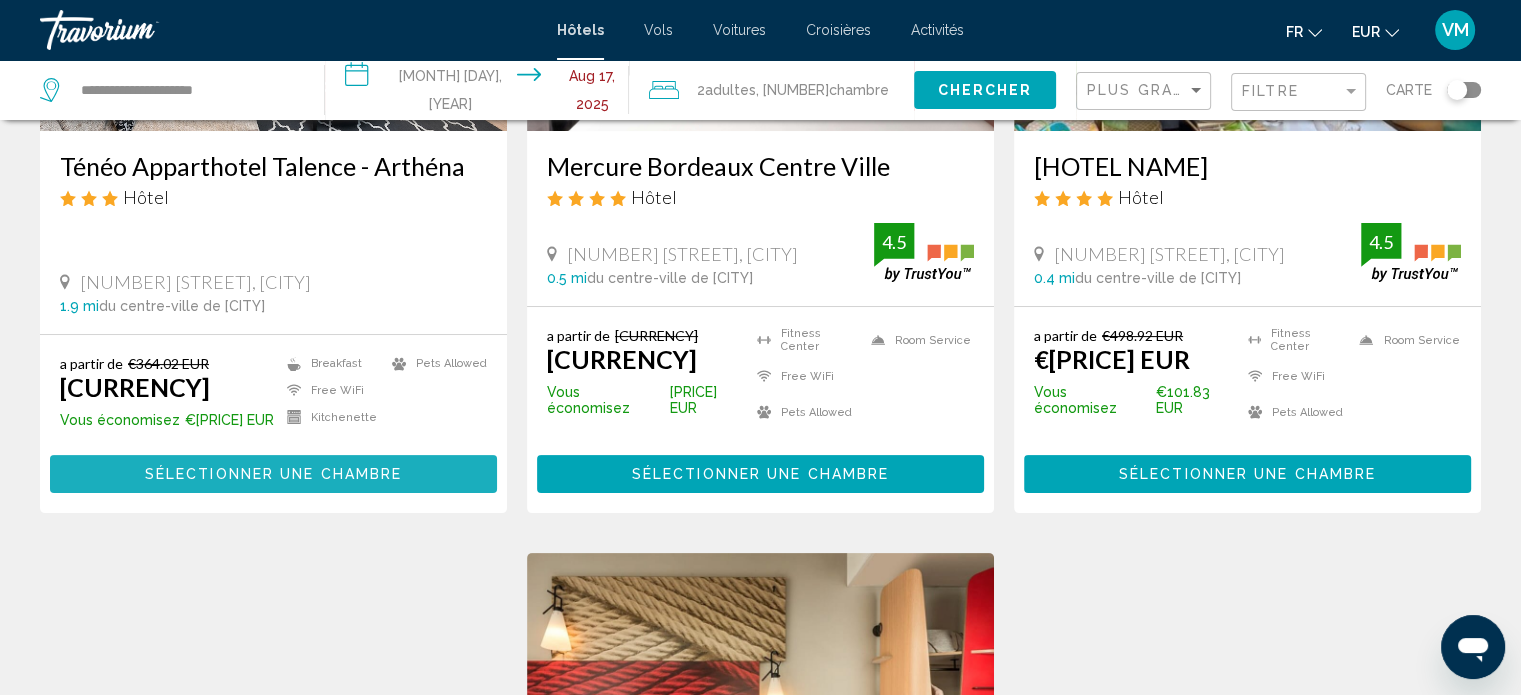 click on "Sélectionner une chambre" at bounding box center [273, 475] 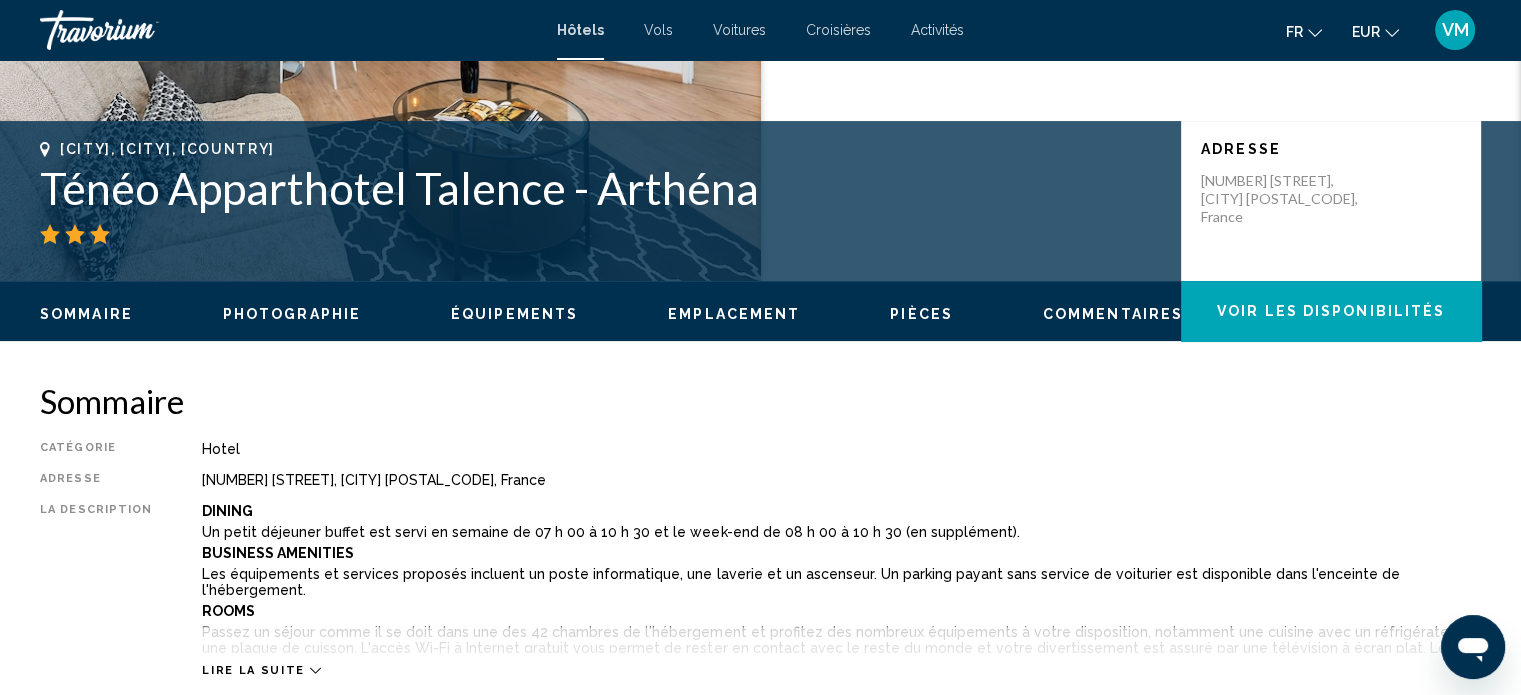 scroll, scrollTop: 12, scrollLeft: 0, axis: vertical 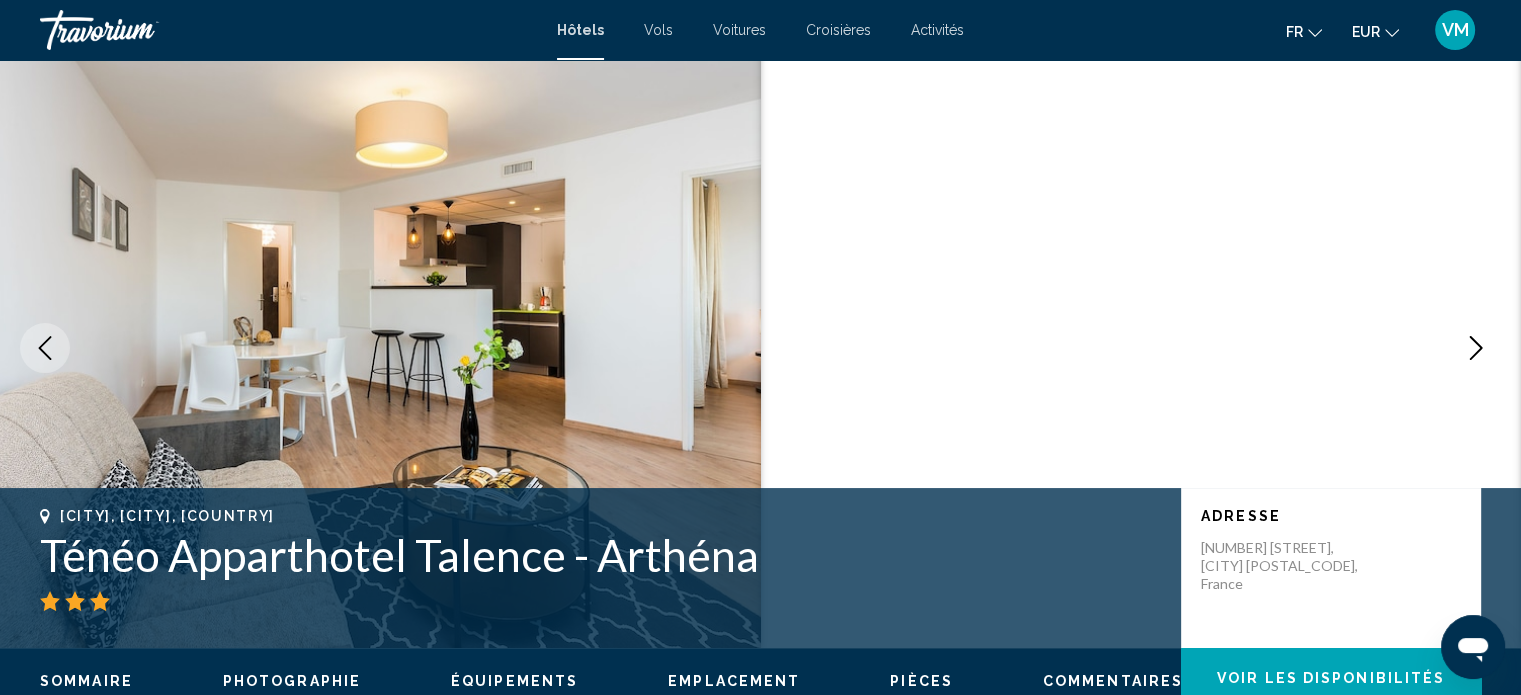 click at bounding box center [1476, 348] 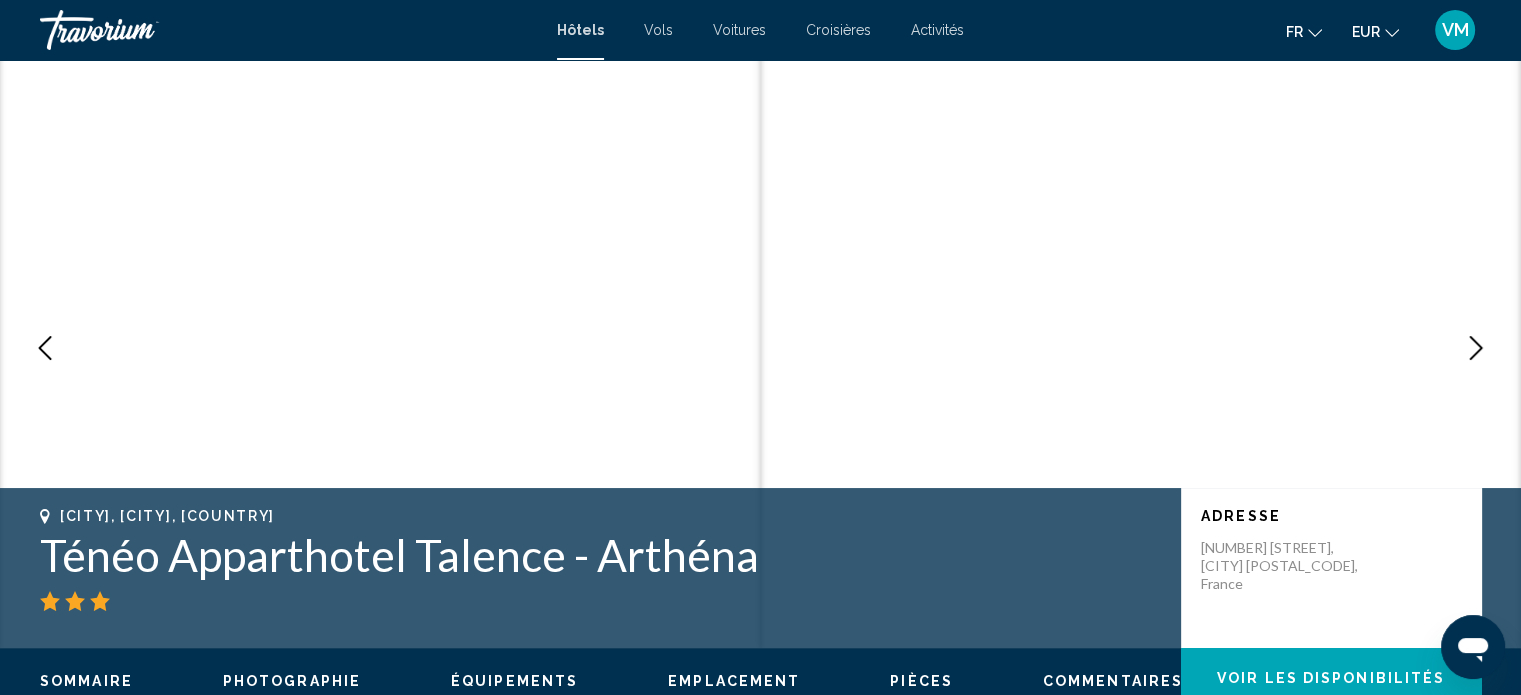 click at bounding box center [1476, 348] 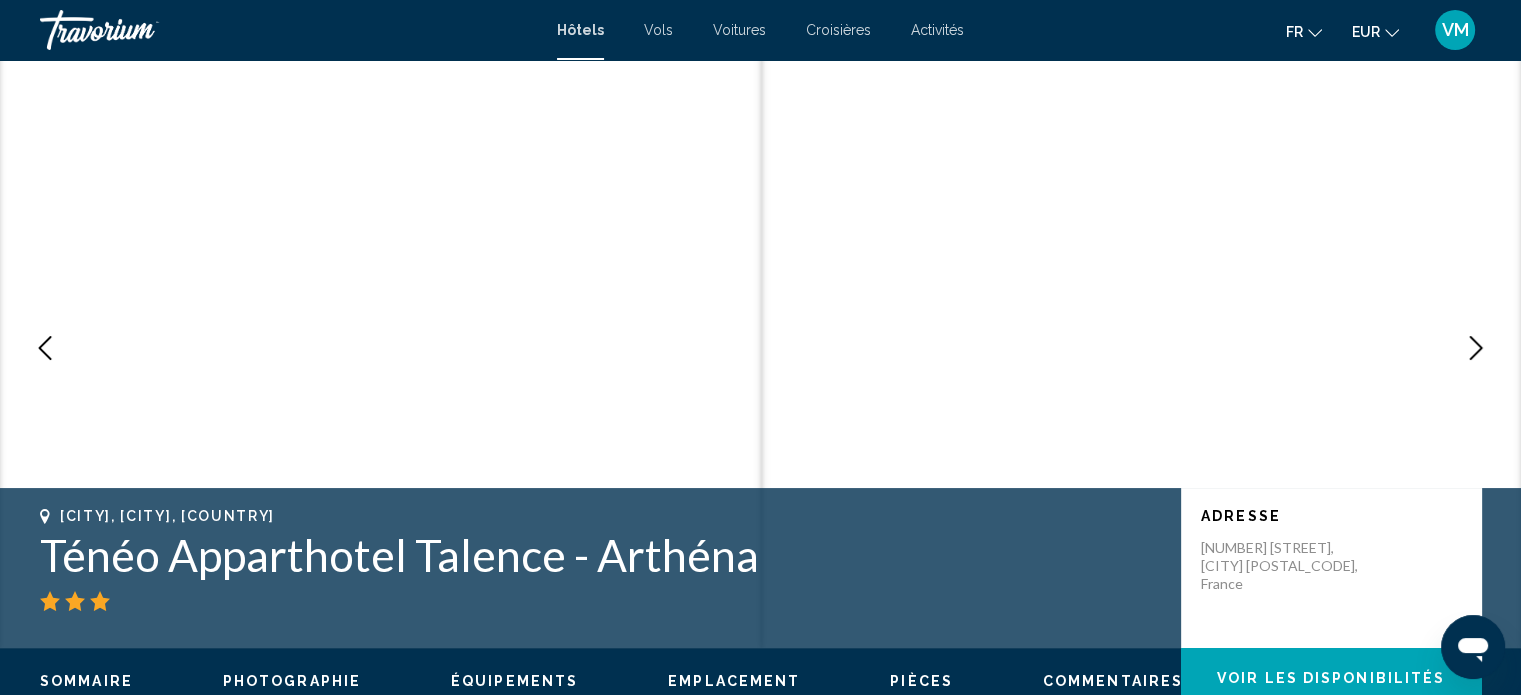 click at bounding box center (1476, 348) 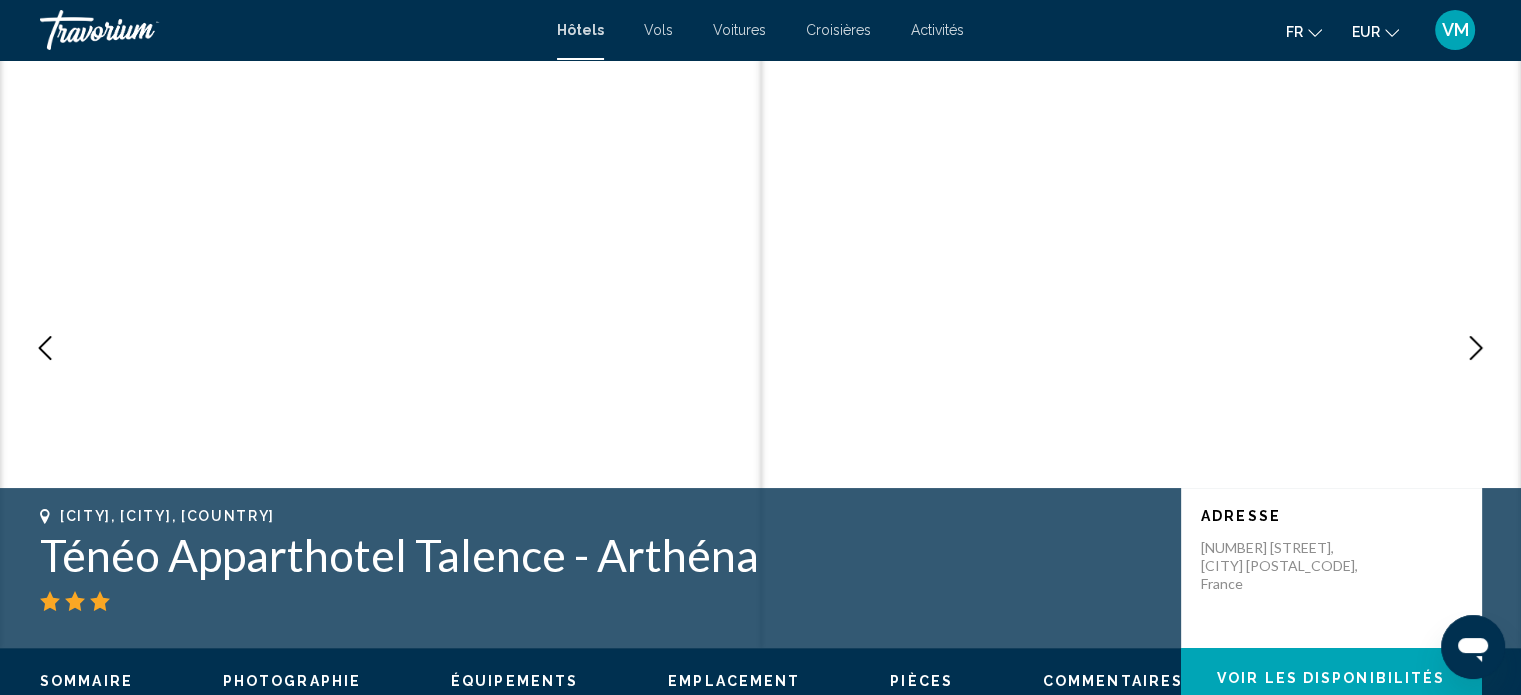 click at bounding box center [1476, 348] 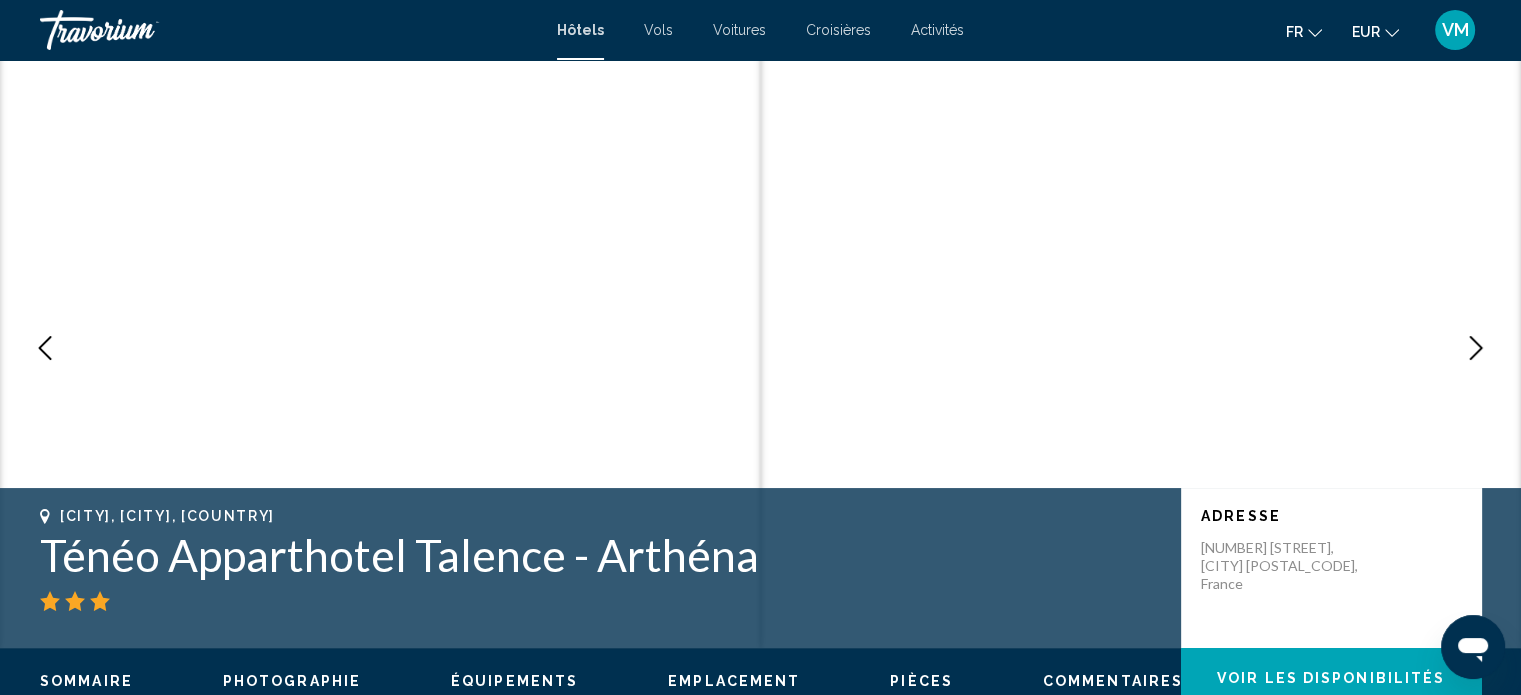 click at bounding box center (1476, 348) 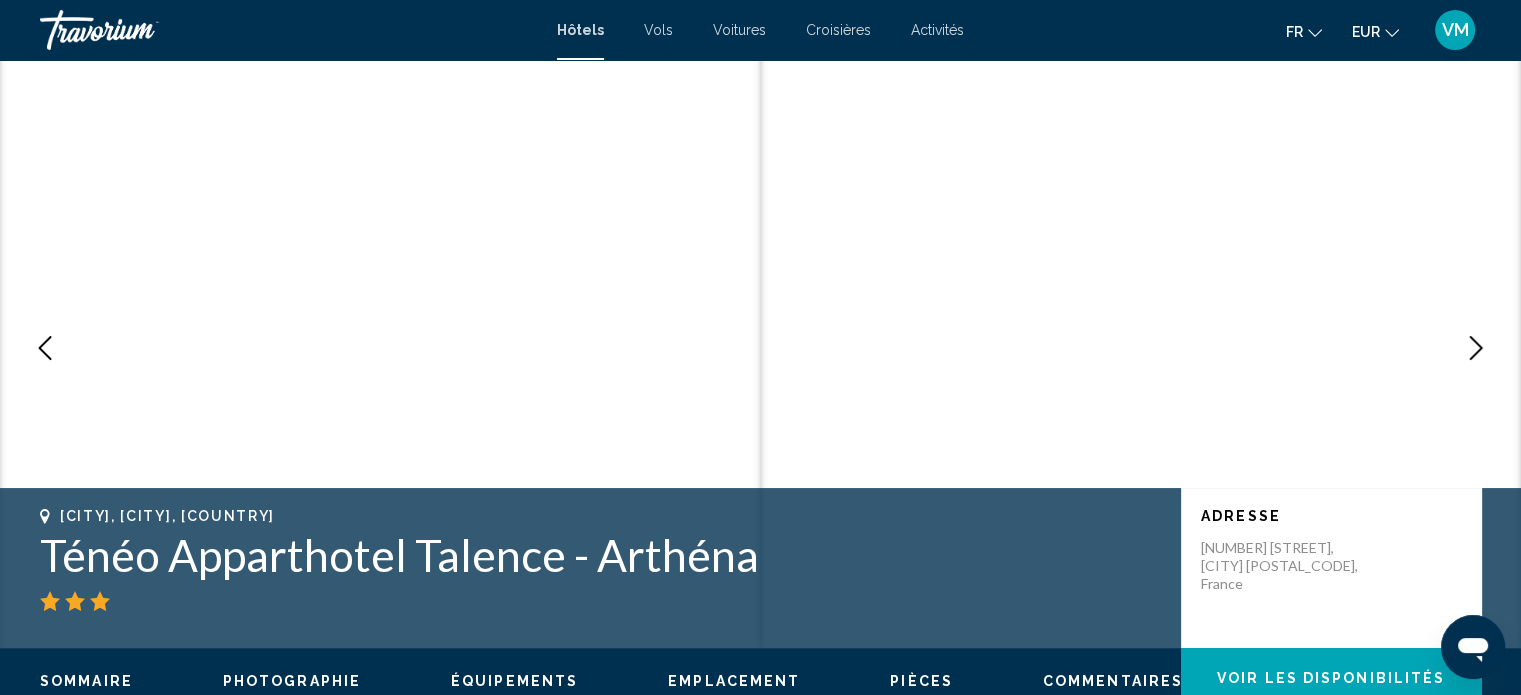 click at bounding box center (1476, 348) 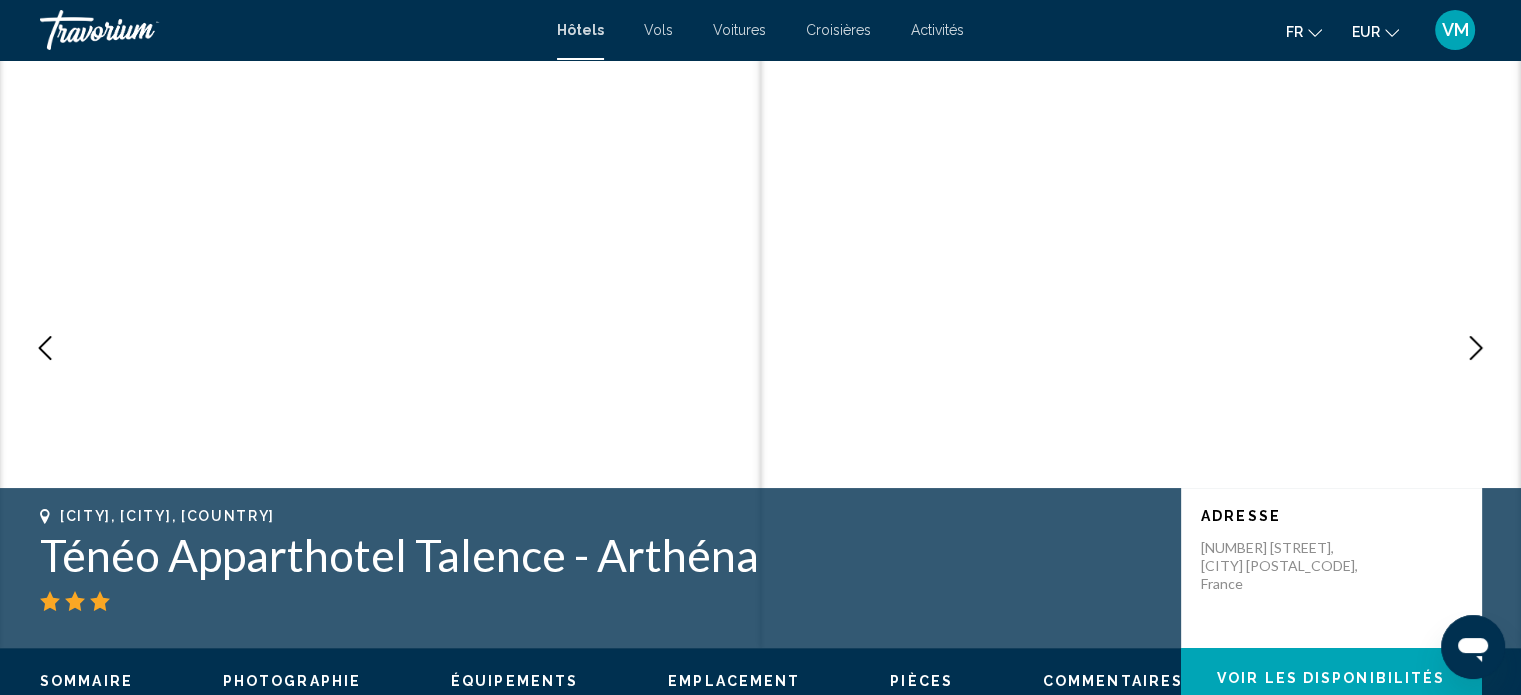 click at bounding box center [1476, 348] 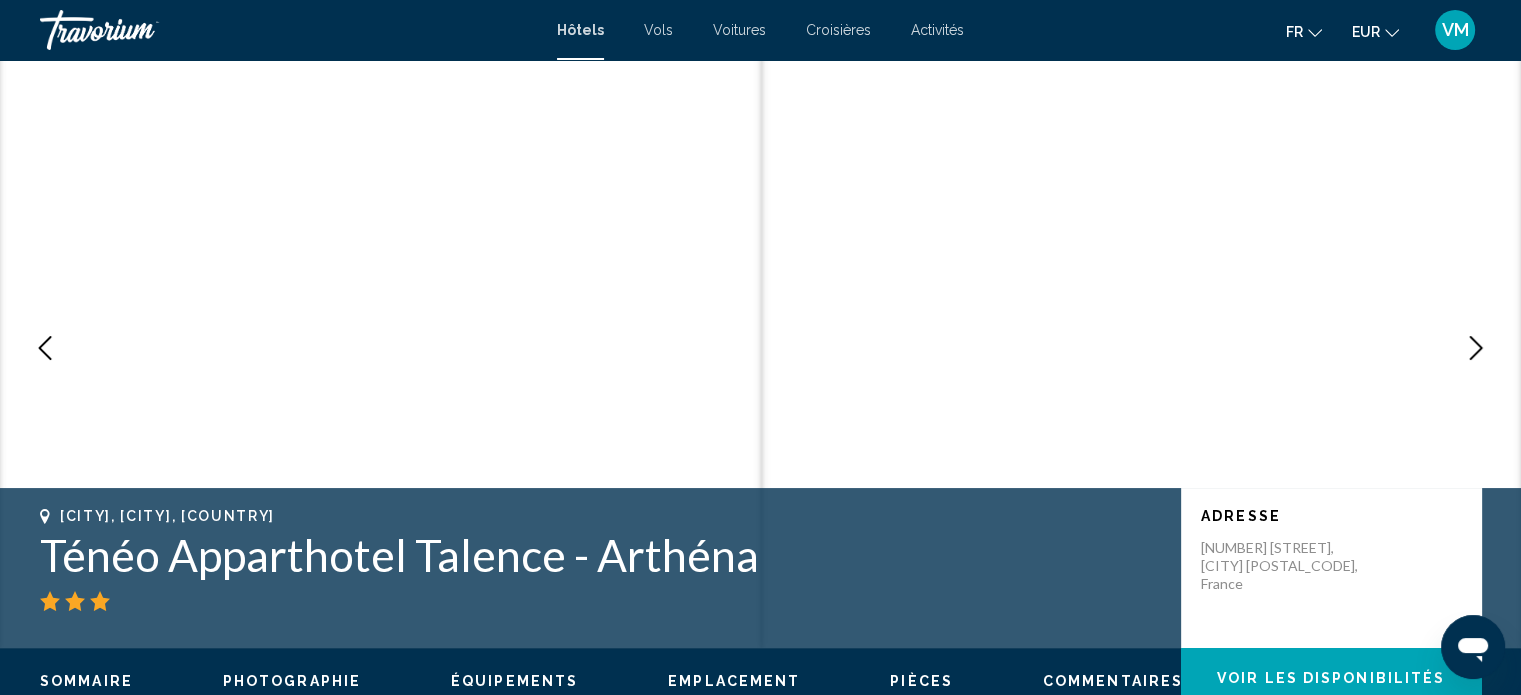 click at bounding box center (1476, 348) 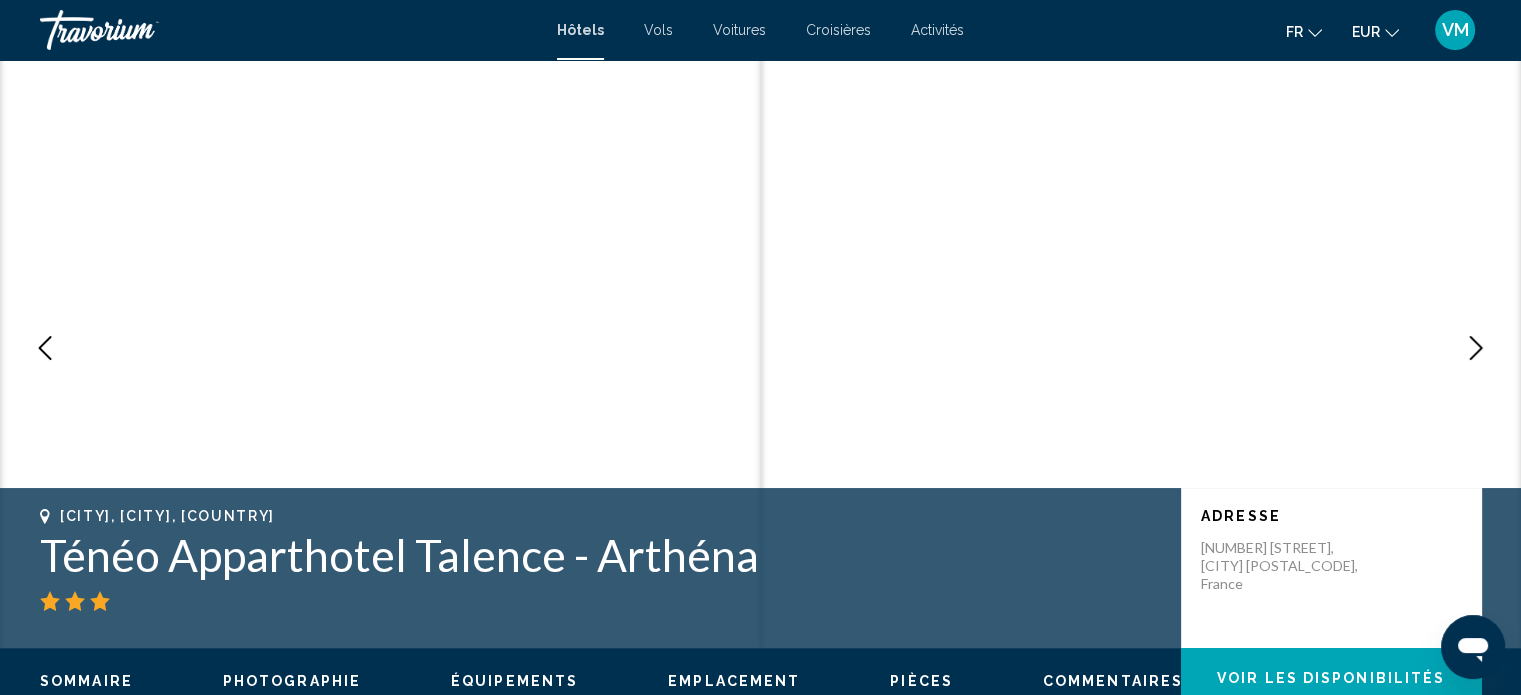 click at bounding box center [1476, 348] 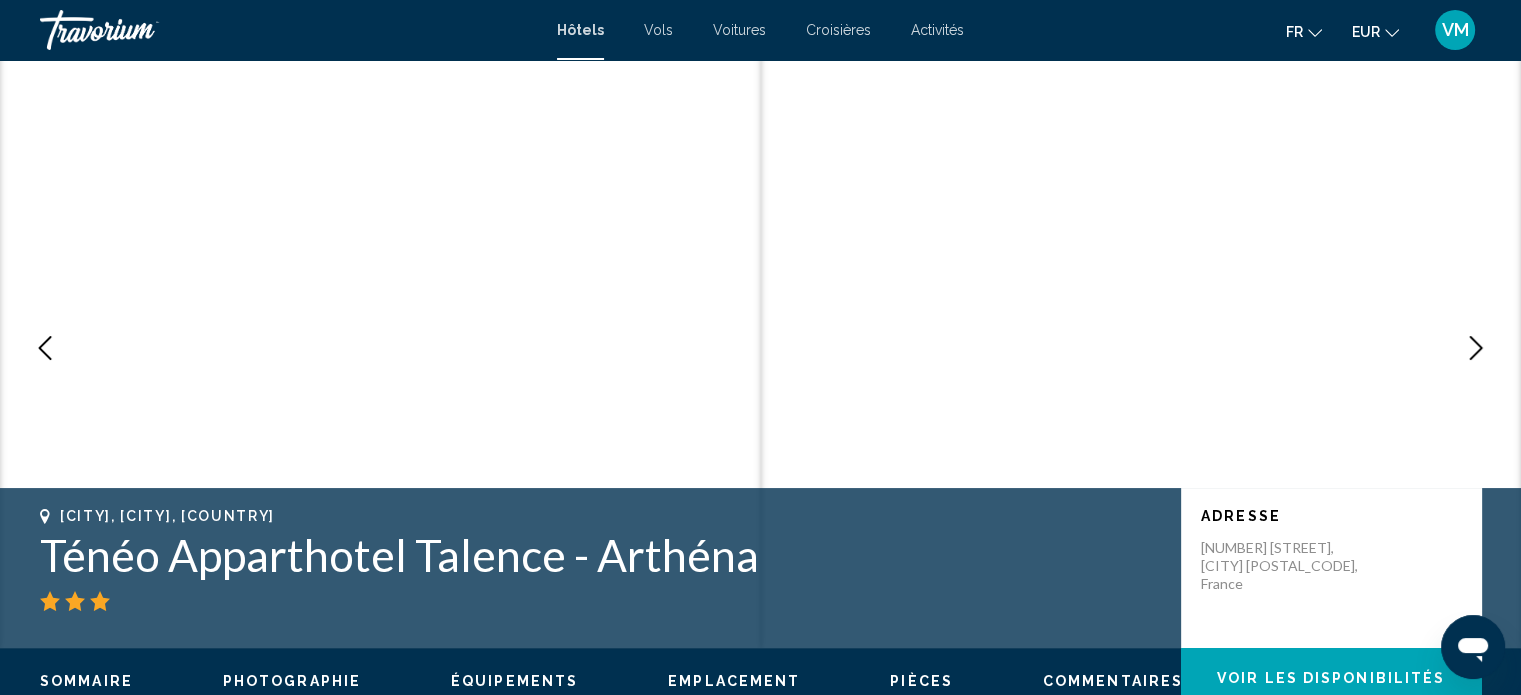 click at bounding box center (1476, 348) 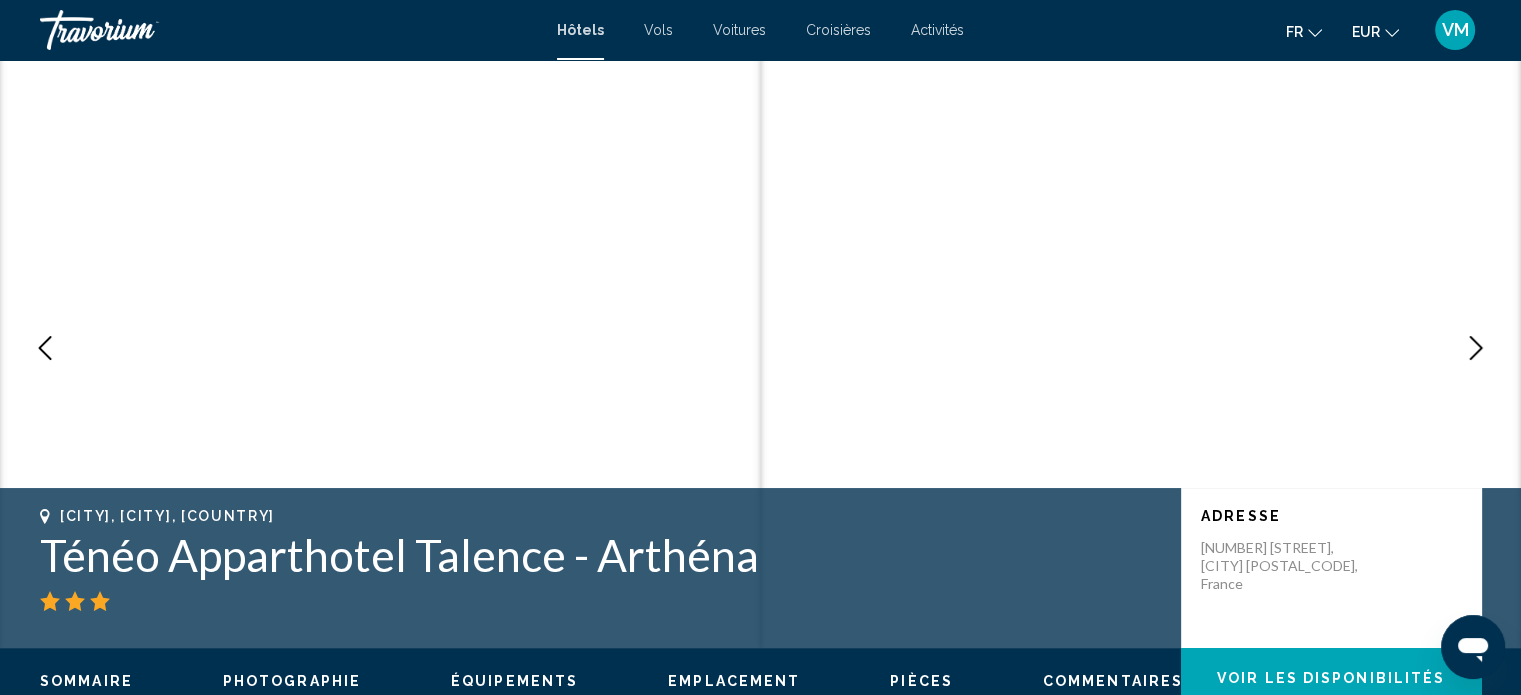 click at bounding box center [1476, 348] 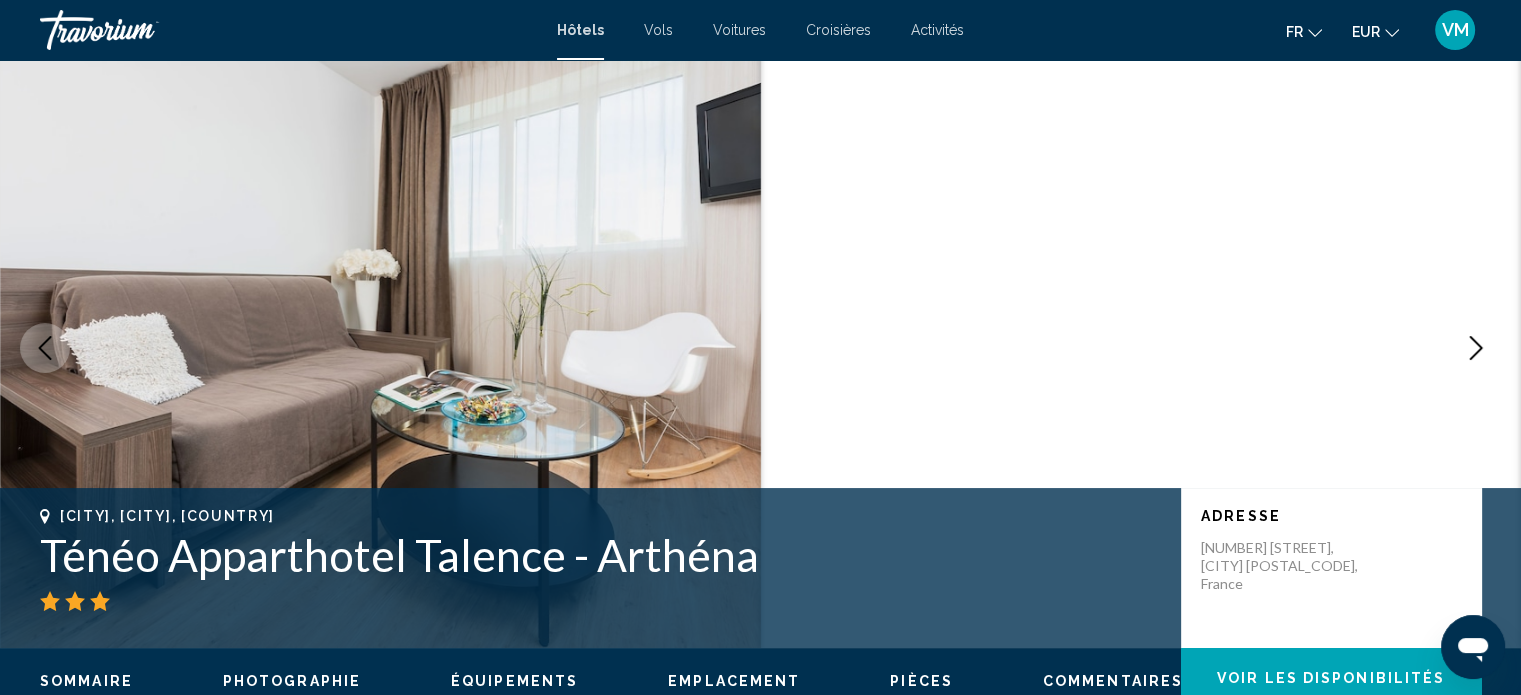 click at bounding box center [1476, 348] 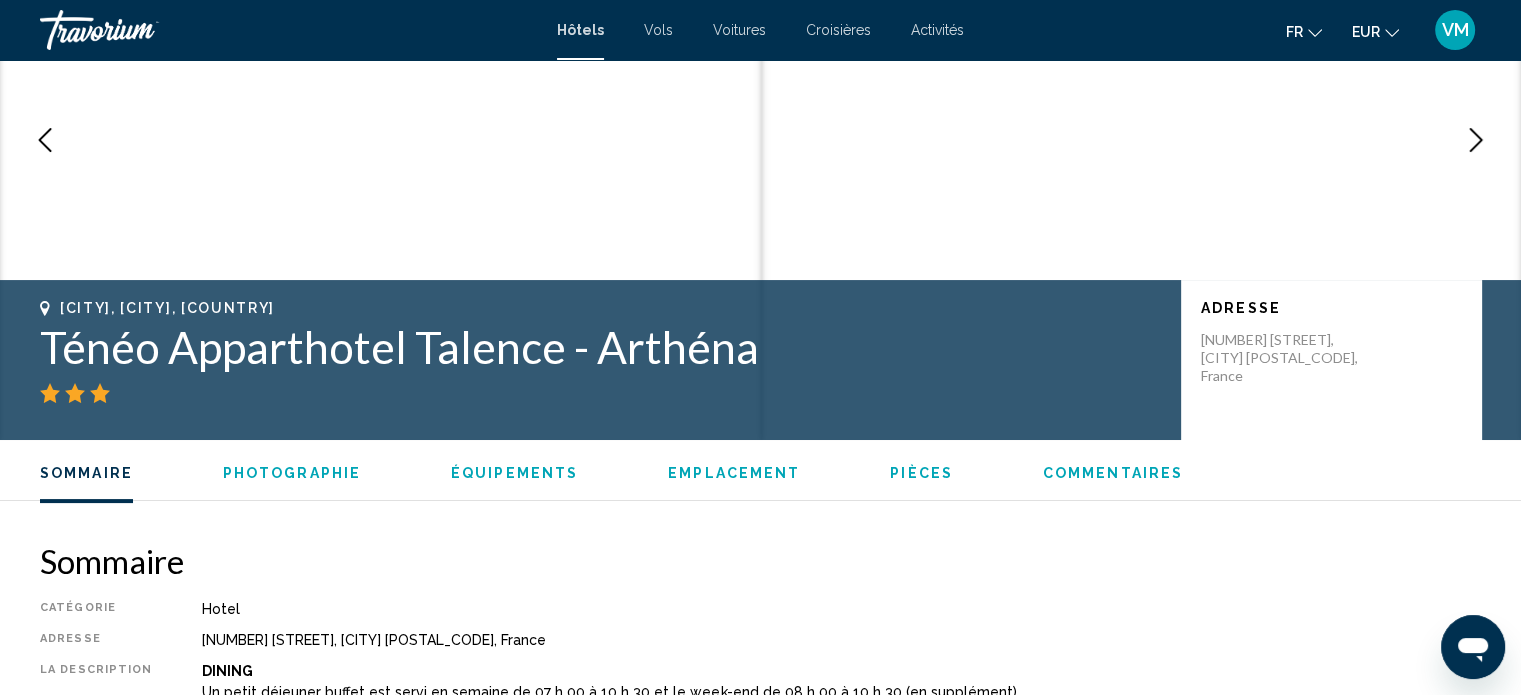 scroll, scrollTop: 0, scrollLeft: 0, axis: both 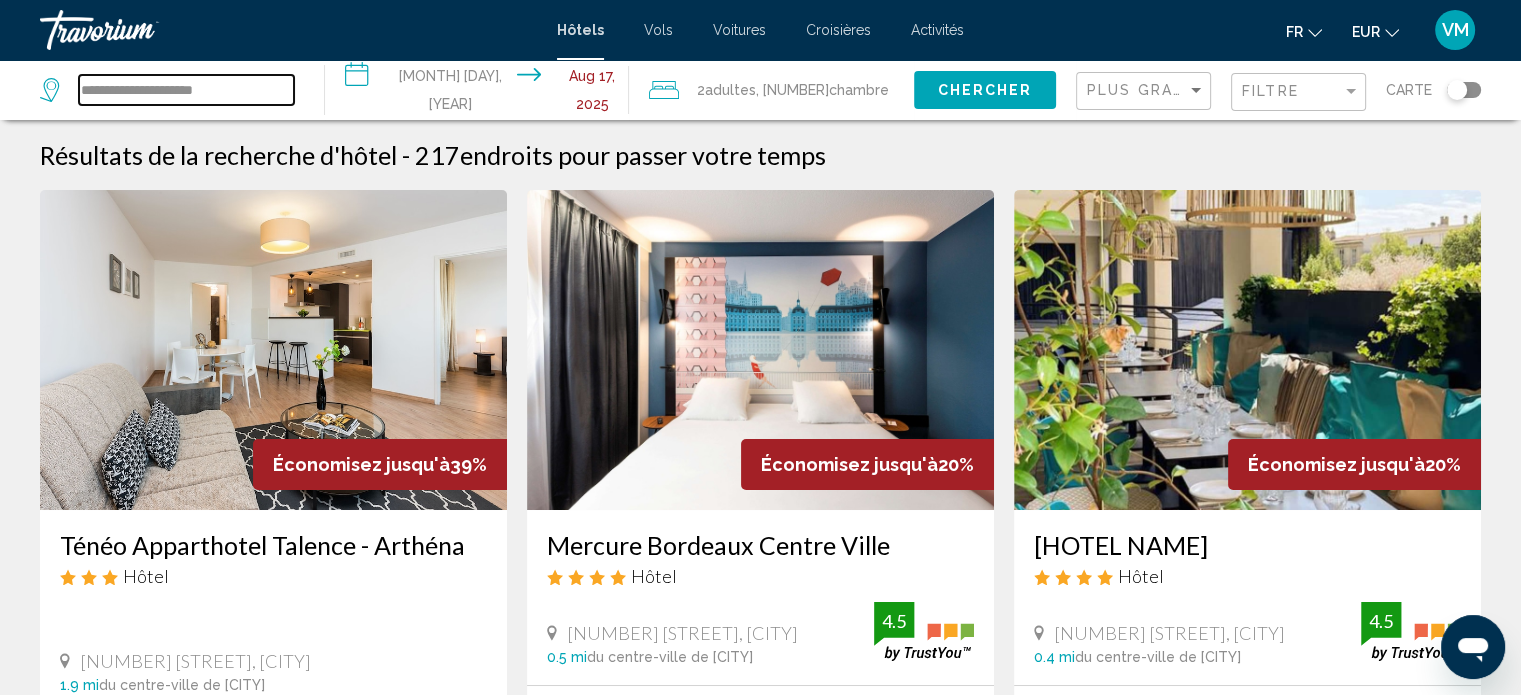 click on "**********" at bounding box center (186, 90) 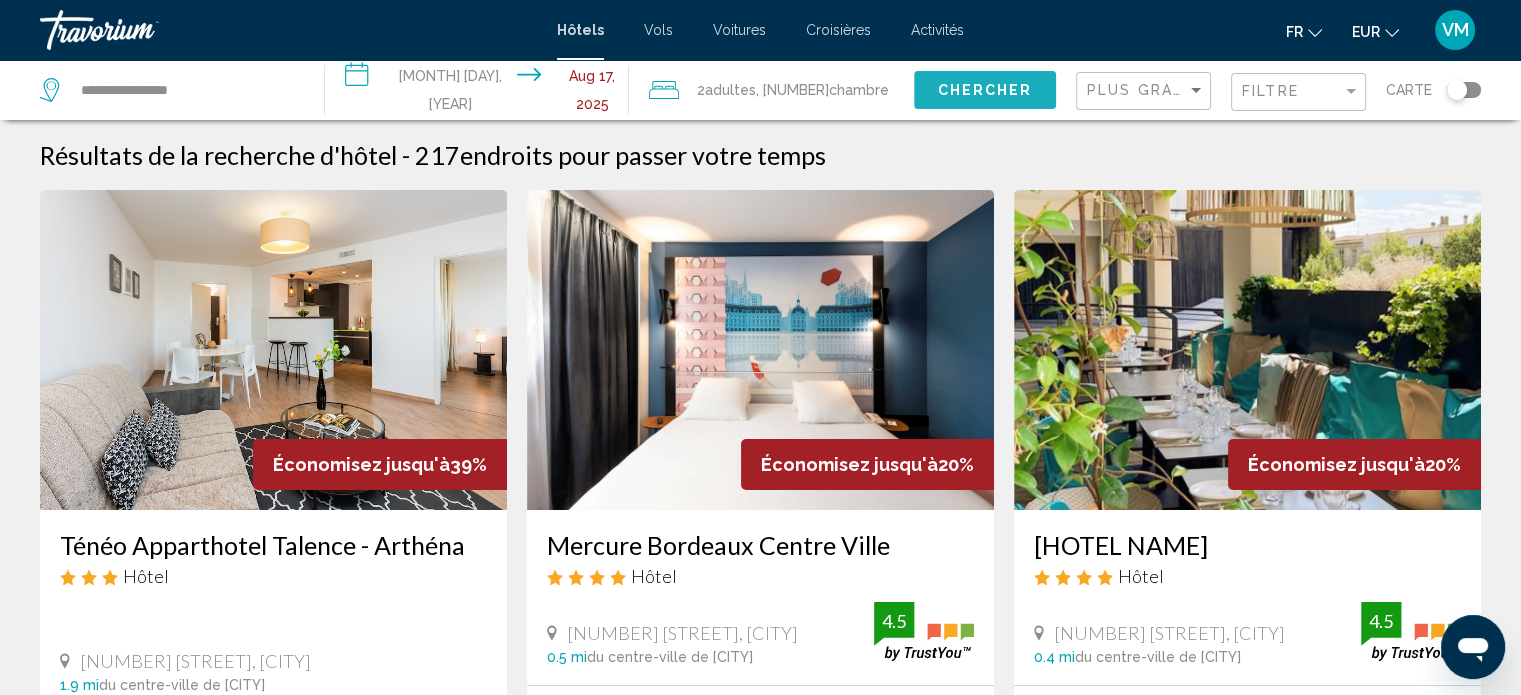 click on "Chercher" at bounding box center (984, 91) 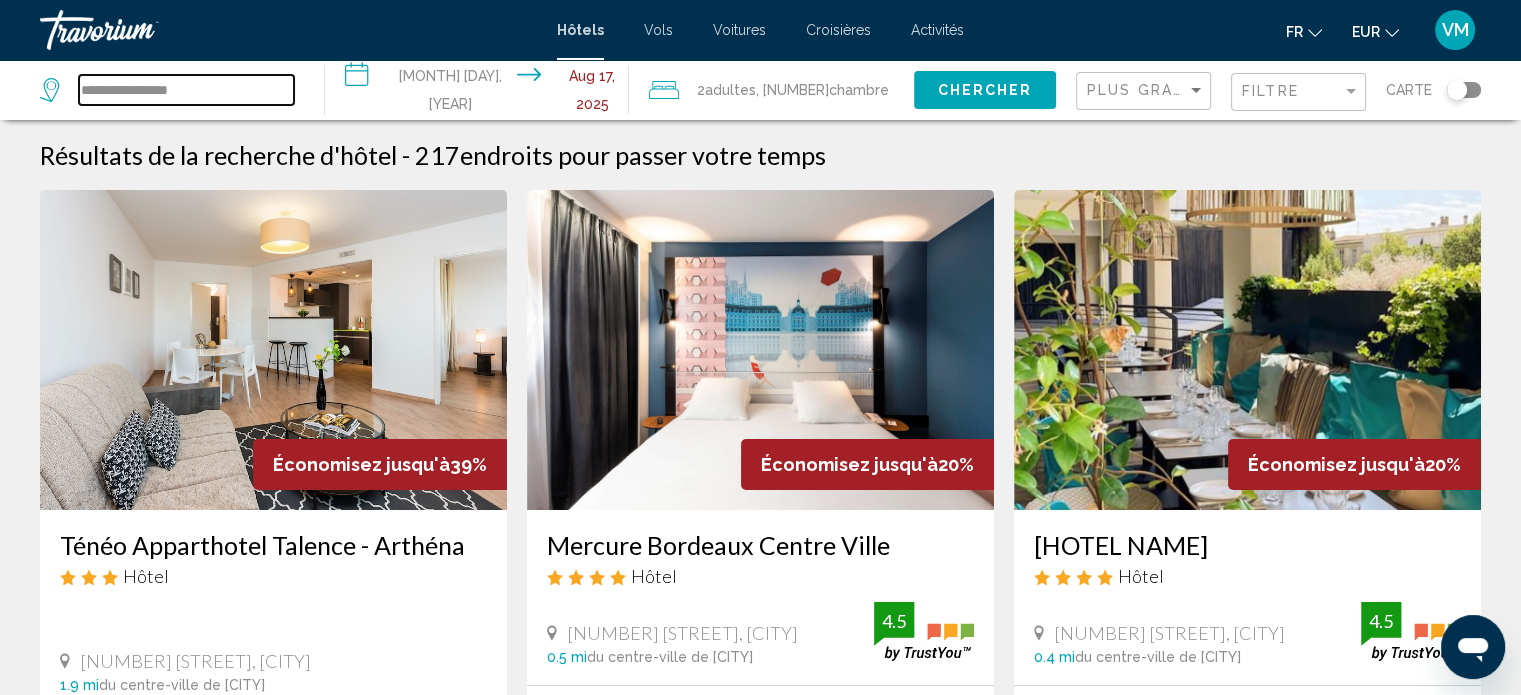 click on "**********" at bounding box center [186, 90] 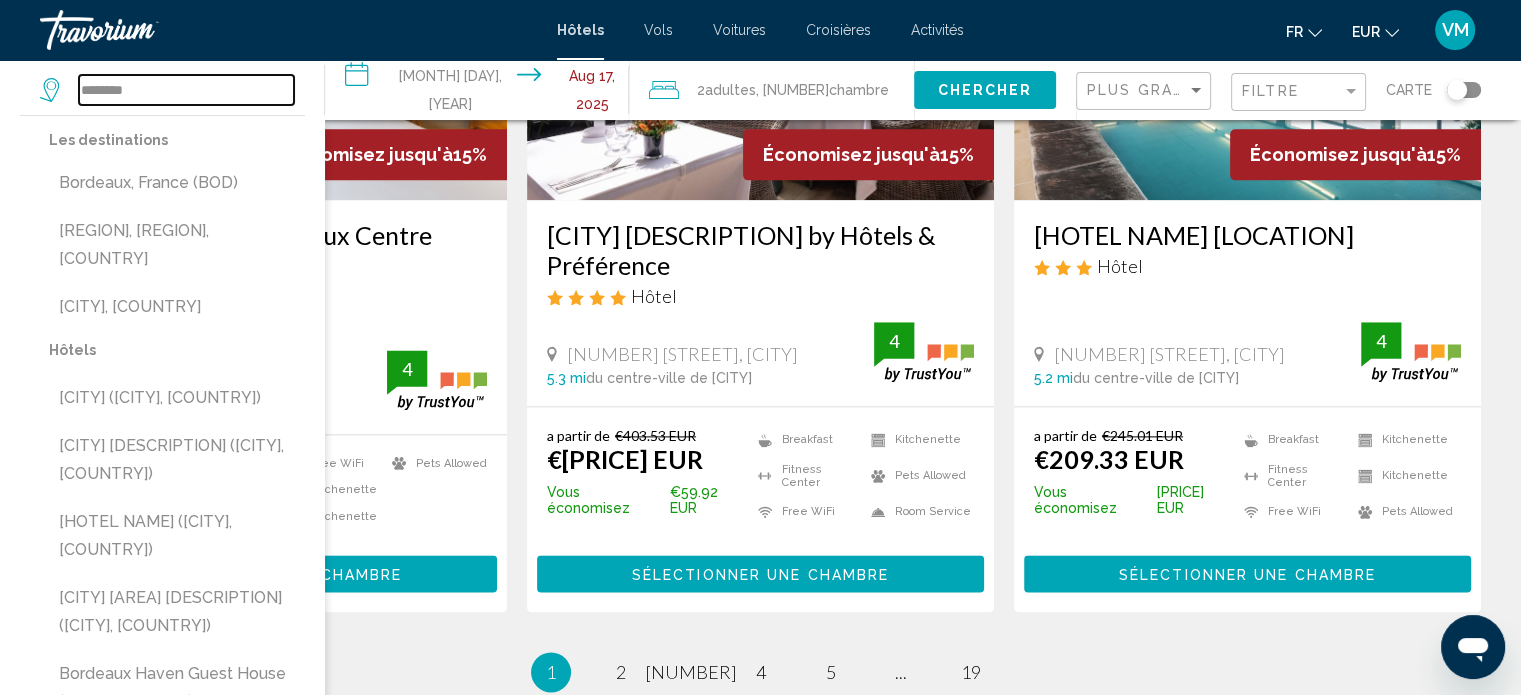 scroll, scrollTop: 2498, scrollLeft: 0, axis: vertical 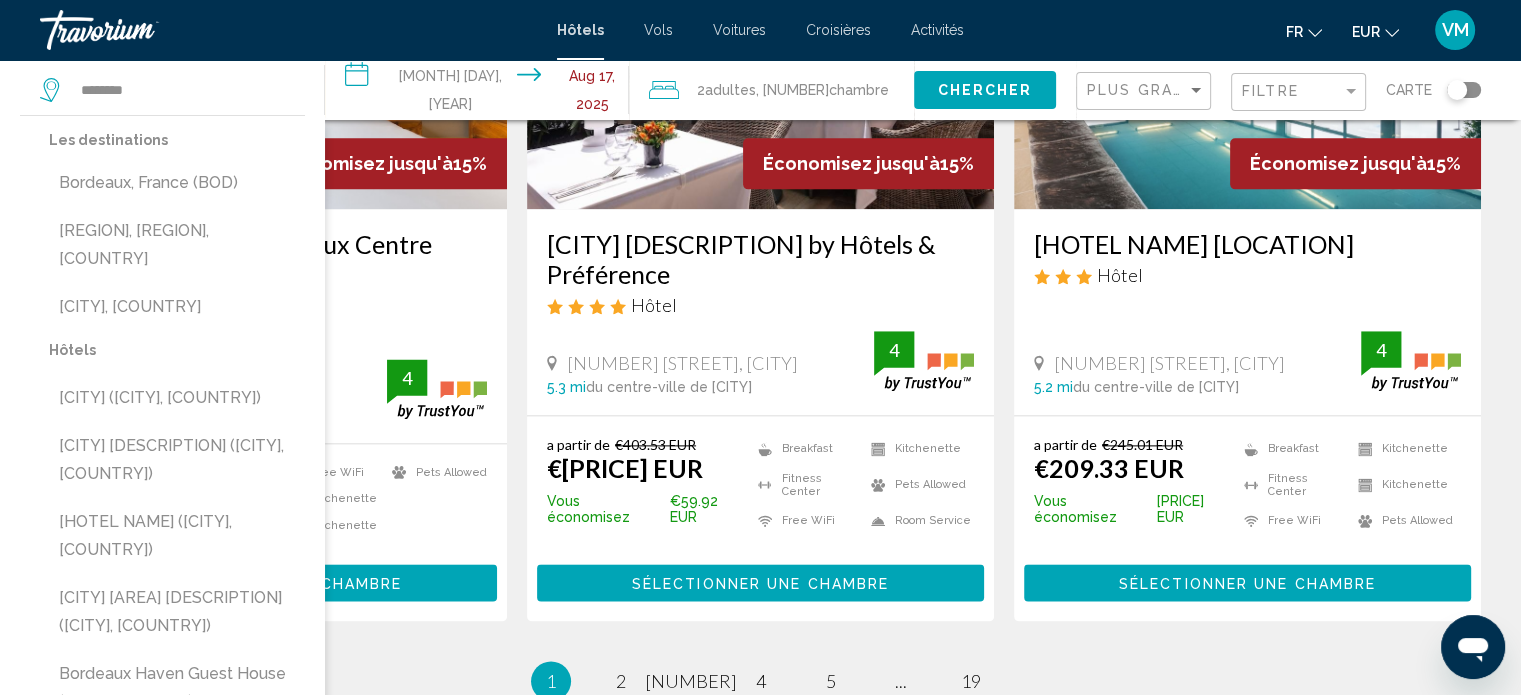 click on "Économisez jusqu'à  39%   Ténéo Apparthotel Talence Arthena
Hôtel
[NUMBER] [STREET], Talence 1.9 mi  du centre-ville de Bordeaux de l'hôtel a partir de €364.02 EUR €222.51 EUR  Vous économisez  €141.51 EUR
Breakfast
Free WiFi
Kitchenette
Pets Allowed  Sélectionner une chambre Économisez jusqu'à  20%   Mercure Bordeaux Centre Ville
Hôtel
[NUMBER] [STREET], Bordeaux 0.5 mi  du centre-ville de Bordeaux de l'hôtel 4.5 a partir de €393.60 EUR €313.86 EUR  Vous économisez  €79.74 EUR
5" at bounding box center (760, -824) 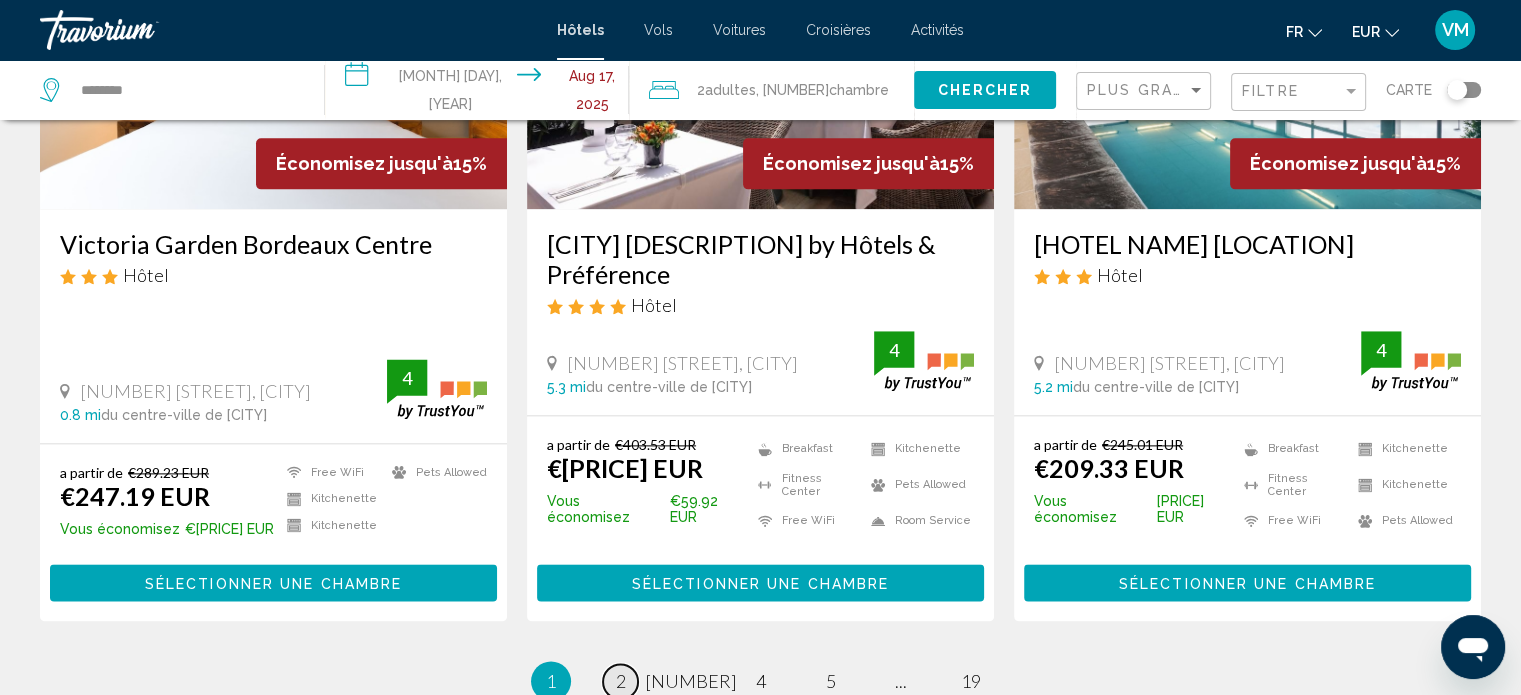 click on "2" at bounding box center [621, 681] 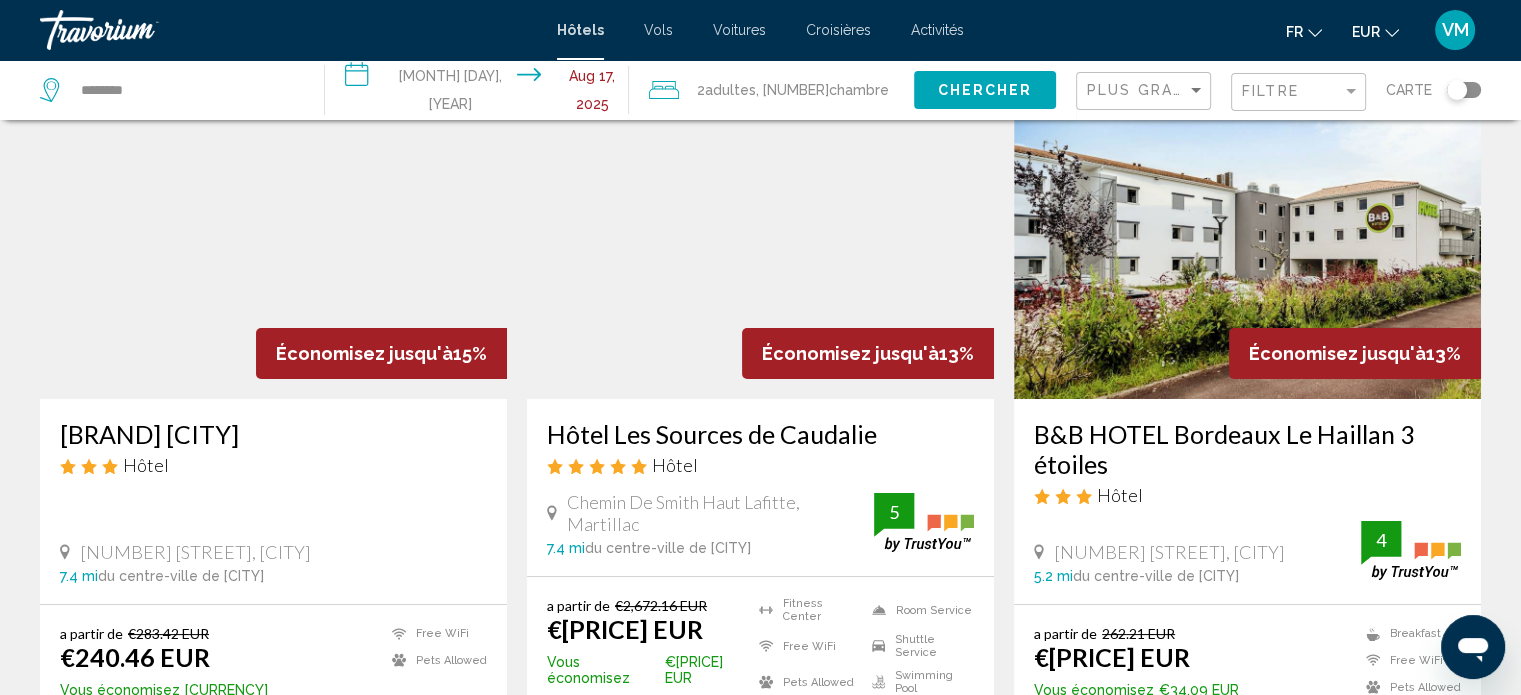 scroll, scrollTop: 0, scrollLeft: 0, axis: both 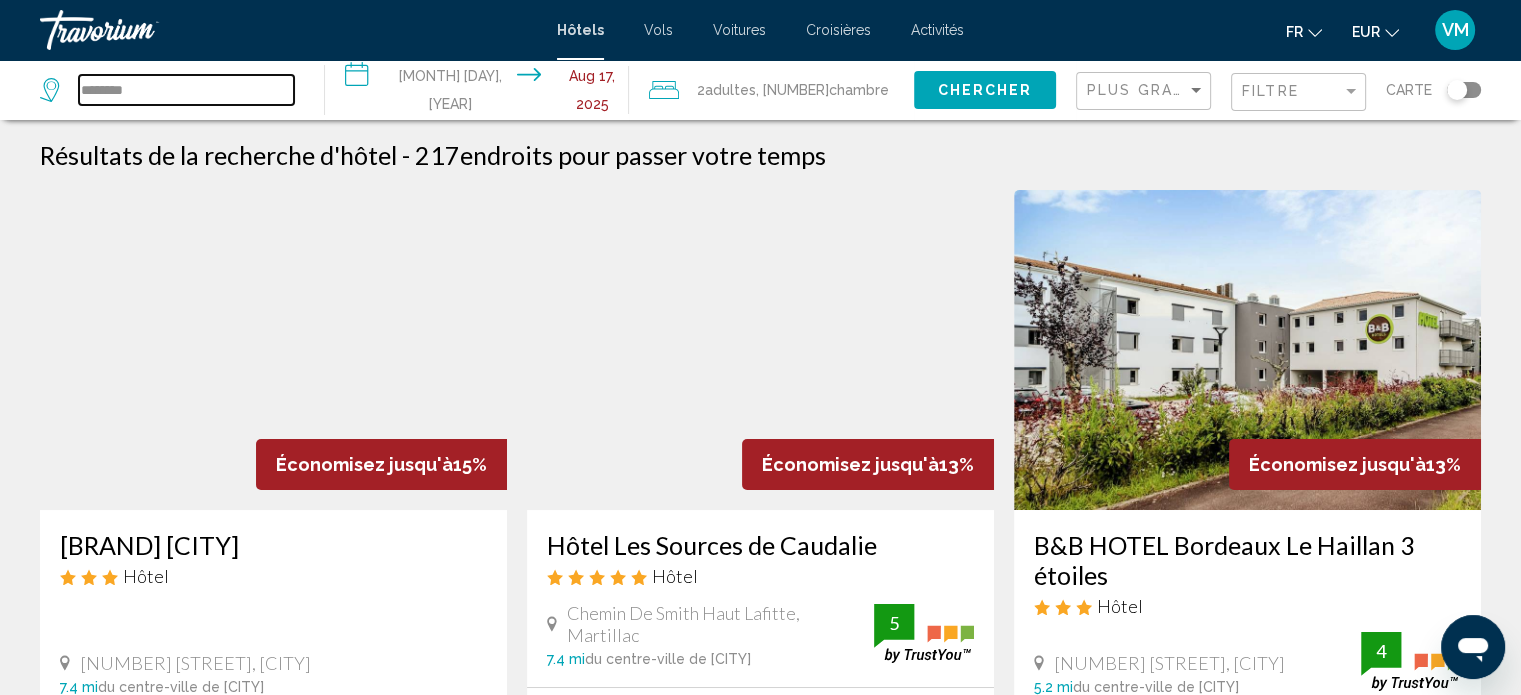 click on "********" at bounding box center [186, 90] 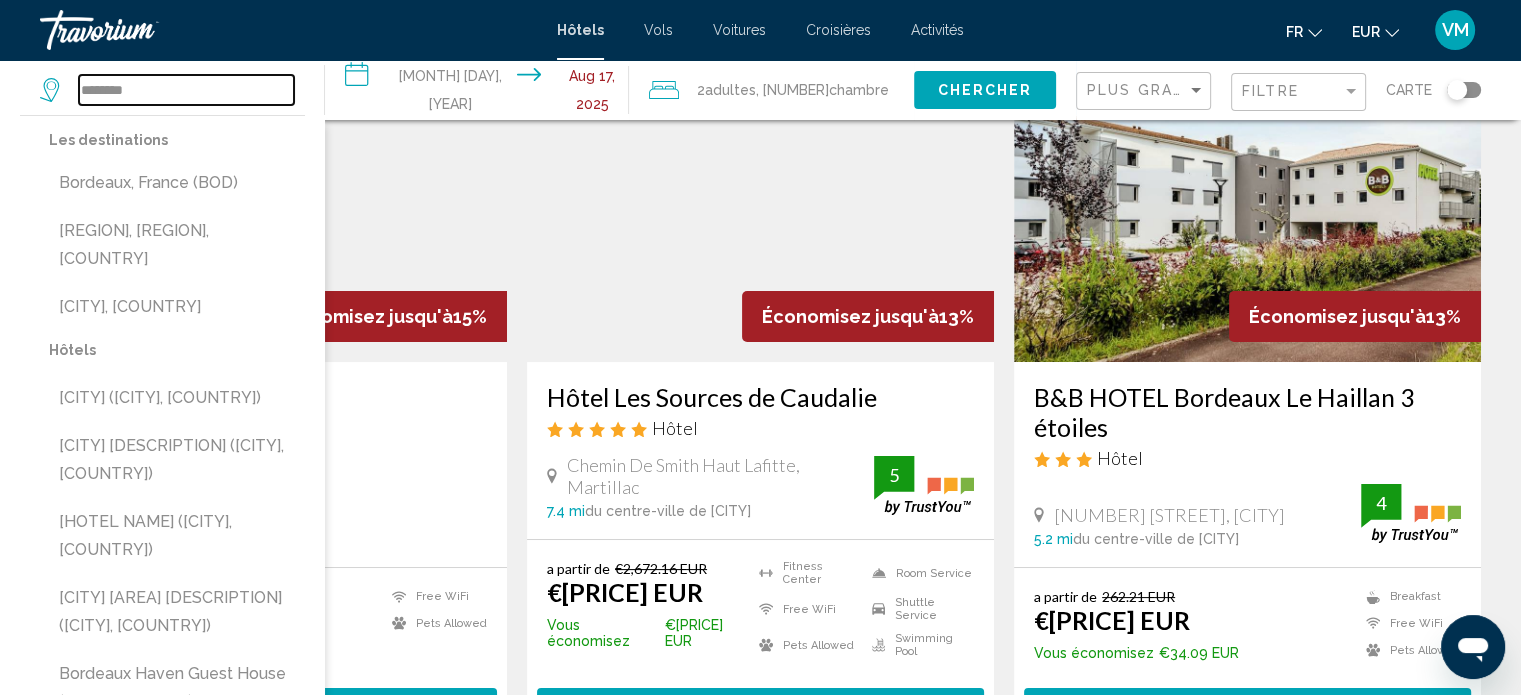 scroll, scrollTop: 0, scrollLeft: 0, axis: both 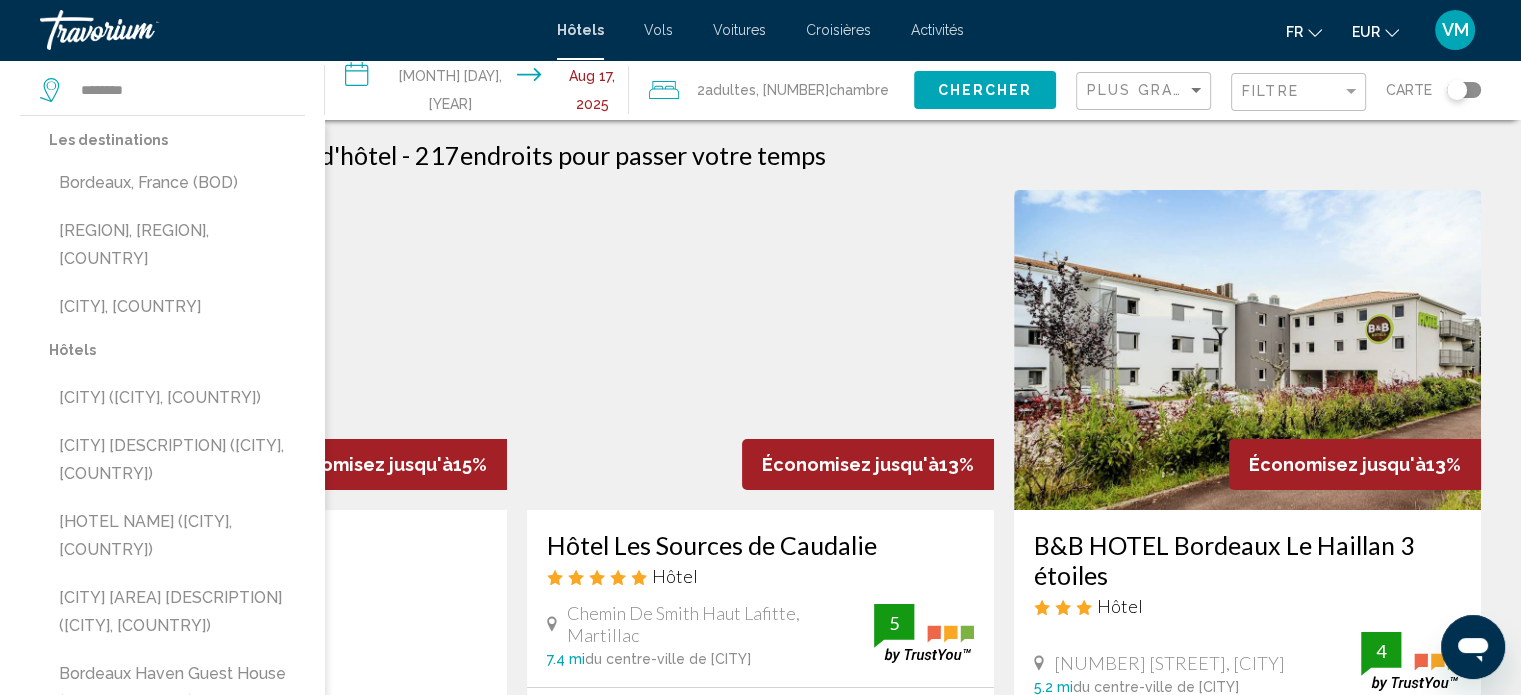 click on "**********" at bounding box center [760, 1673] 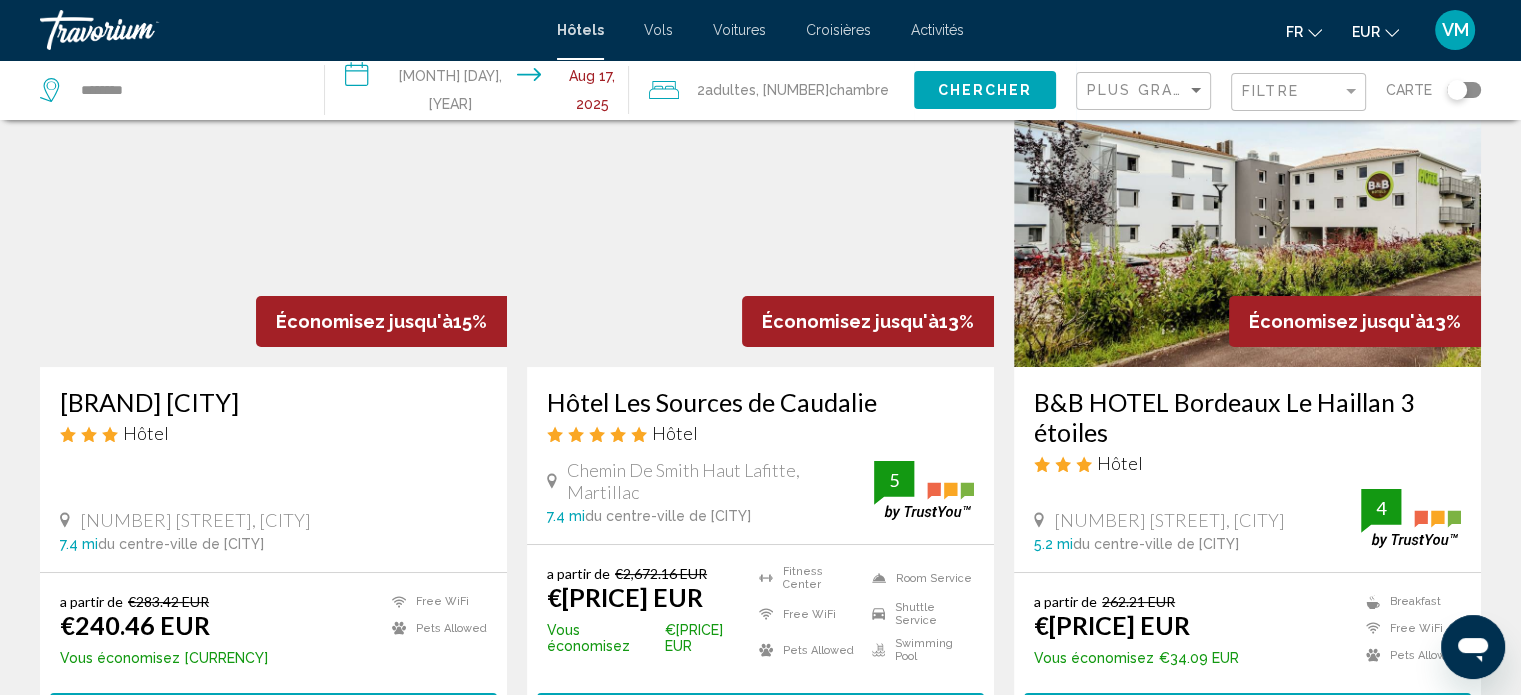 scroll, scrollTop: 0, scrollLeft: 0, axis: both 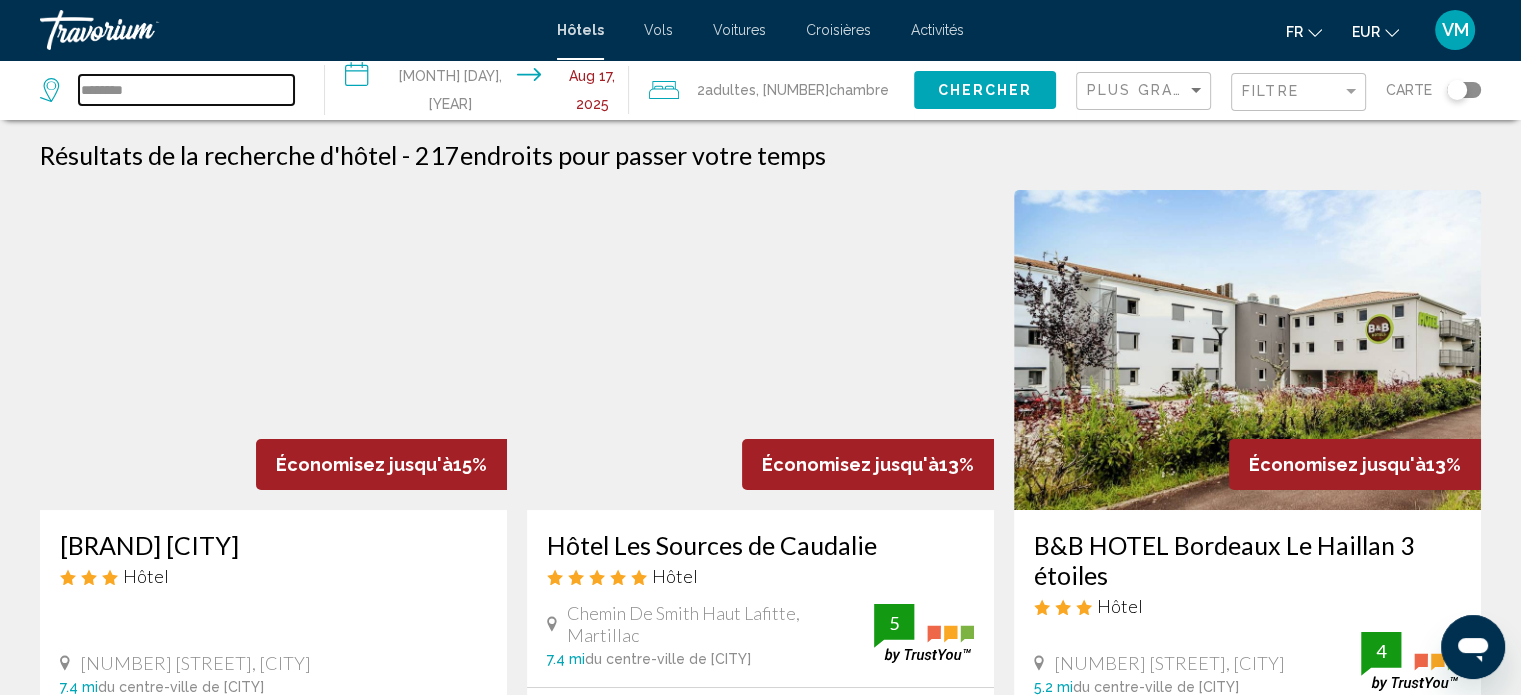 click on "********" at bounding box center (186, 90) 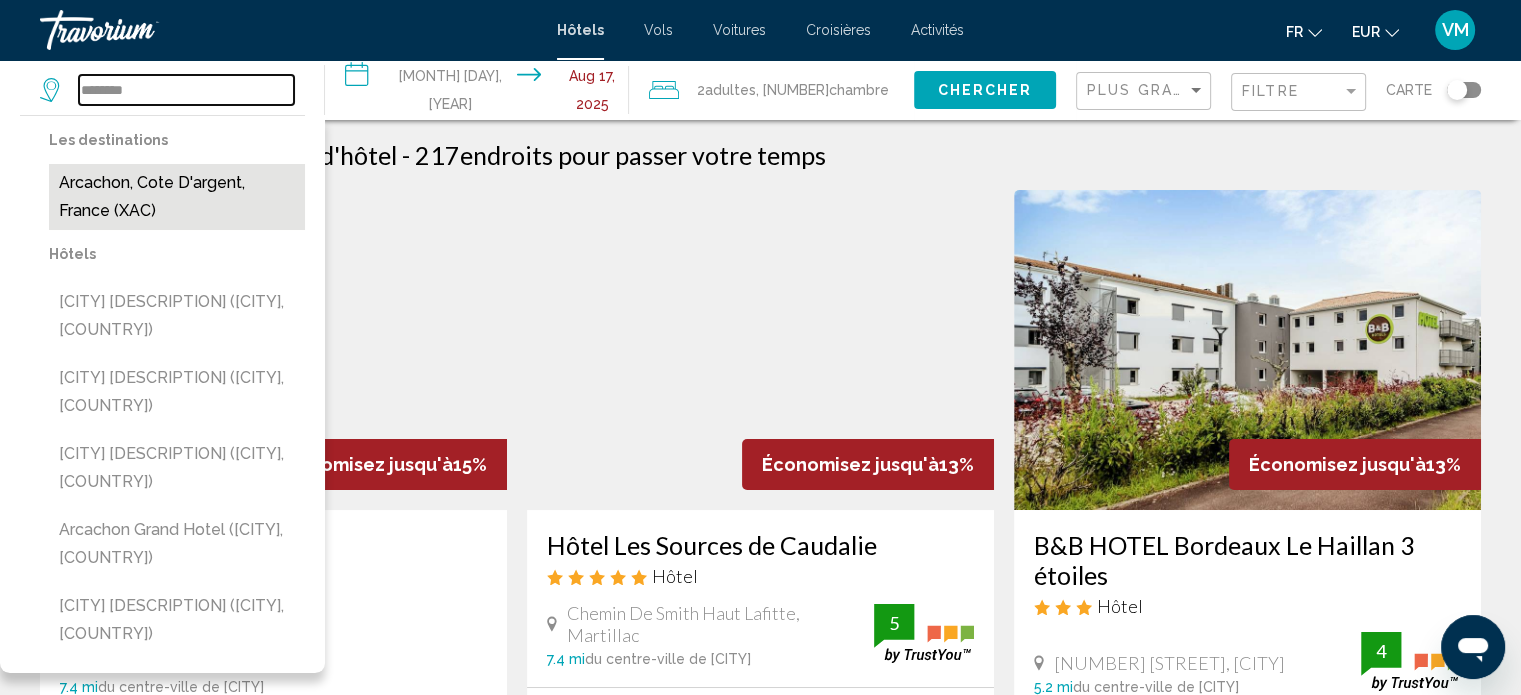 type on "********" 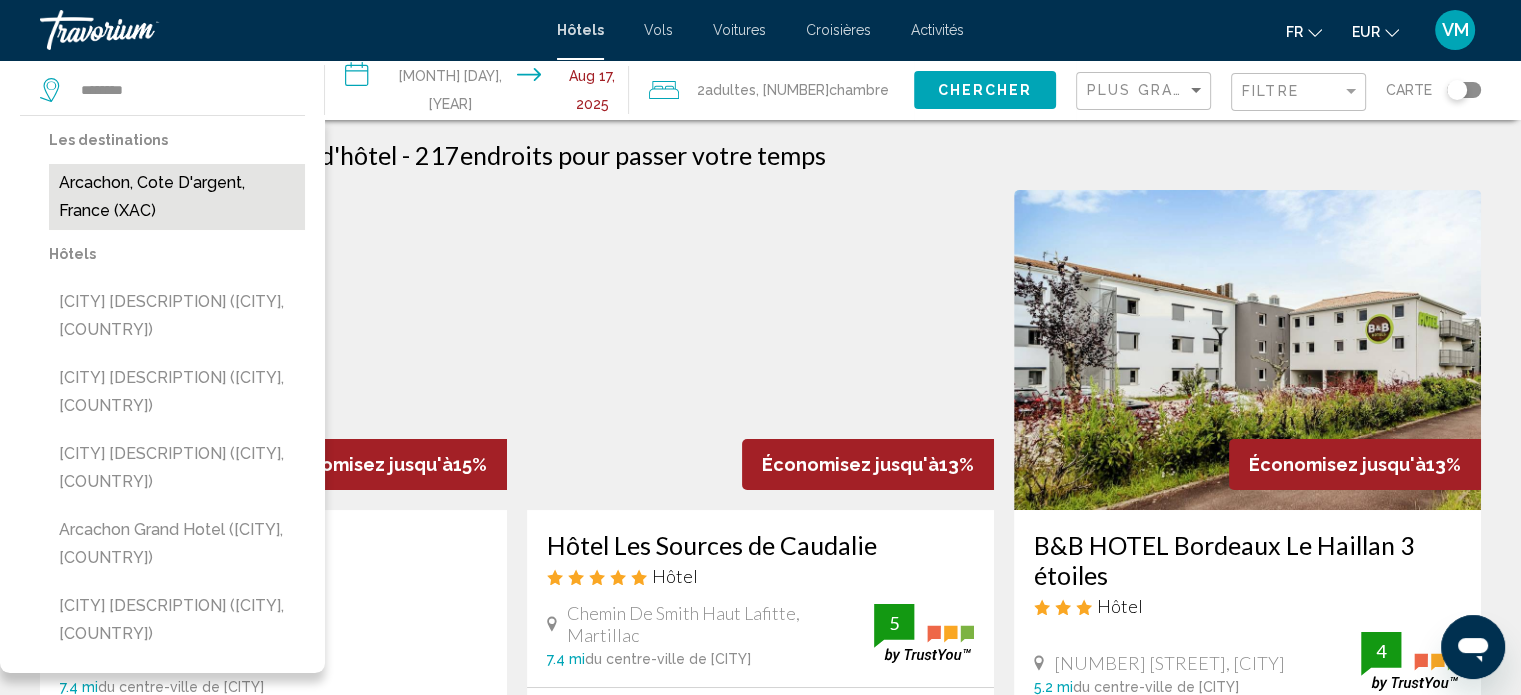 click on "Arcachon, Cote D'argent, France (XAC)" at bounding box center [177, 197] 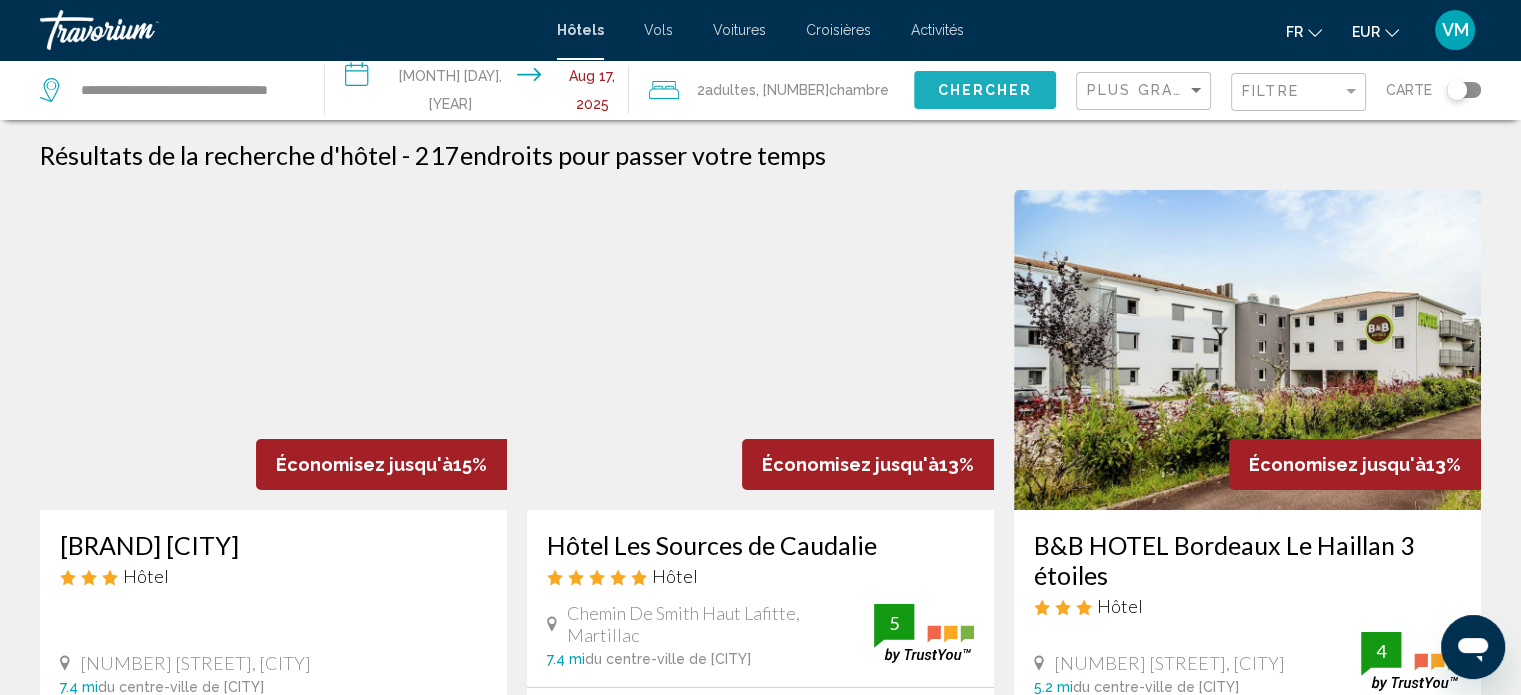 click on "Chercher" at bounding box center [984, 91] 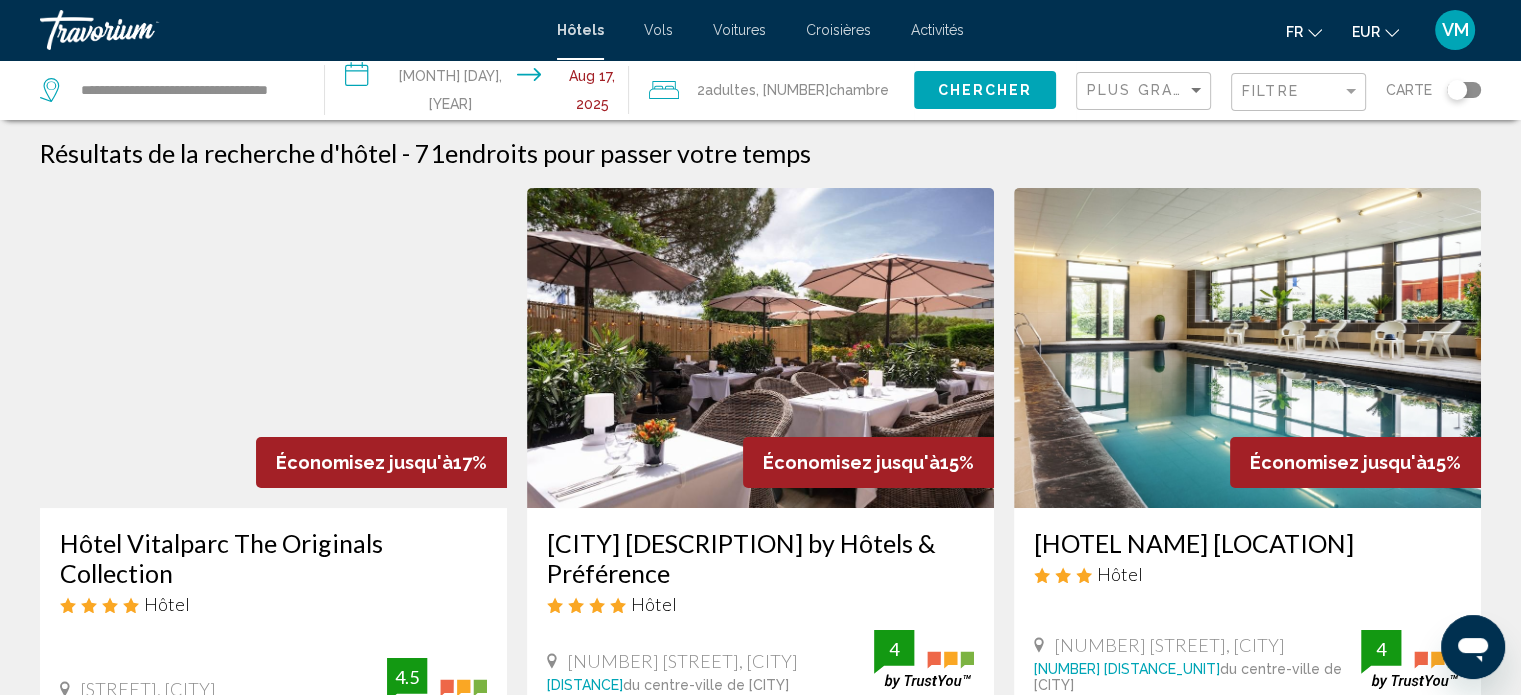 scroll, scrollTop: 3, scrollLeft: 0, axis: vertical 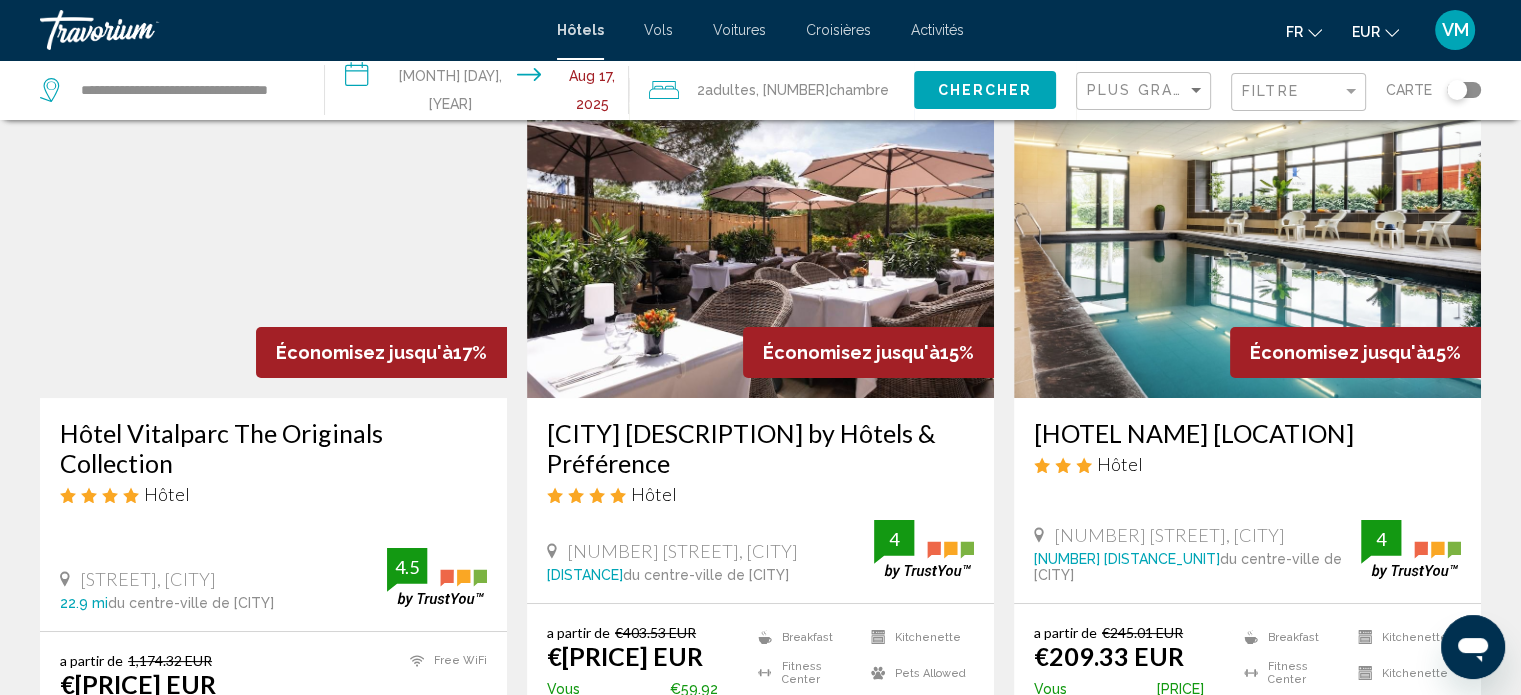 click at bounding box center [1247, 238] 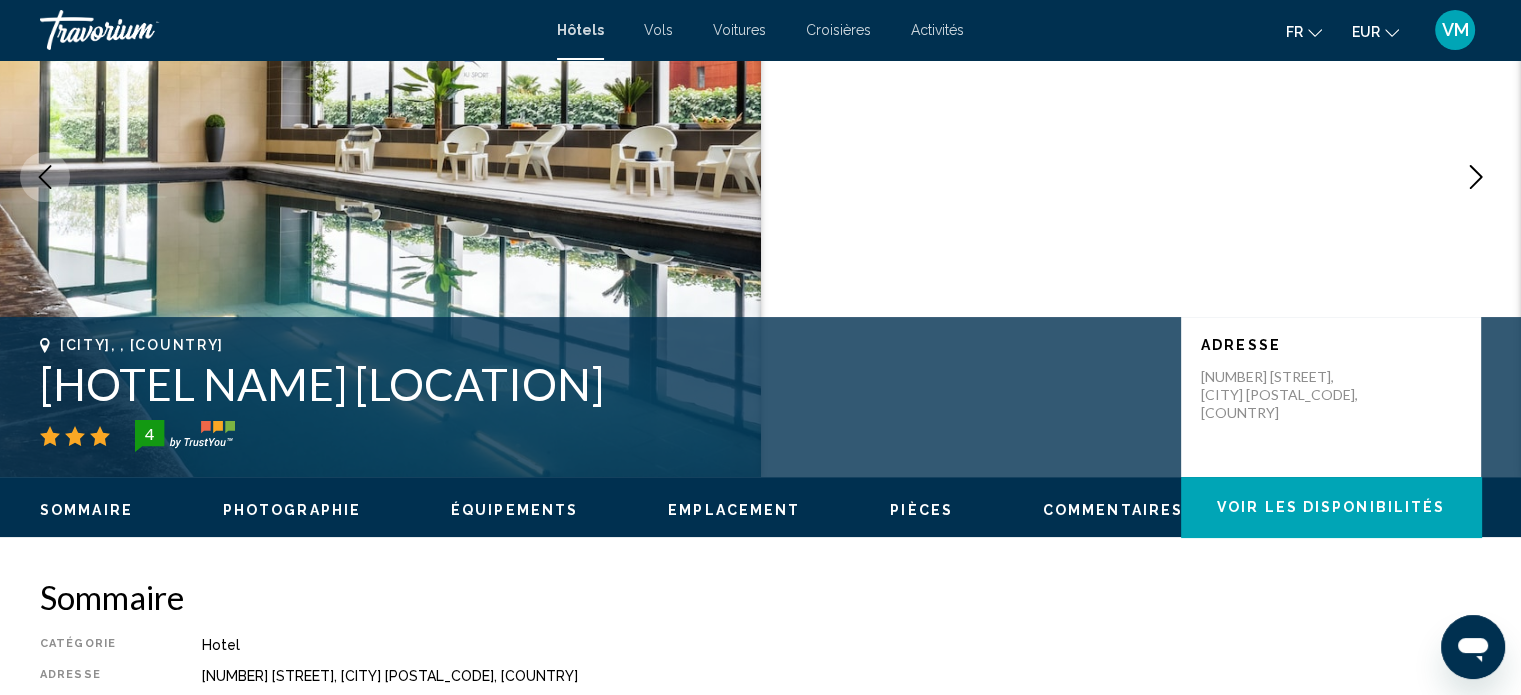 scroll, scrollTop: 0, scrollLeft: 0, axis: both 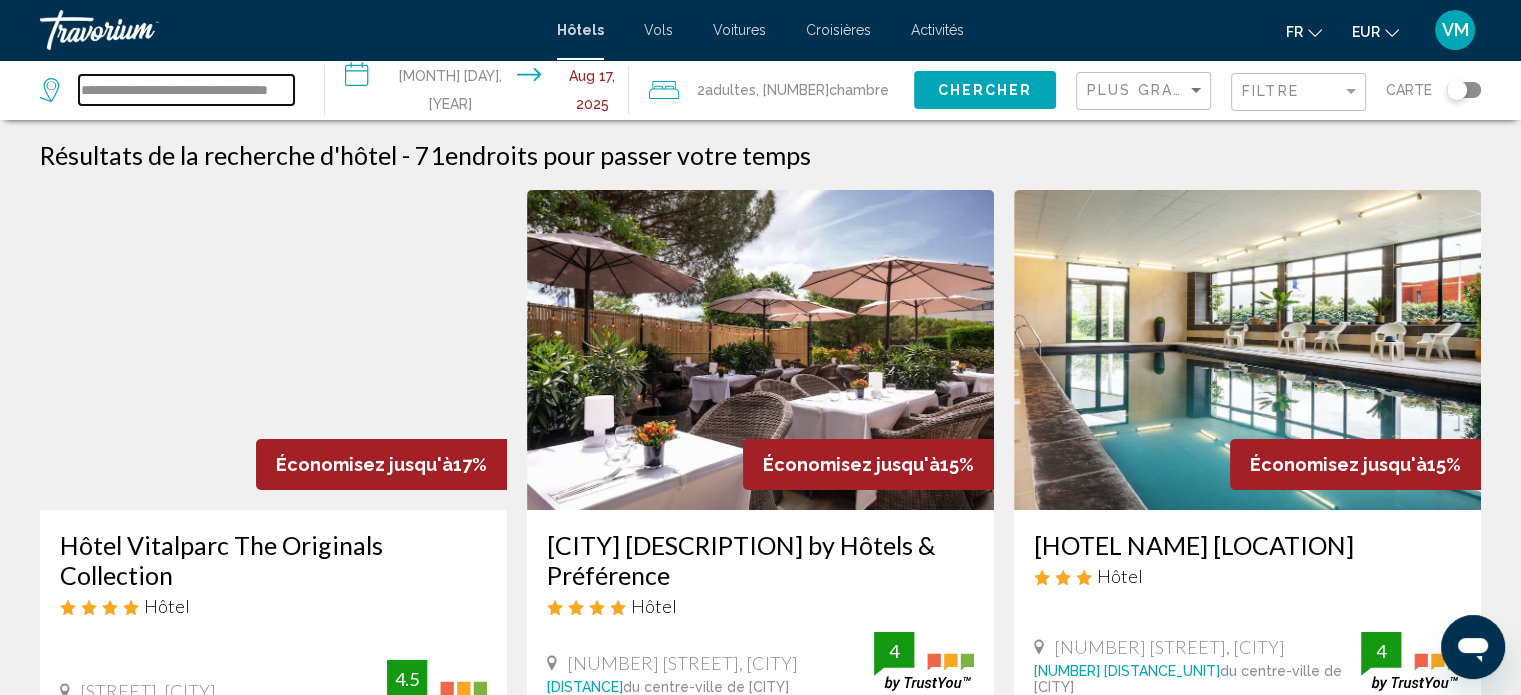 click on "**********" at bounding box center (186, 90) 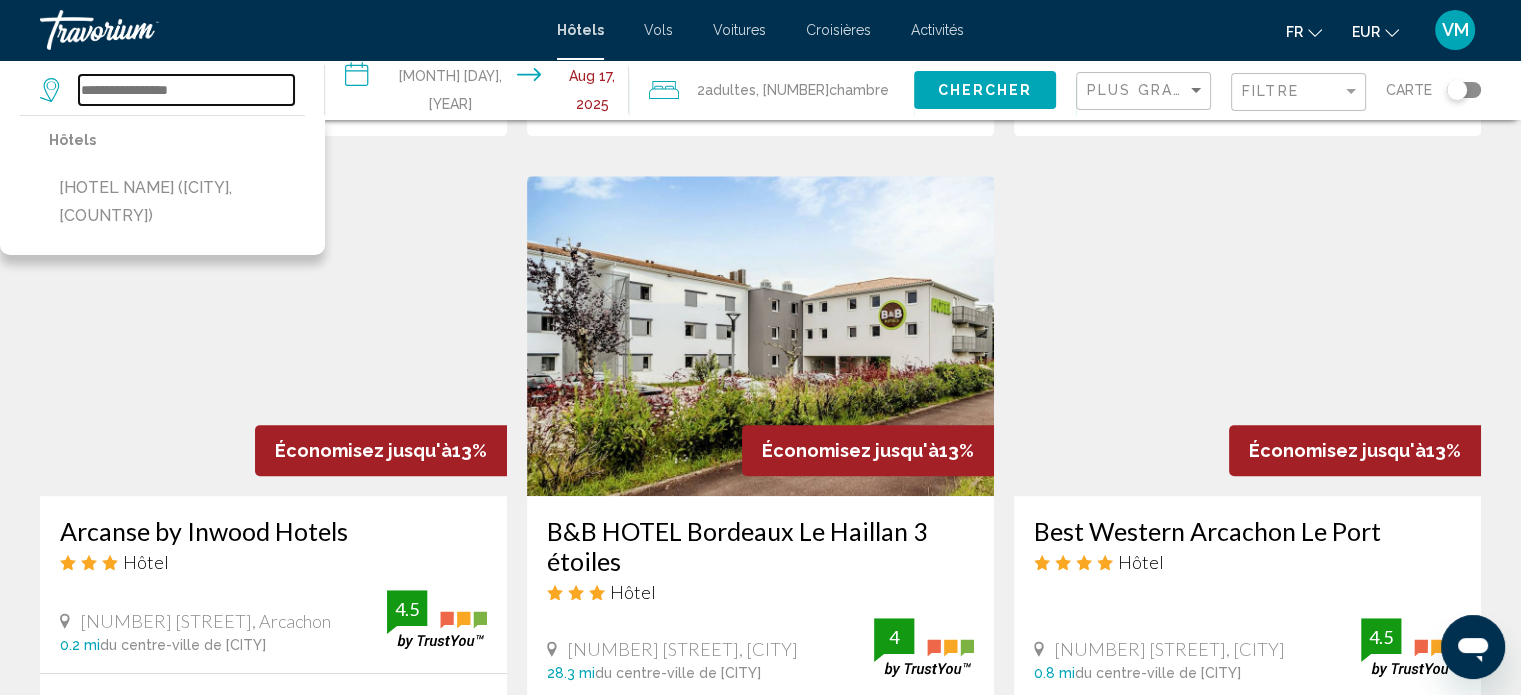 scroll, scrollTop: 791, scrollLeft: 0, axis: vertical 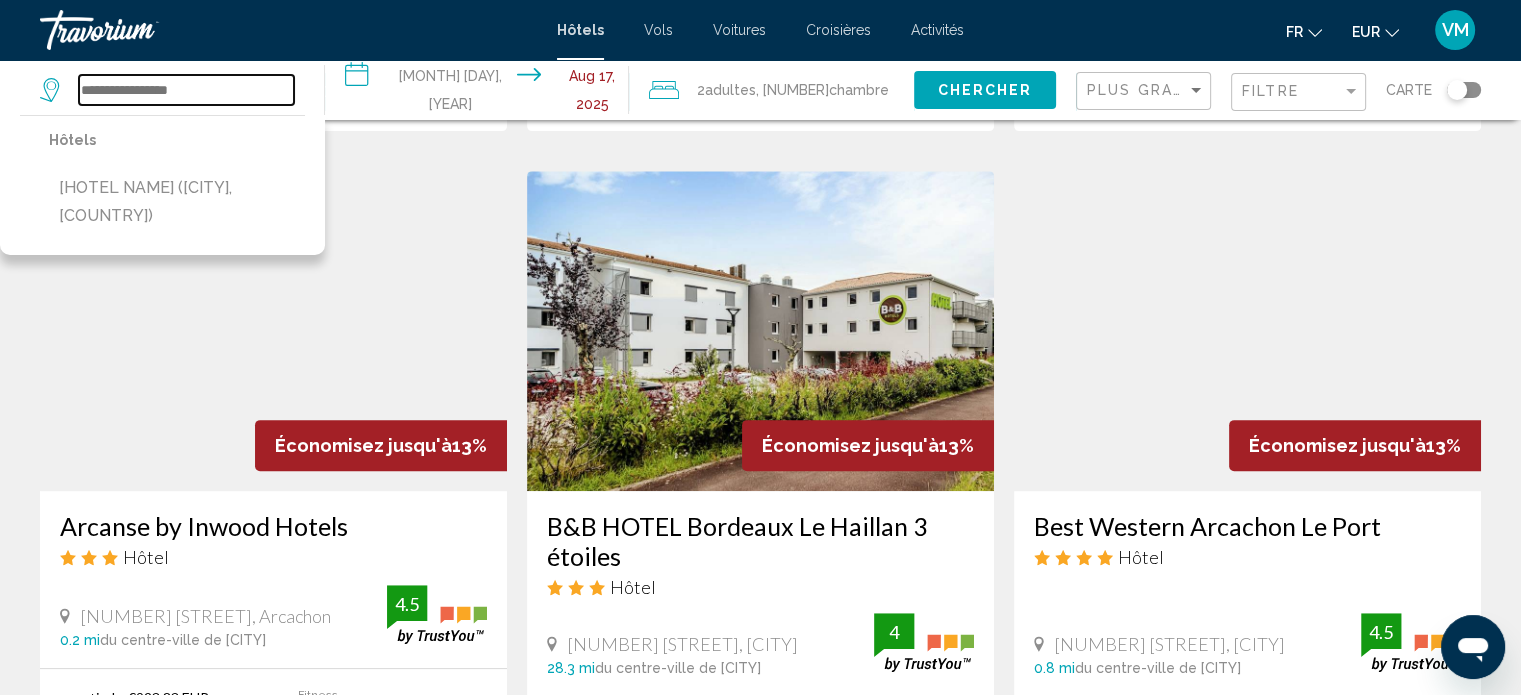 click at bounding box center (186, 90) 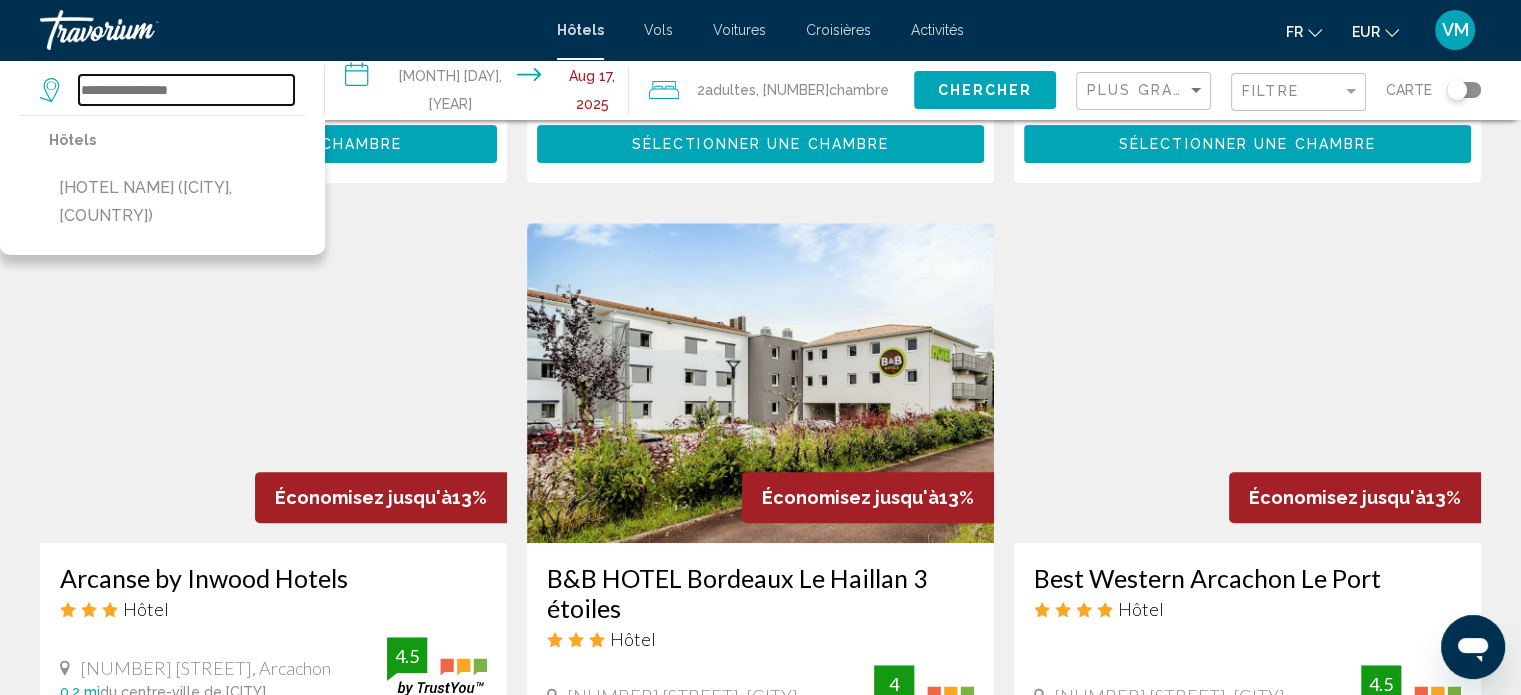 scroll, scrollTop: 728, scrollLeft: 0, axis: vertical 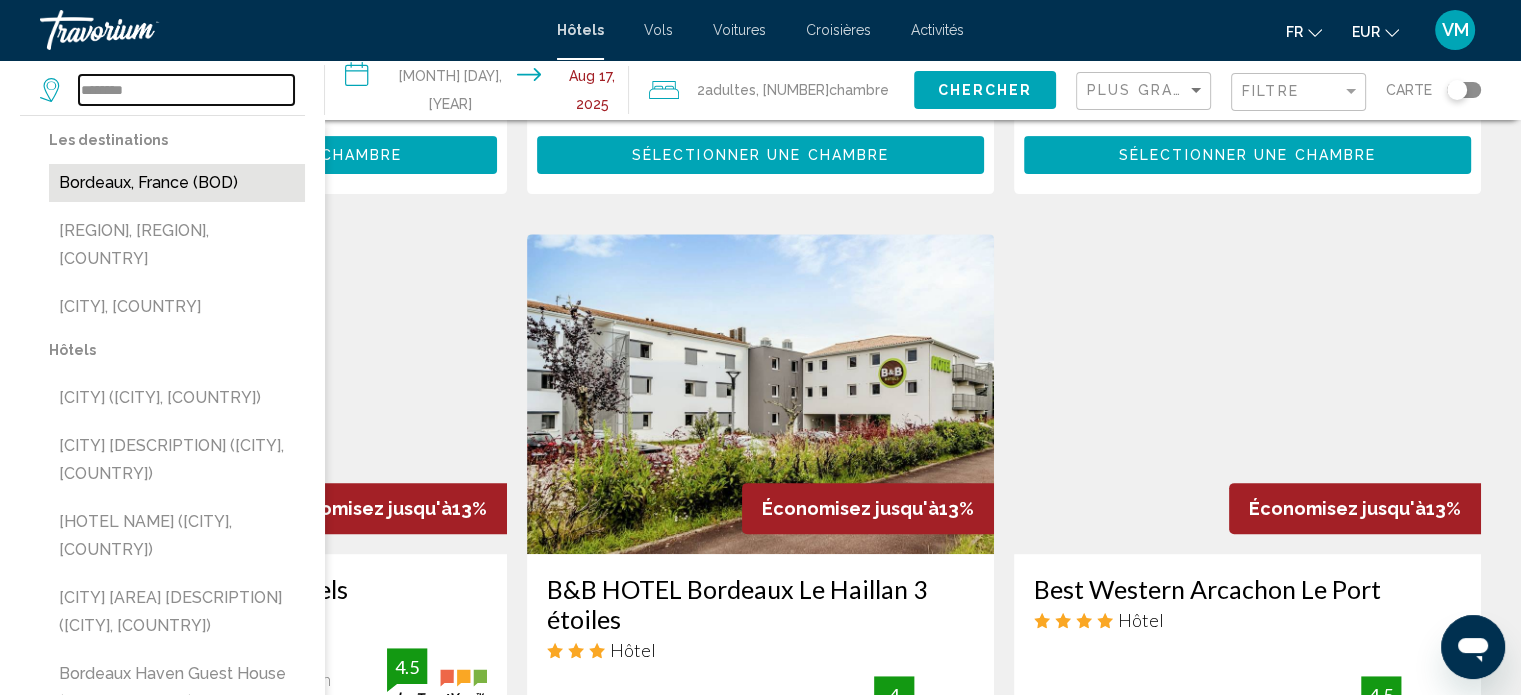 type on "********" 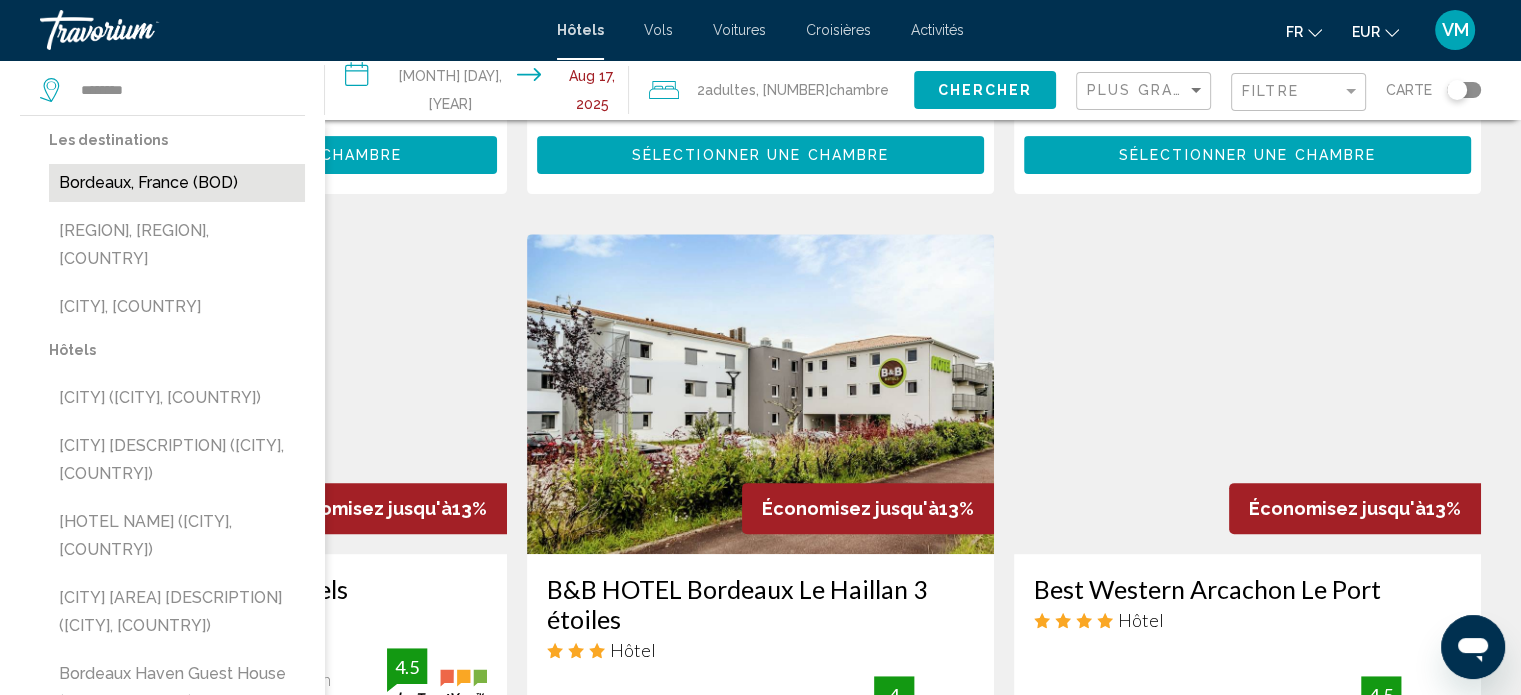 click on "Bordeaux, France (BOD)" at bounding box center [177, 183] 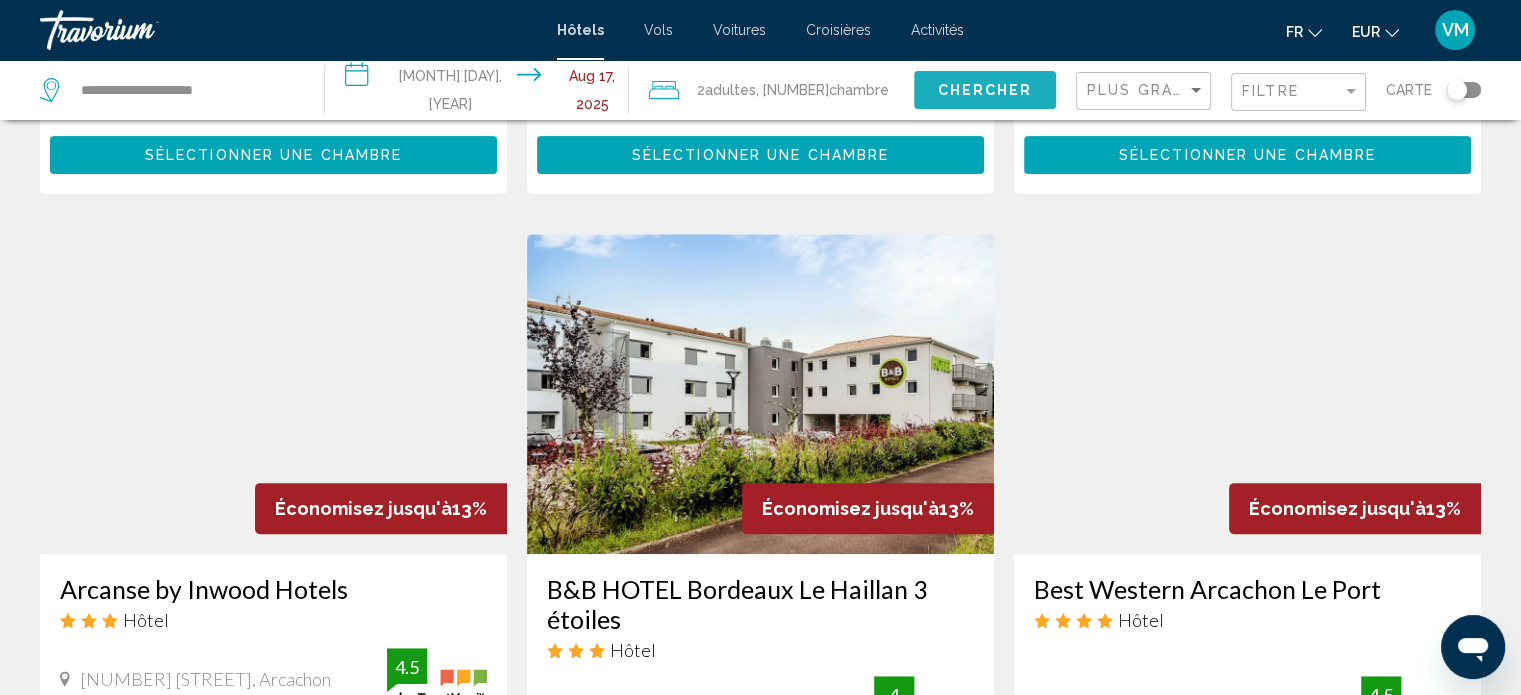click on "Chercher" at bounding box center [984, 91] 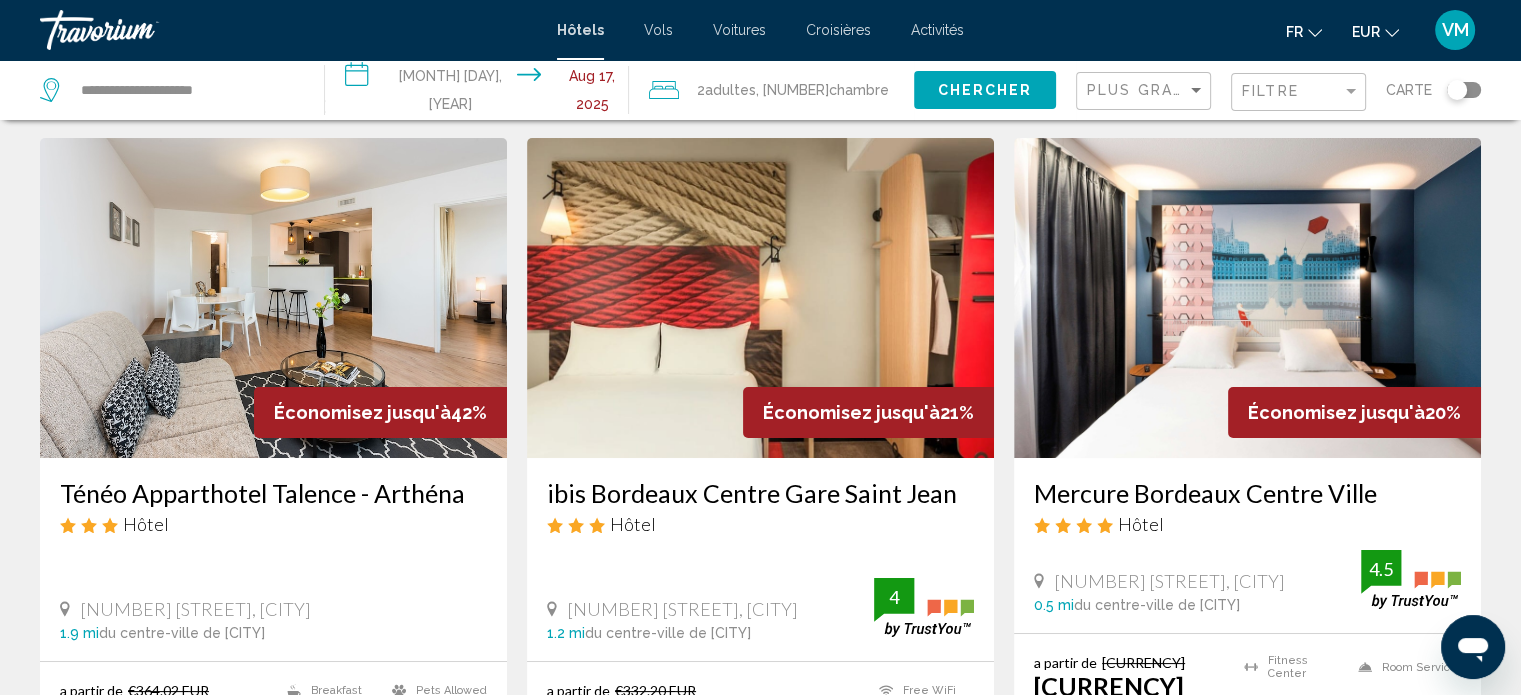 scroll, scrollTop: 0, scrollLeft: 0, axis: both 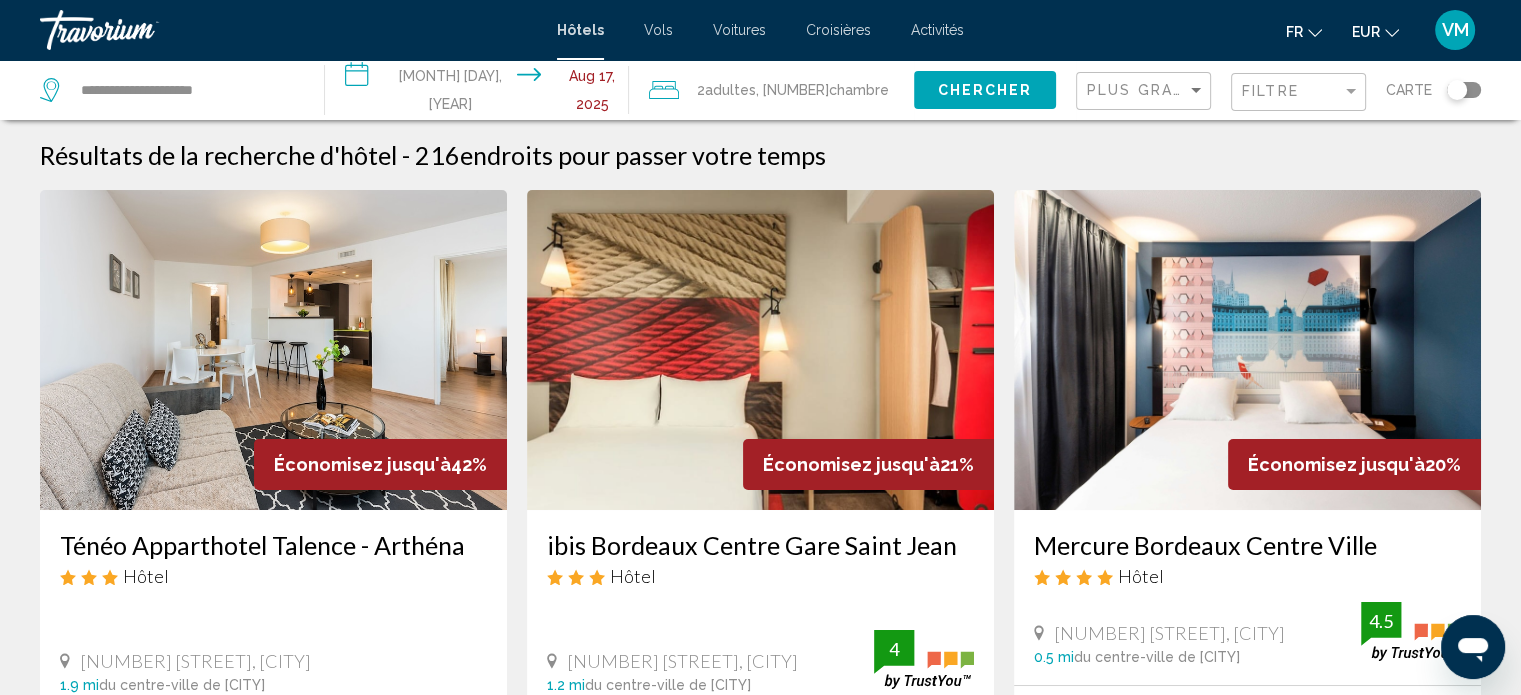 click on "Ténéo Apparthotel Talence - Arthéna" at bounding box center [273, 545] 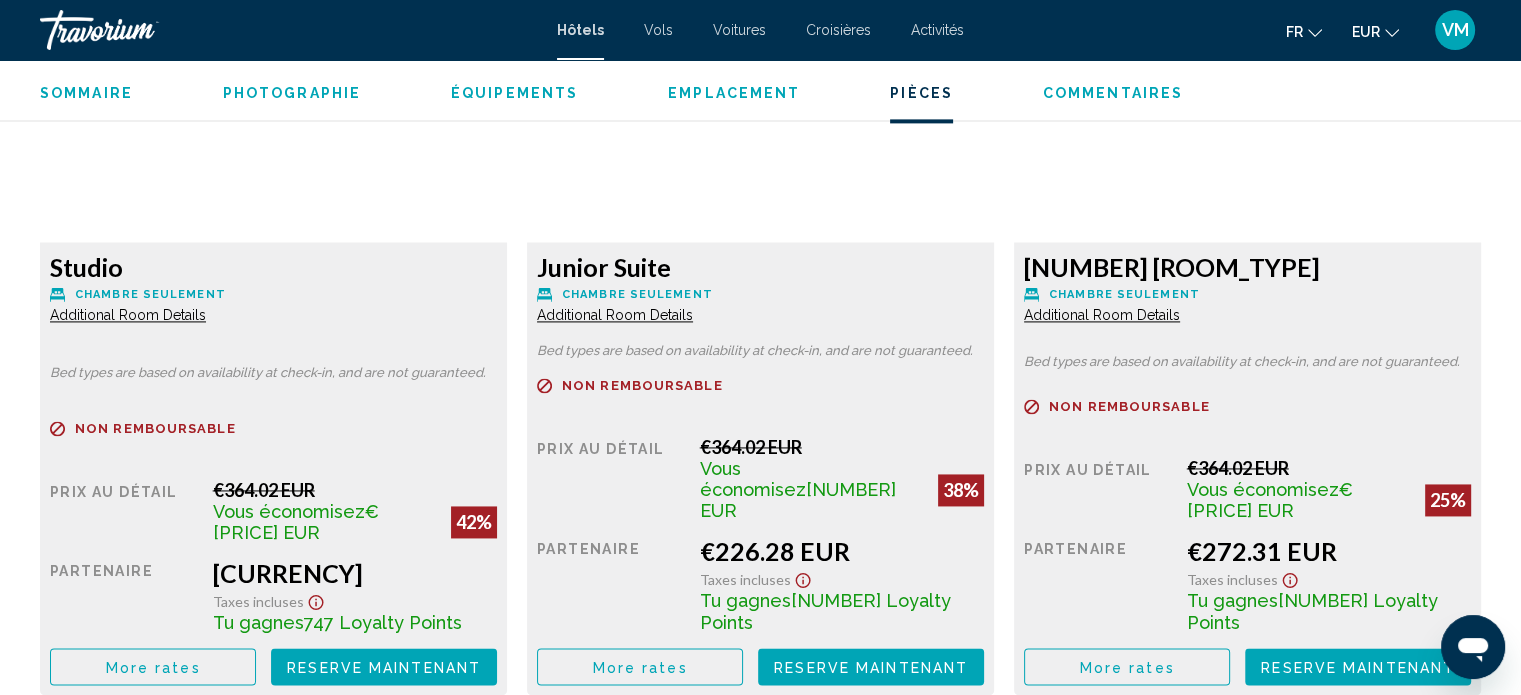 scroll, scrollTop: 2839, scrollLeft: 0, axis: vertical 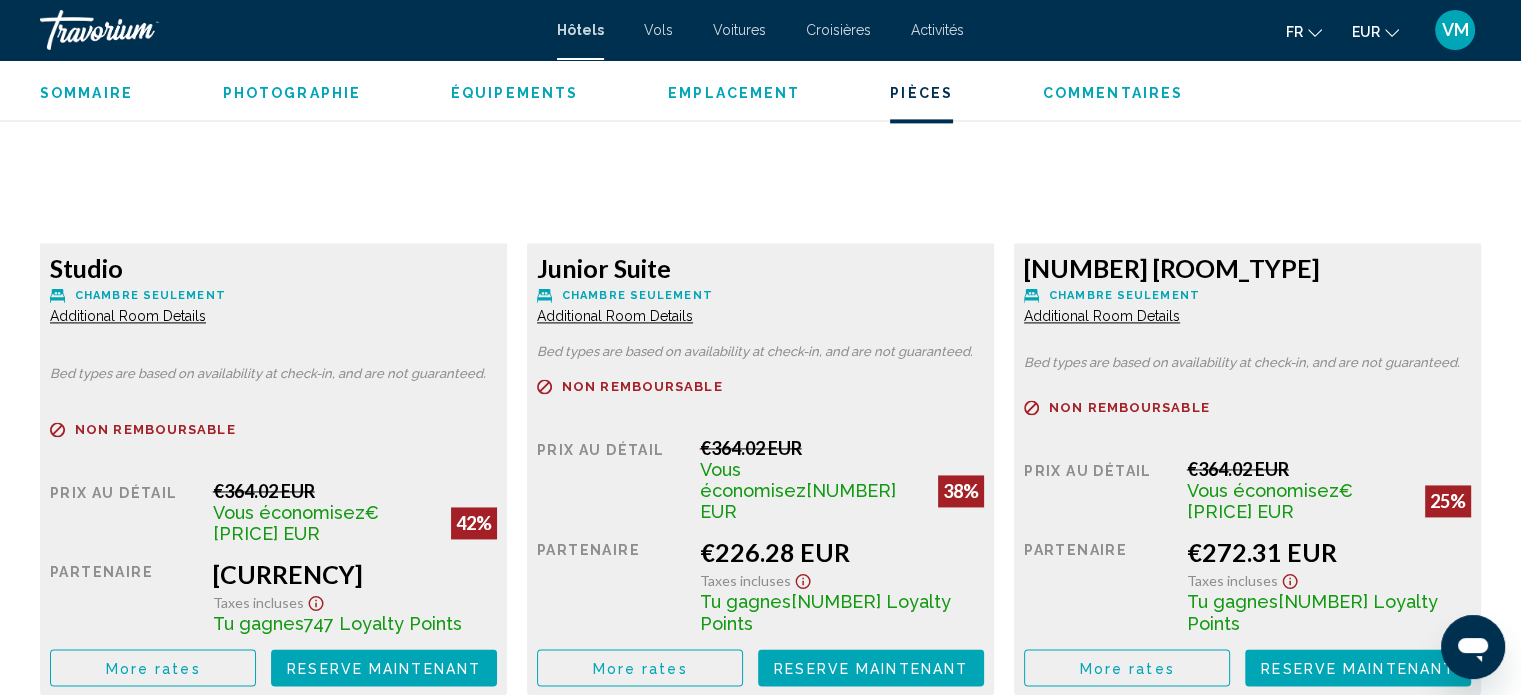 click on "Additional Room Details" at bounding box center [128, 316] 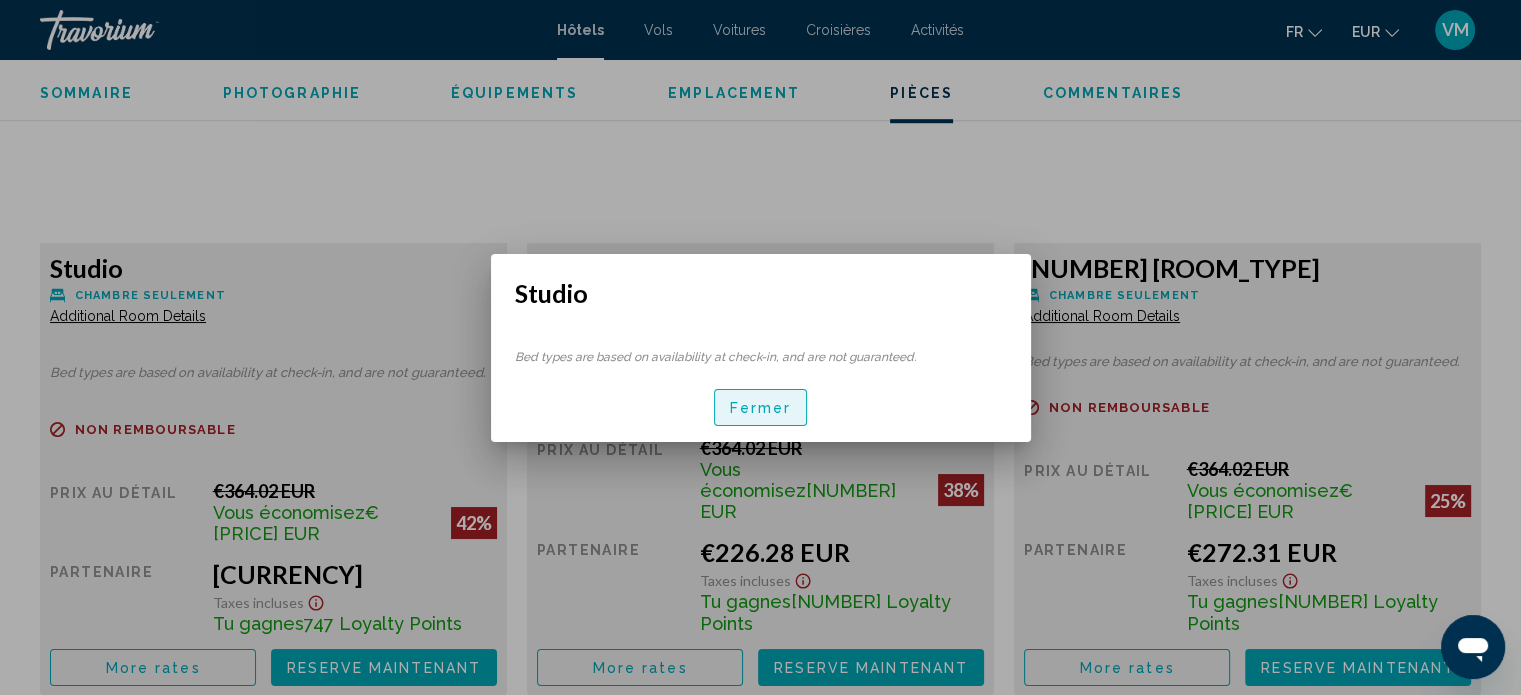 click on "Fermer" at bounding box center (761, 407) 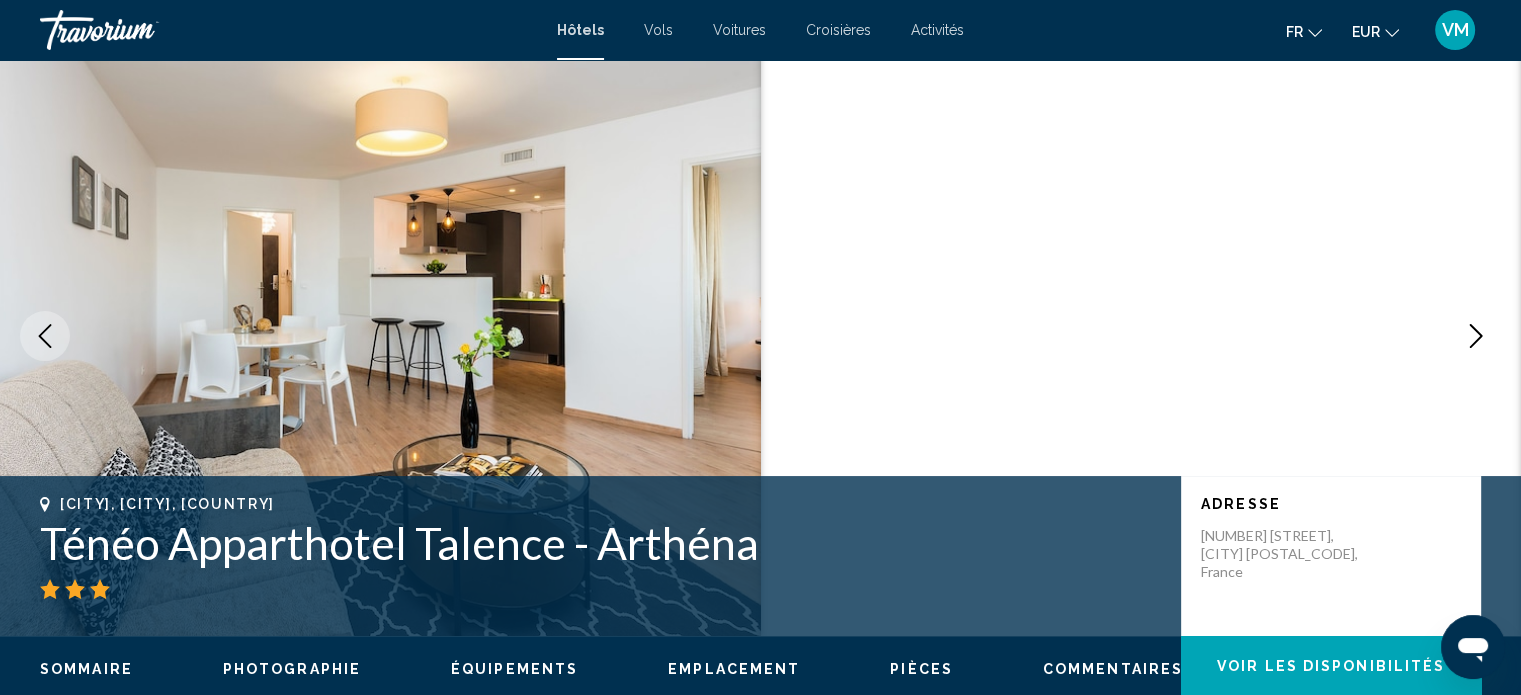 scroll, scrollTop: 26, scrollLeft: 0, axis: vertical 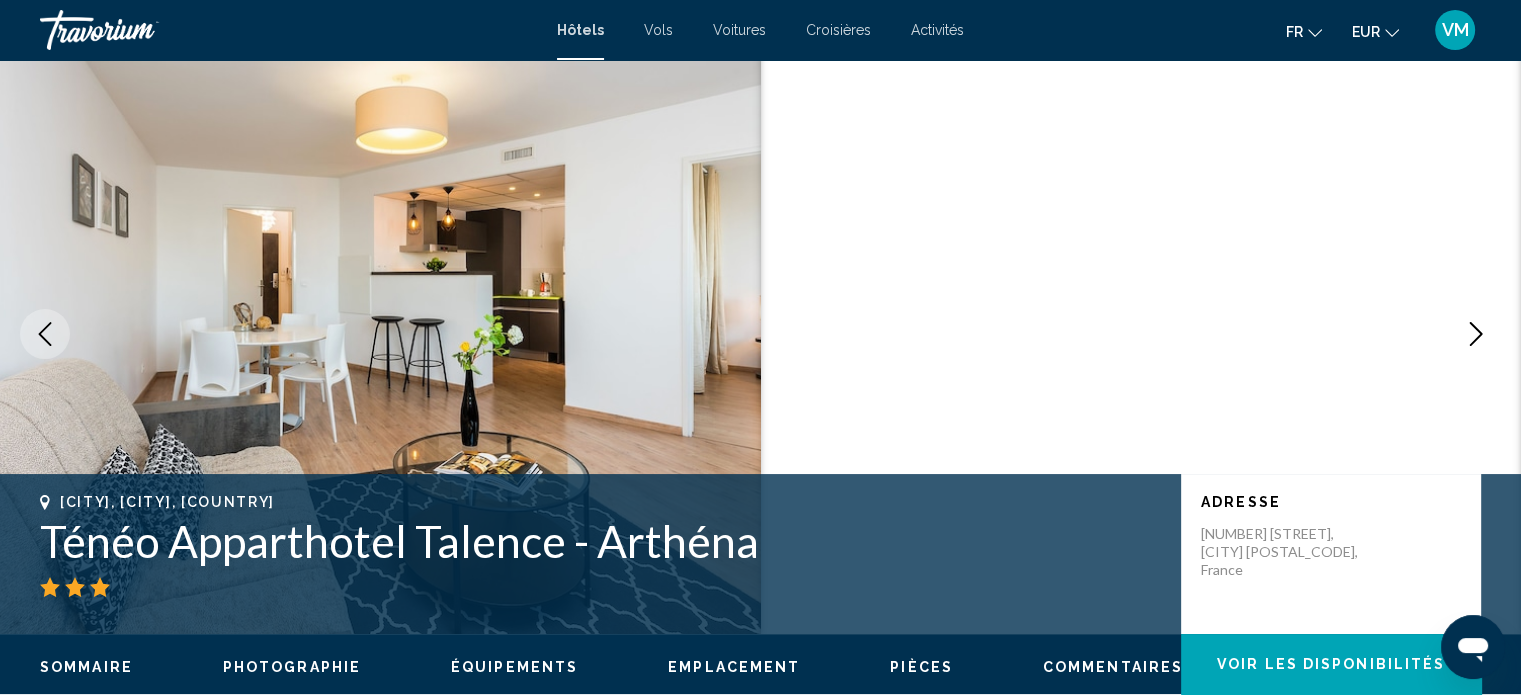click at bounding box center (1476, 334) 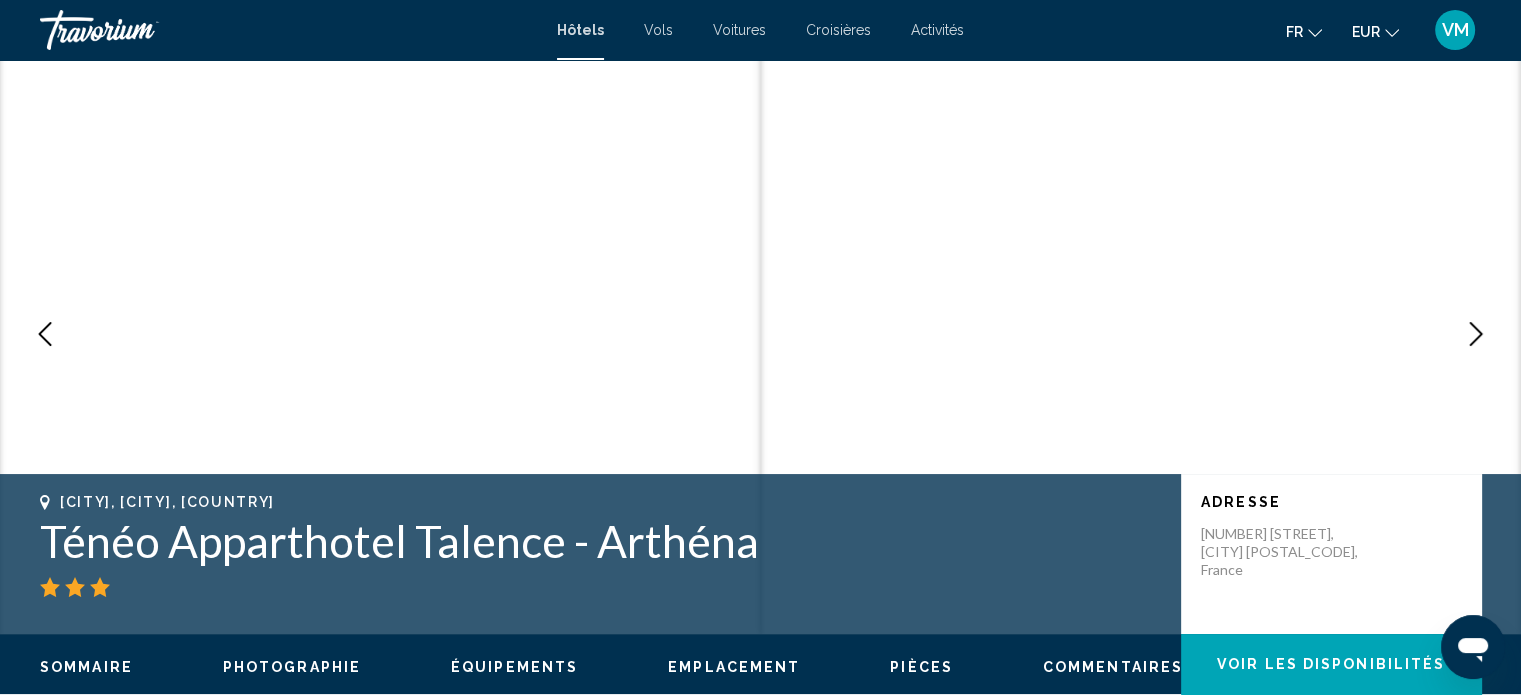 click at bounding box center (1476, 334) 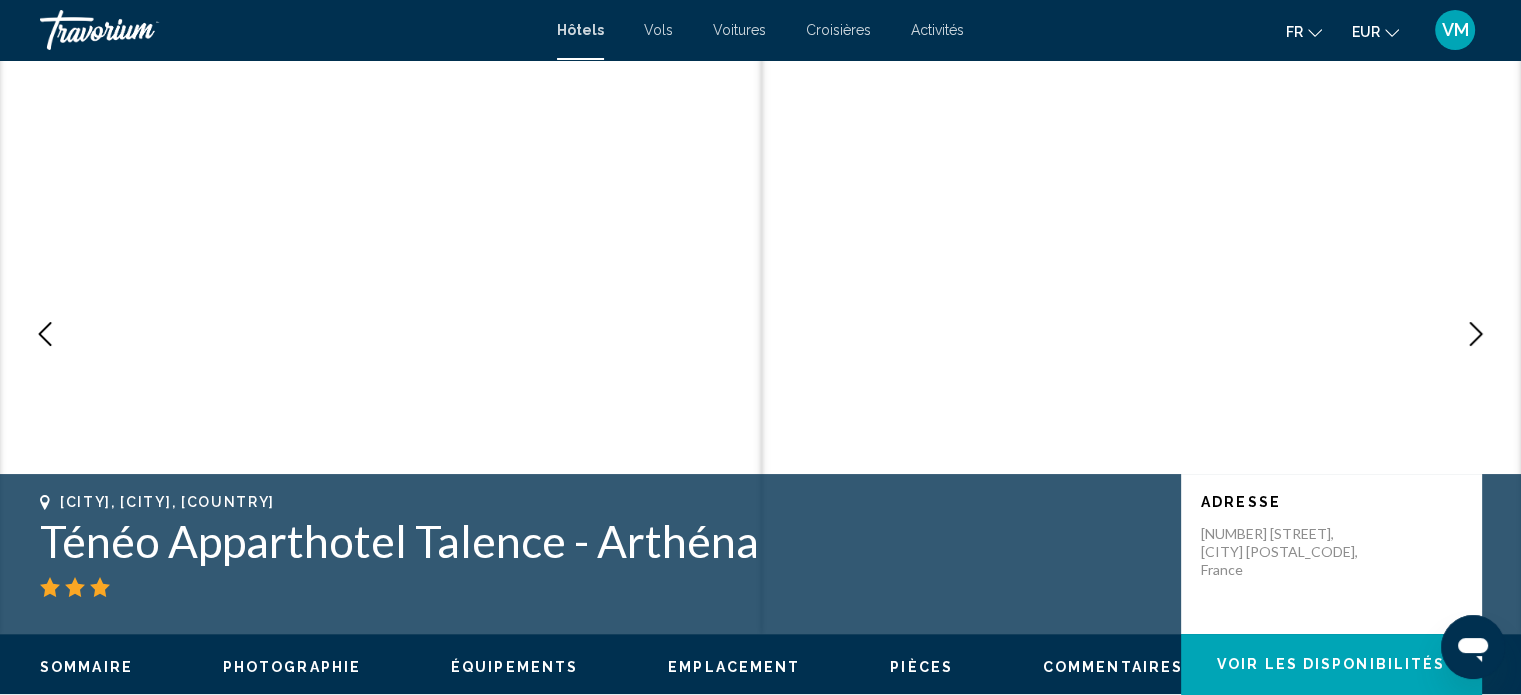 click at bounding box center (1476, 334) 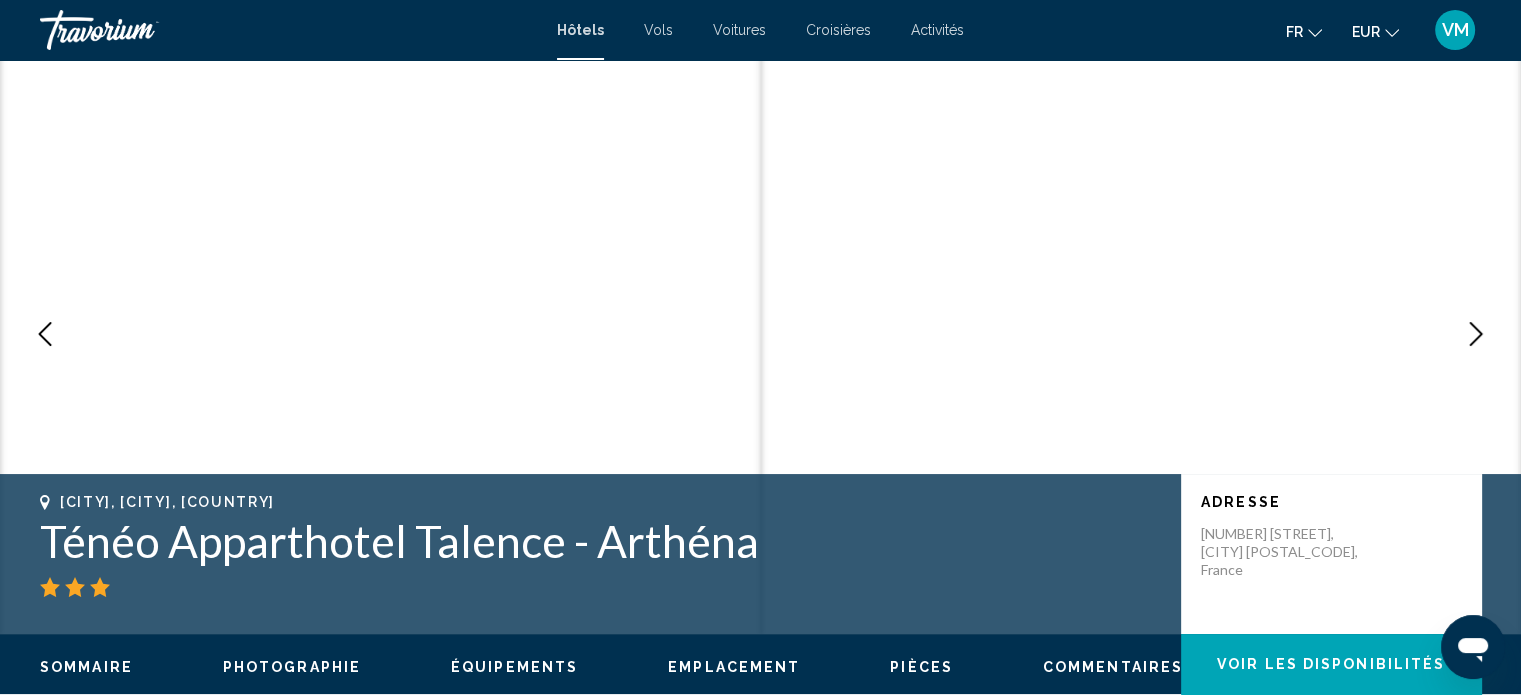 click at bounding box center [1476, 334] 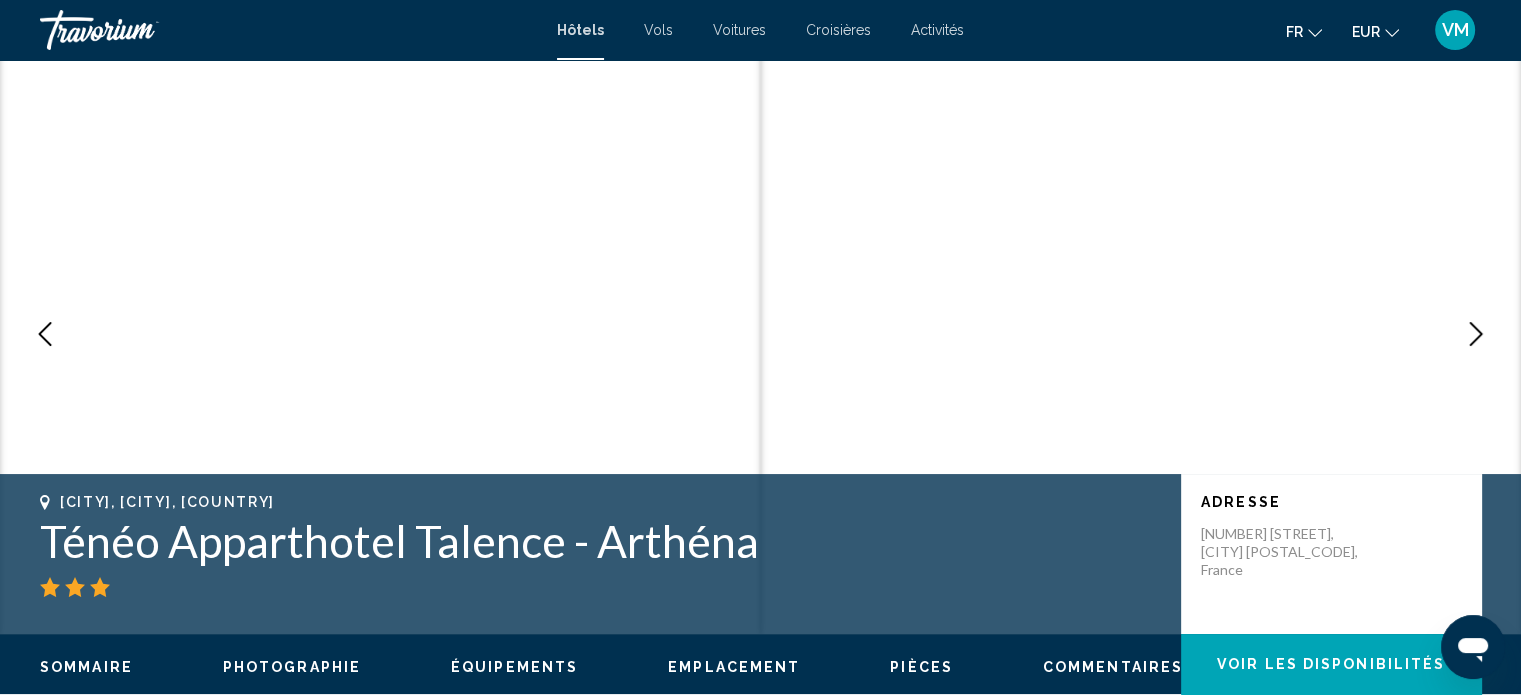 click at bounding box center (1476, 334) 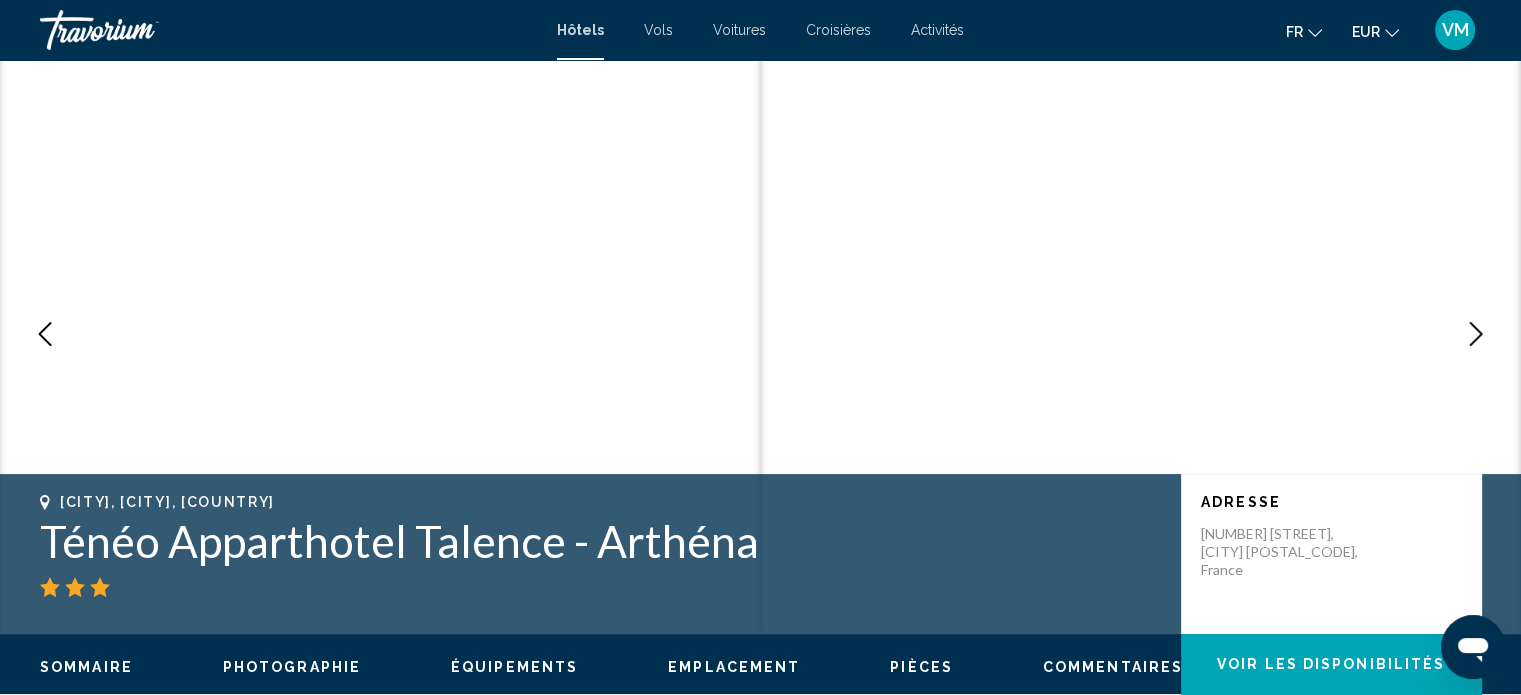 click at bounding box center (1476, 334) 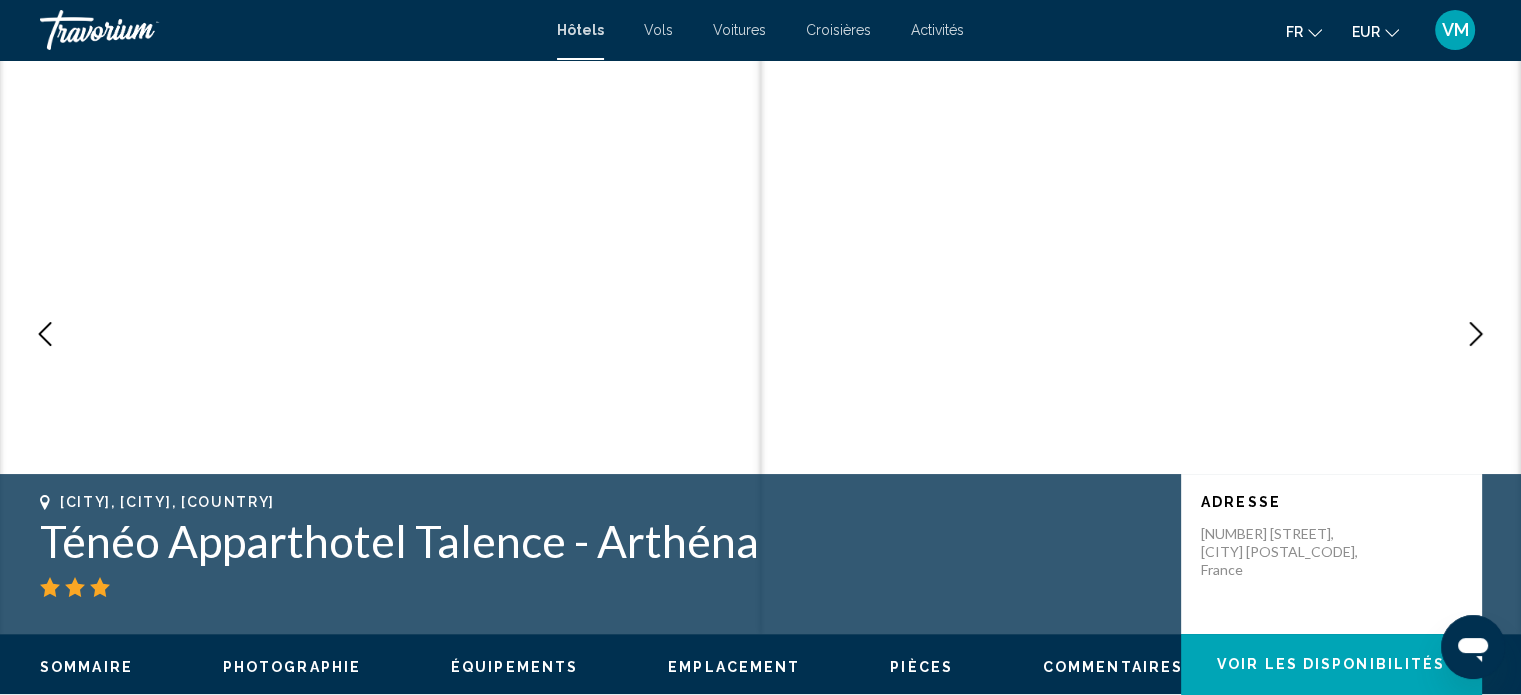 click at bounding box center (1476, 334) 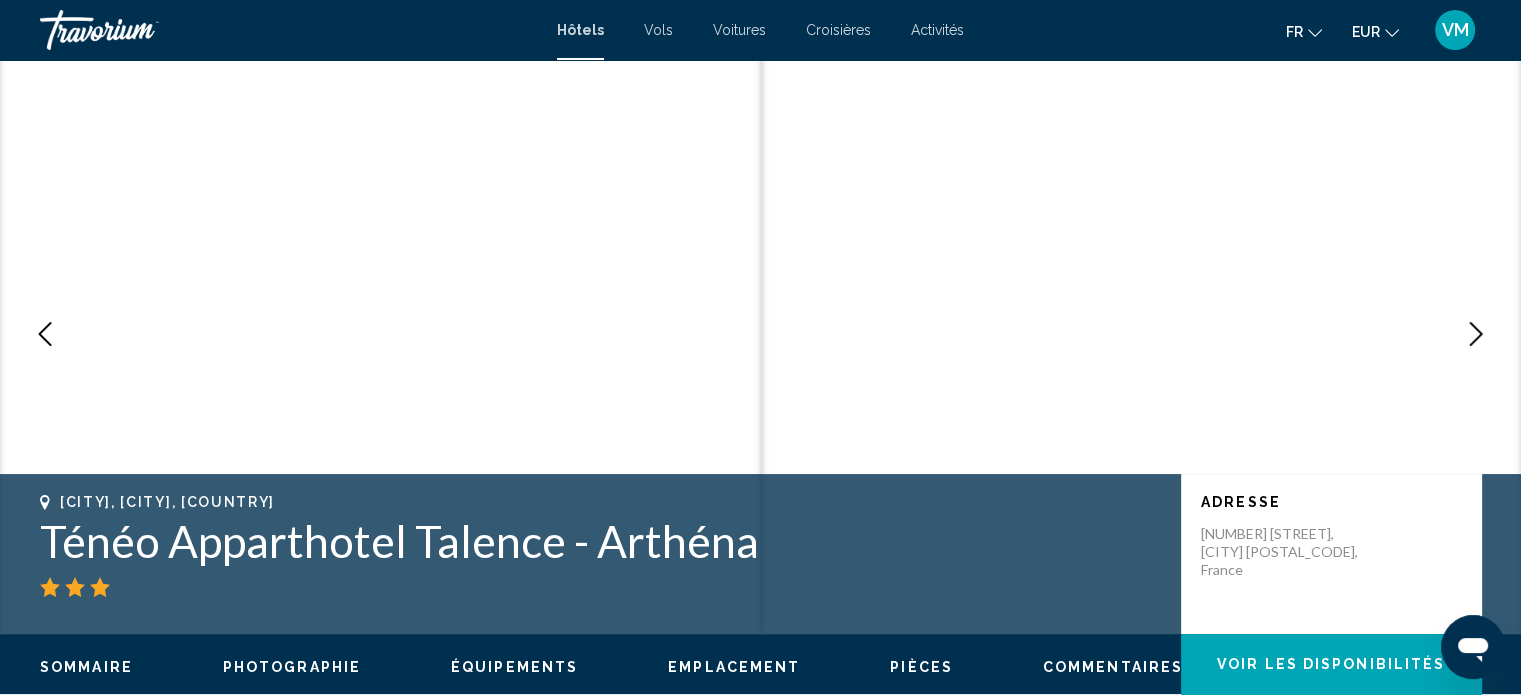 click at bounding box center [1476, 334] 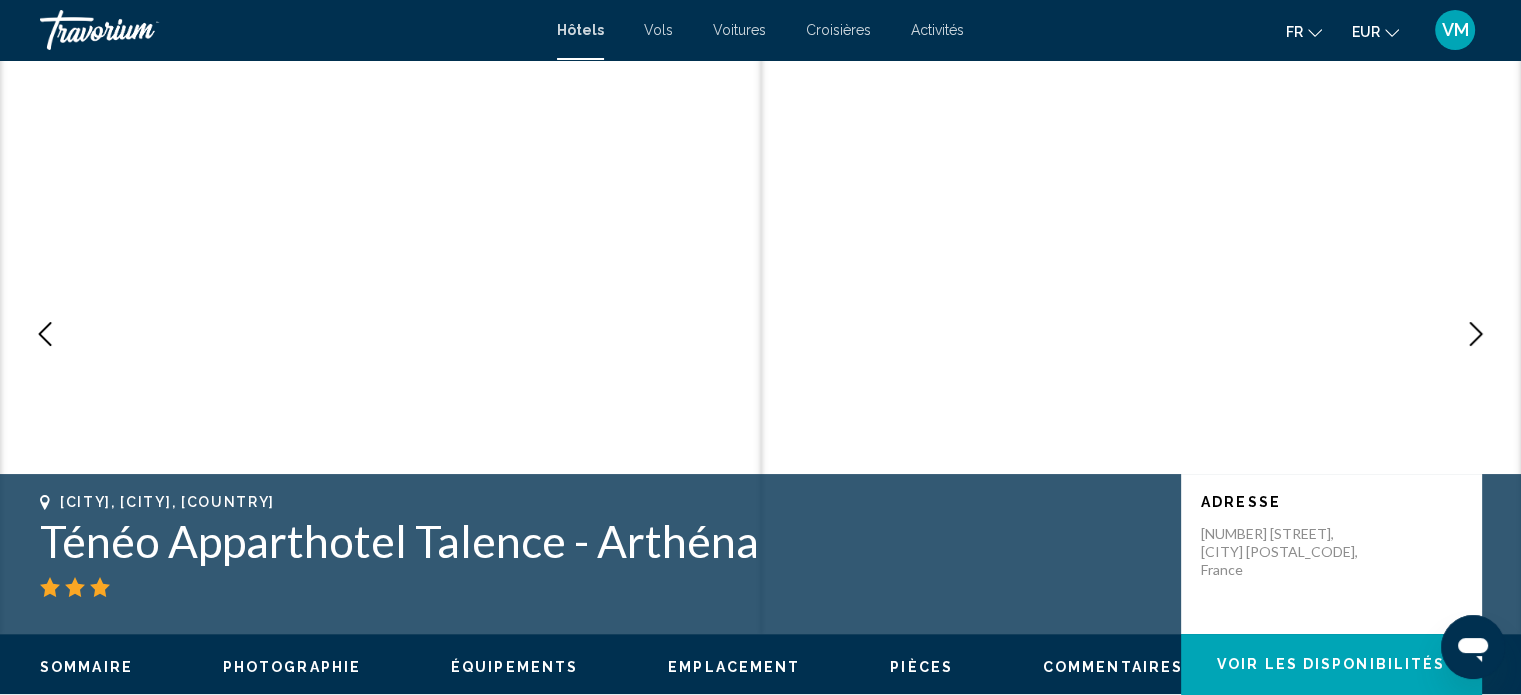 click at bounding box center [1476, 334] 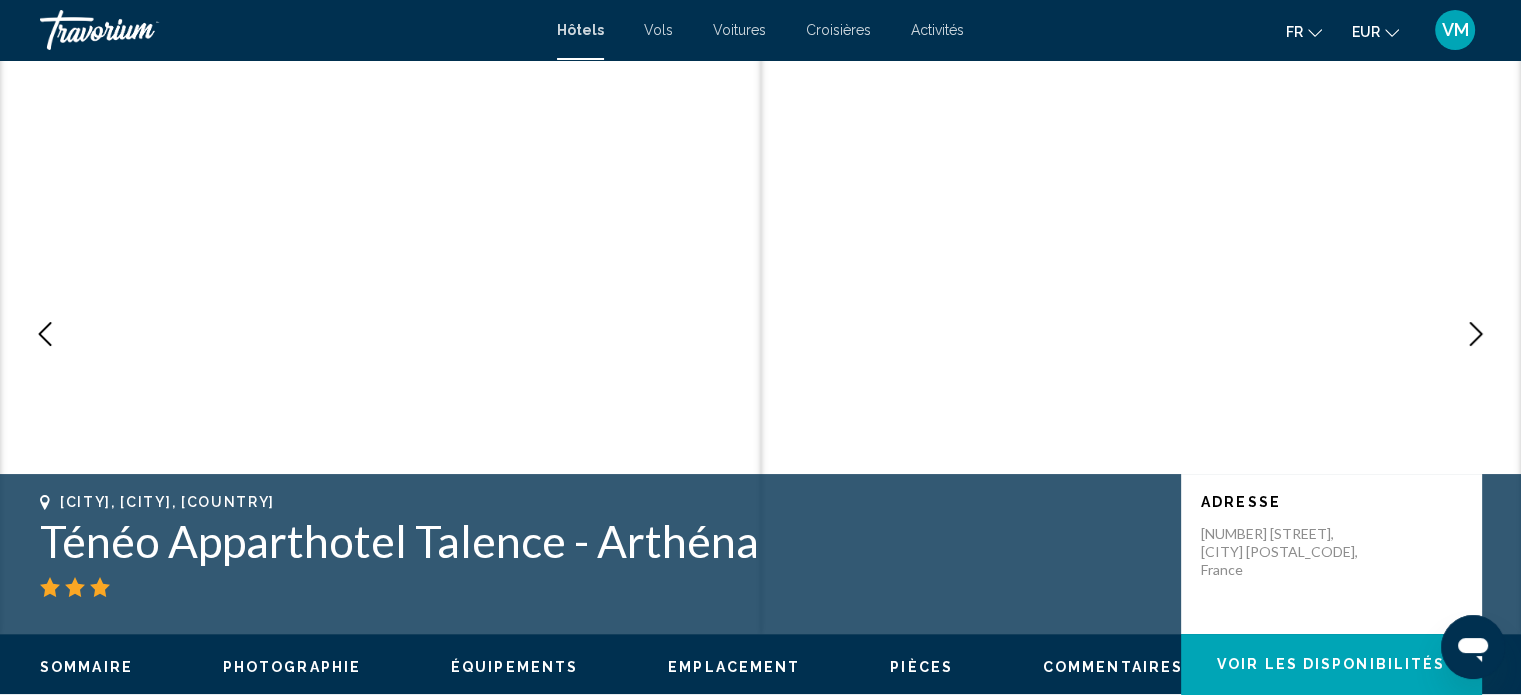 click at bounding box center [1476, 334] 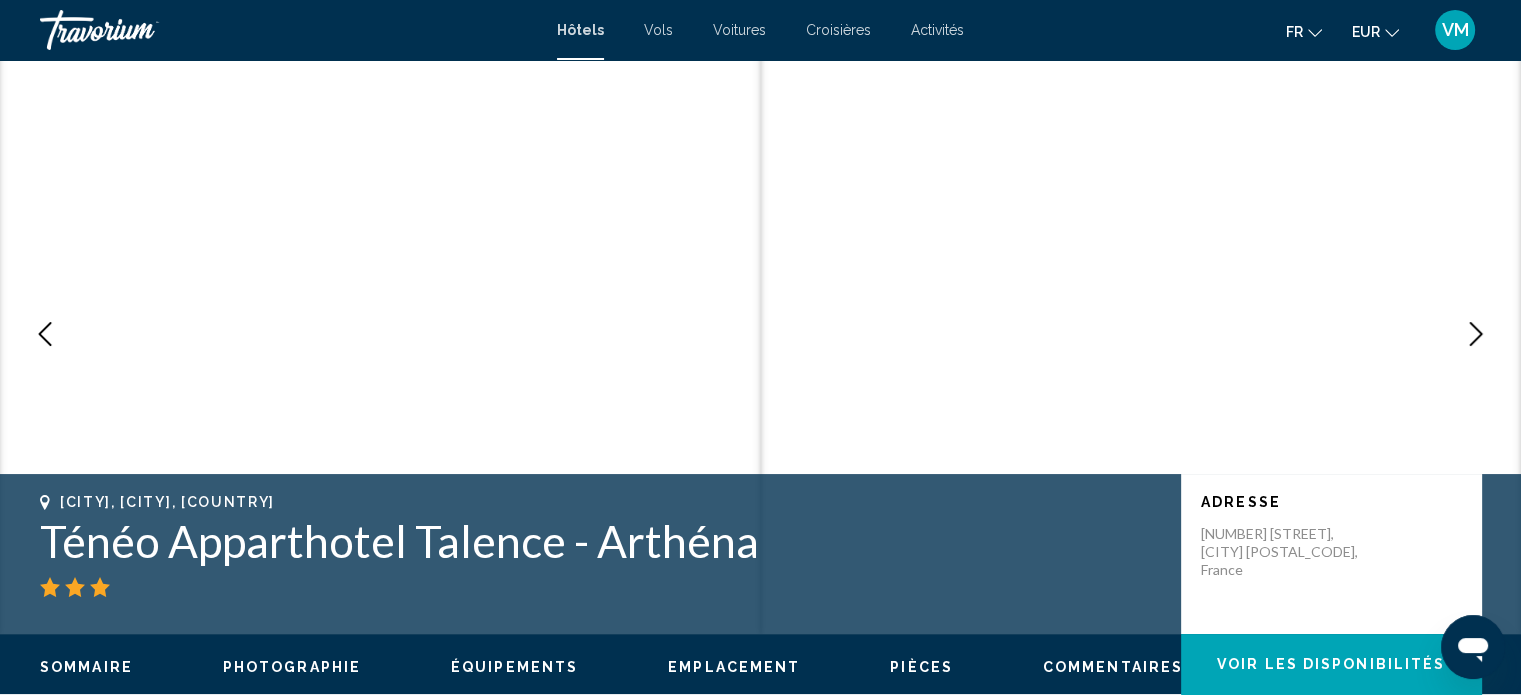 click at bounding box center (1476, 334) 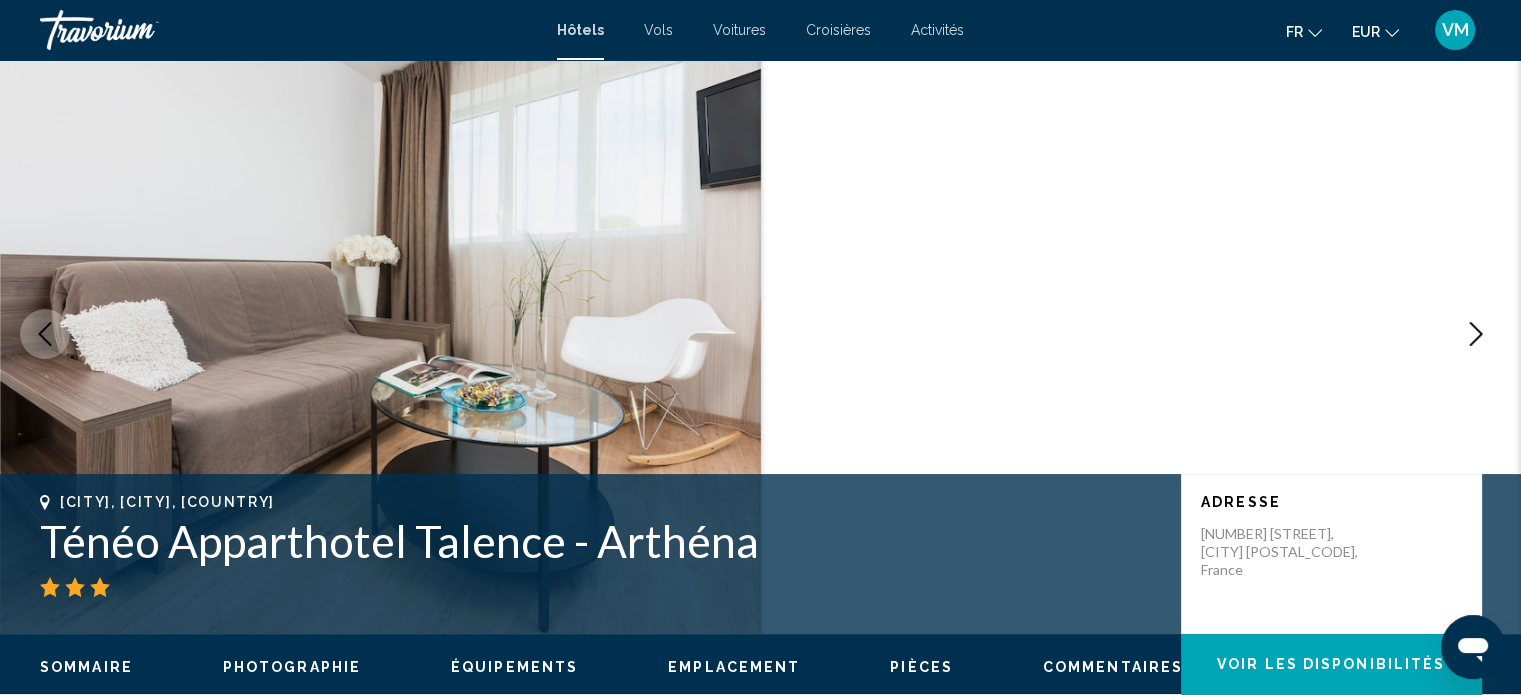 click at bounding box center [1476, 334] 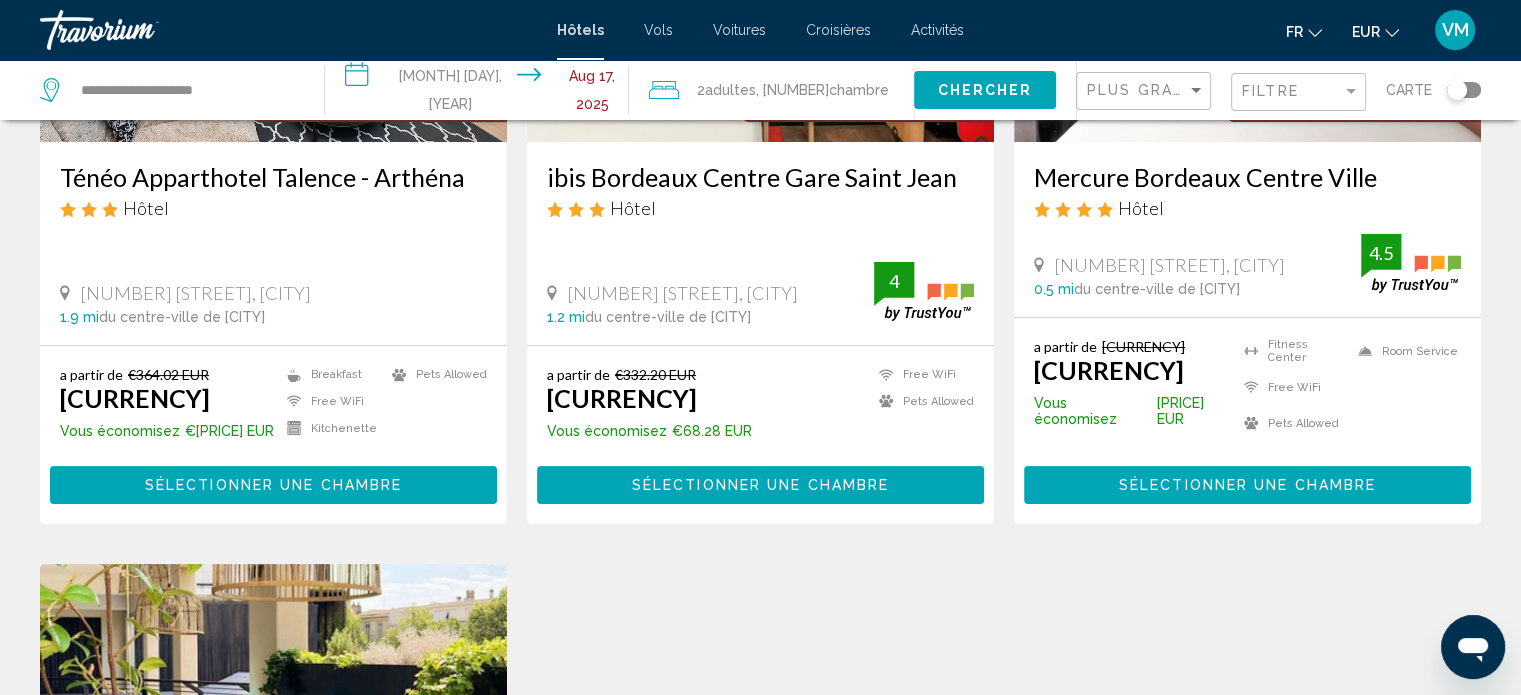 scroll, scrollTop: 366, scrollLeft: 0, axis: vertical 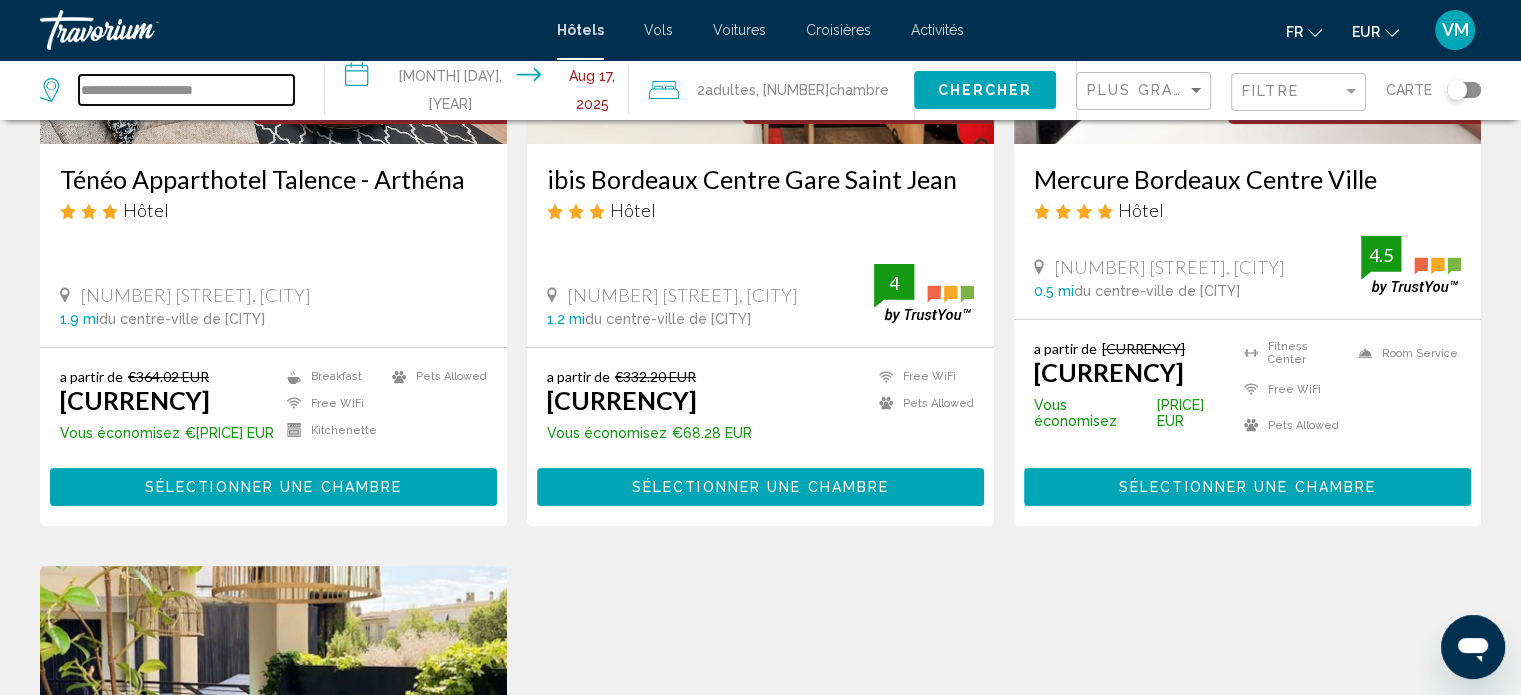 click on "**********" at bounding box center (186, 90) 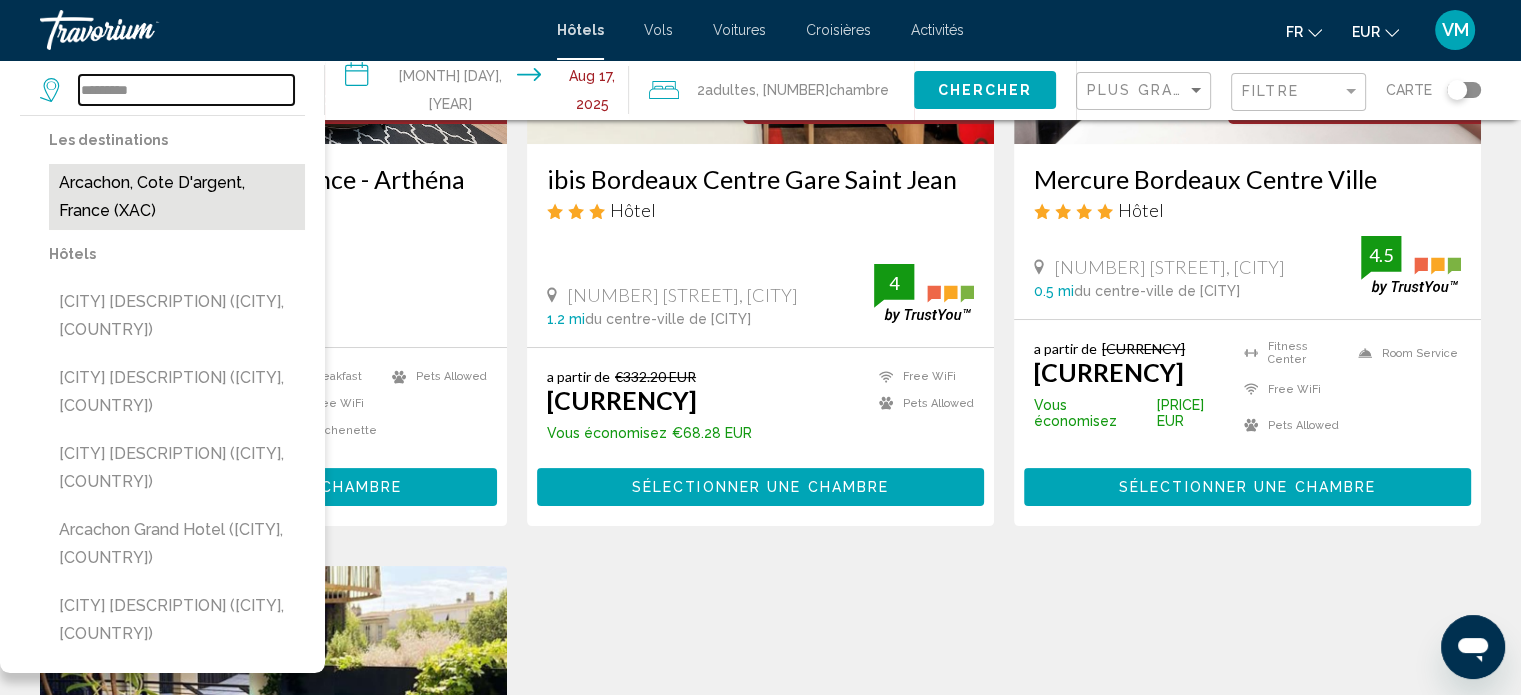 type on "********" 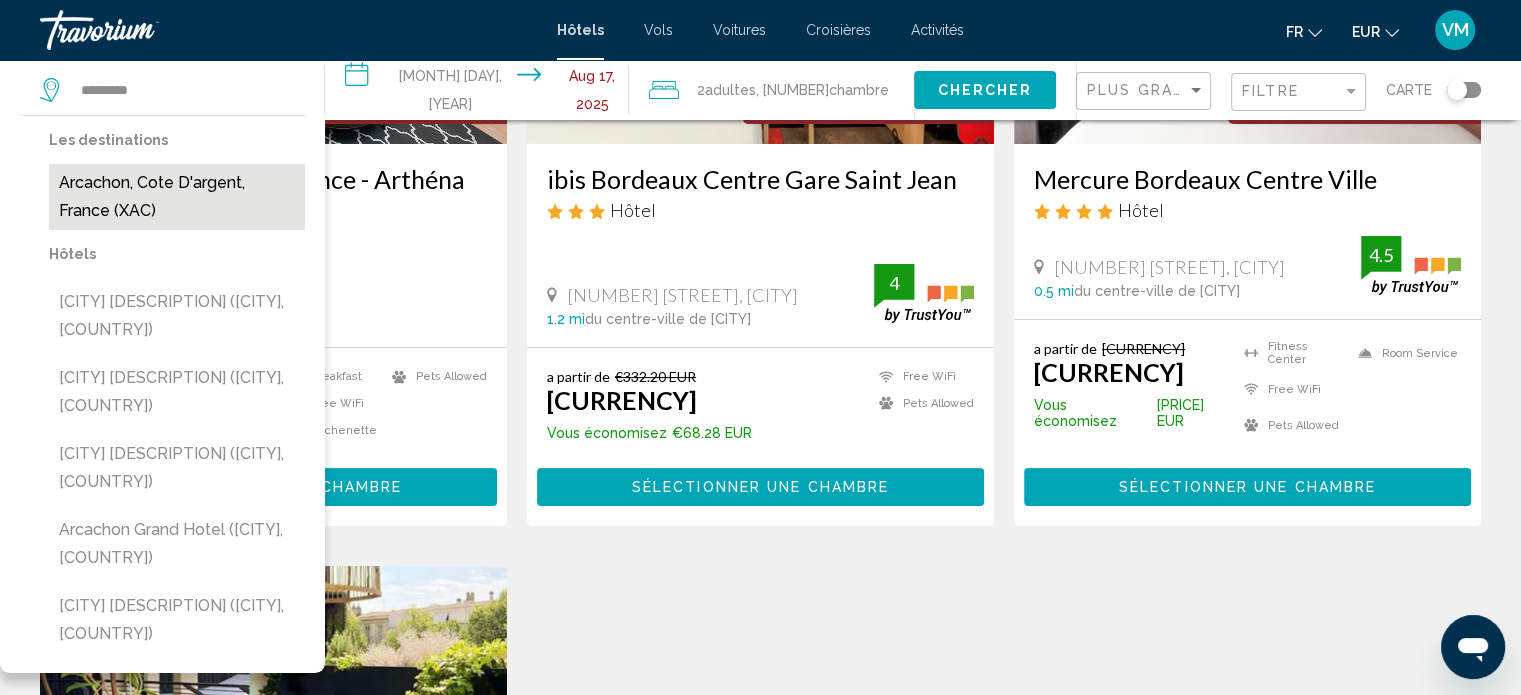 click on "Arcachon, Cote D'argent, France (XAC)" at bounding box center [177, 197] 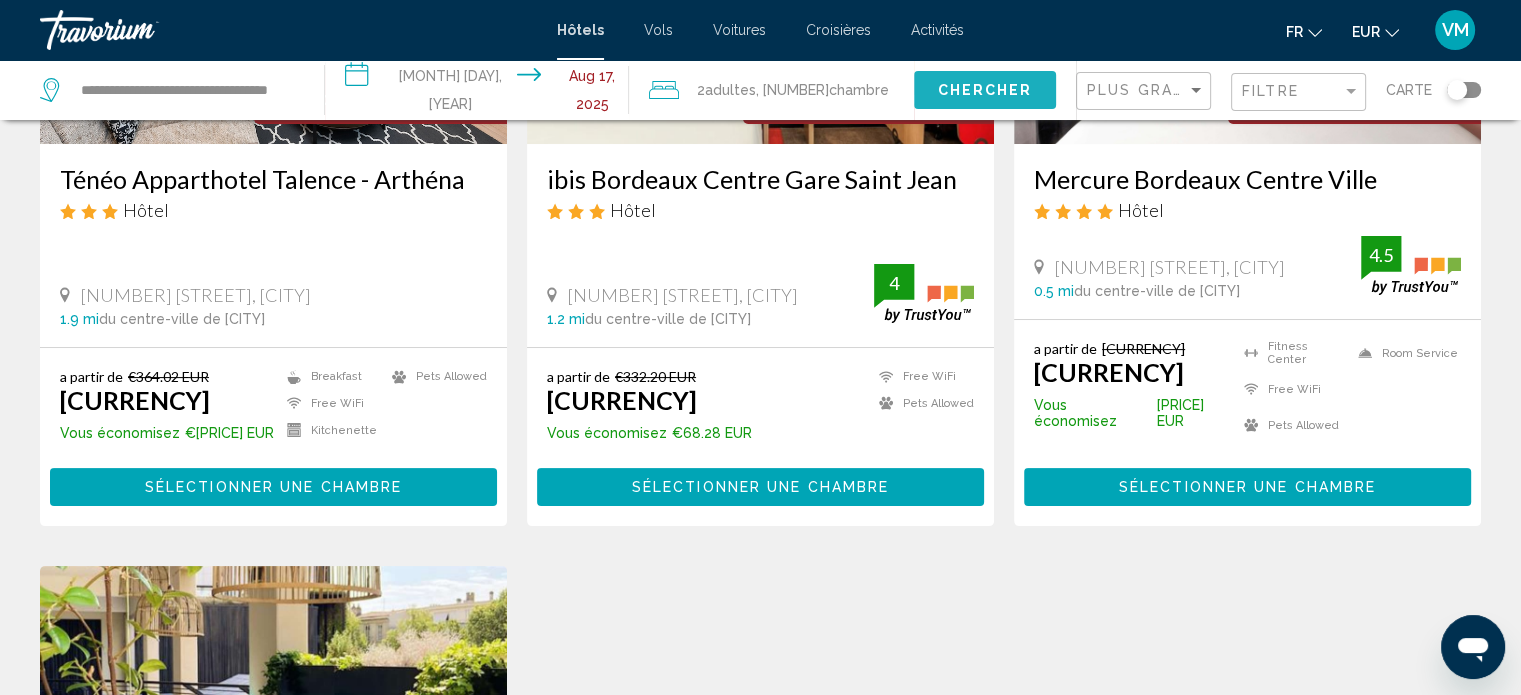 click on "Chercher" at bounding box center (984, 91) 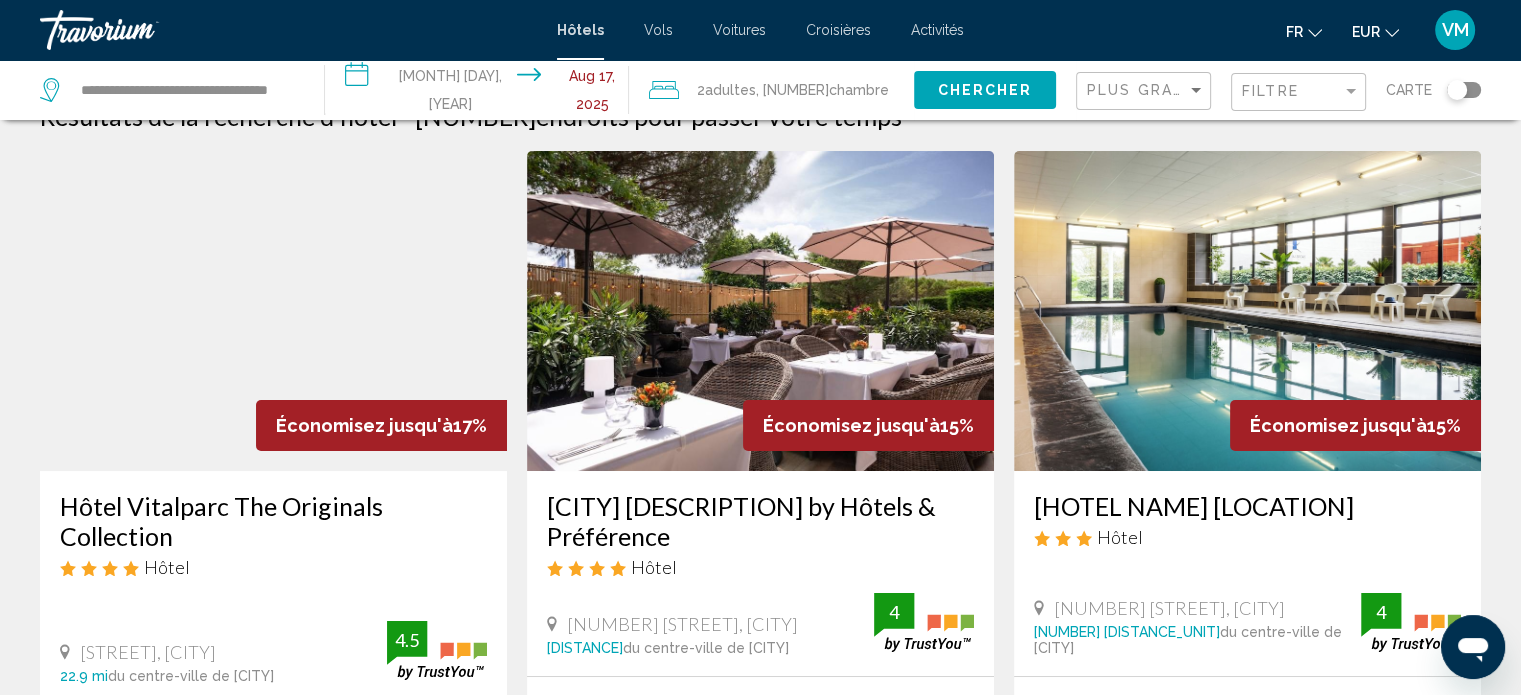 scroll, scrollTop: 0, scrollLeft: 0, axis: both 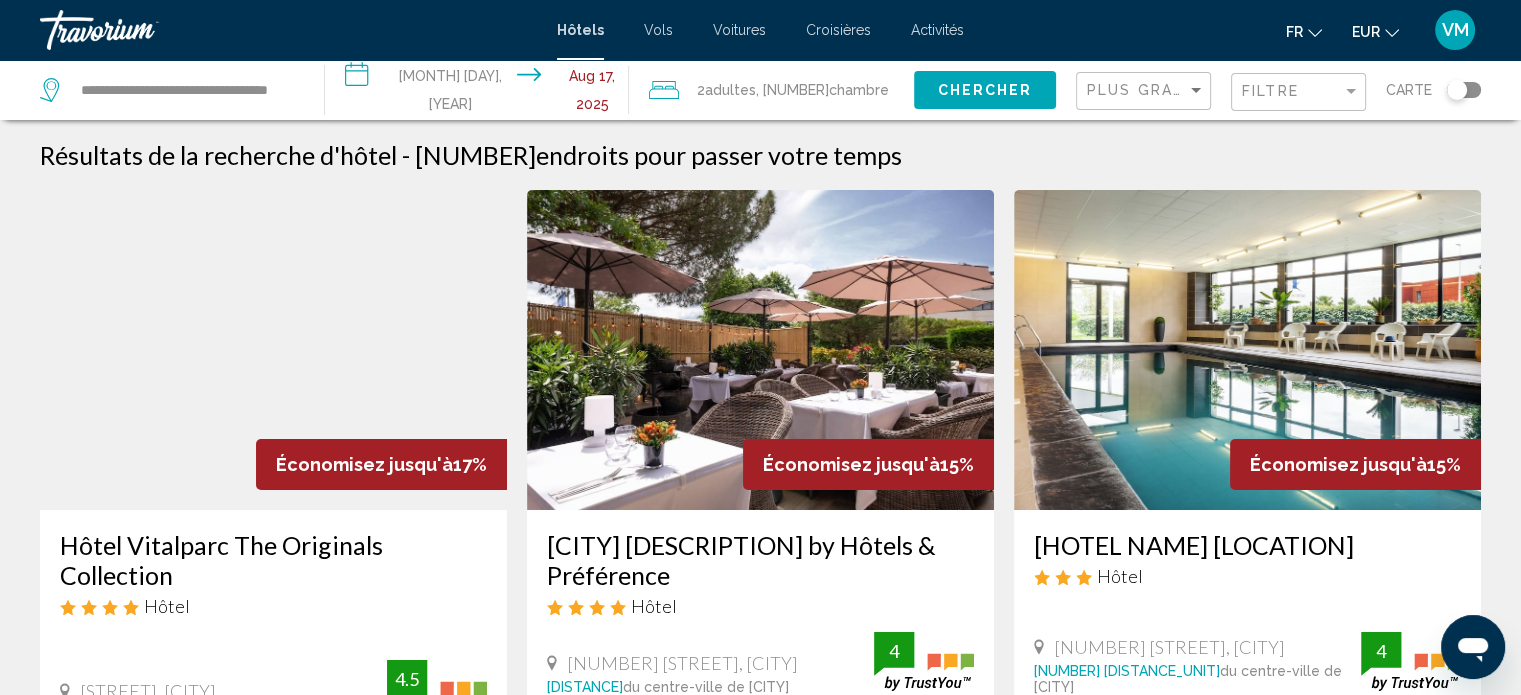 click on "Filtre" at bounding box center [1298, 92] 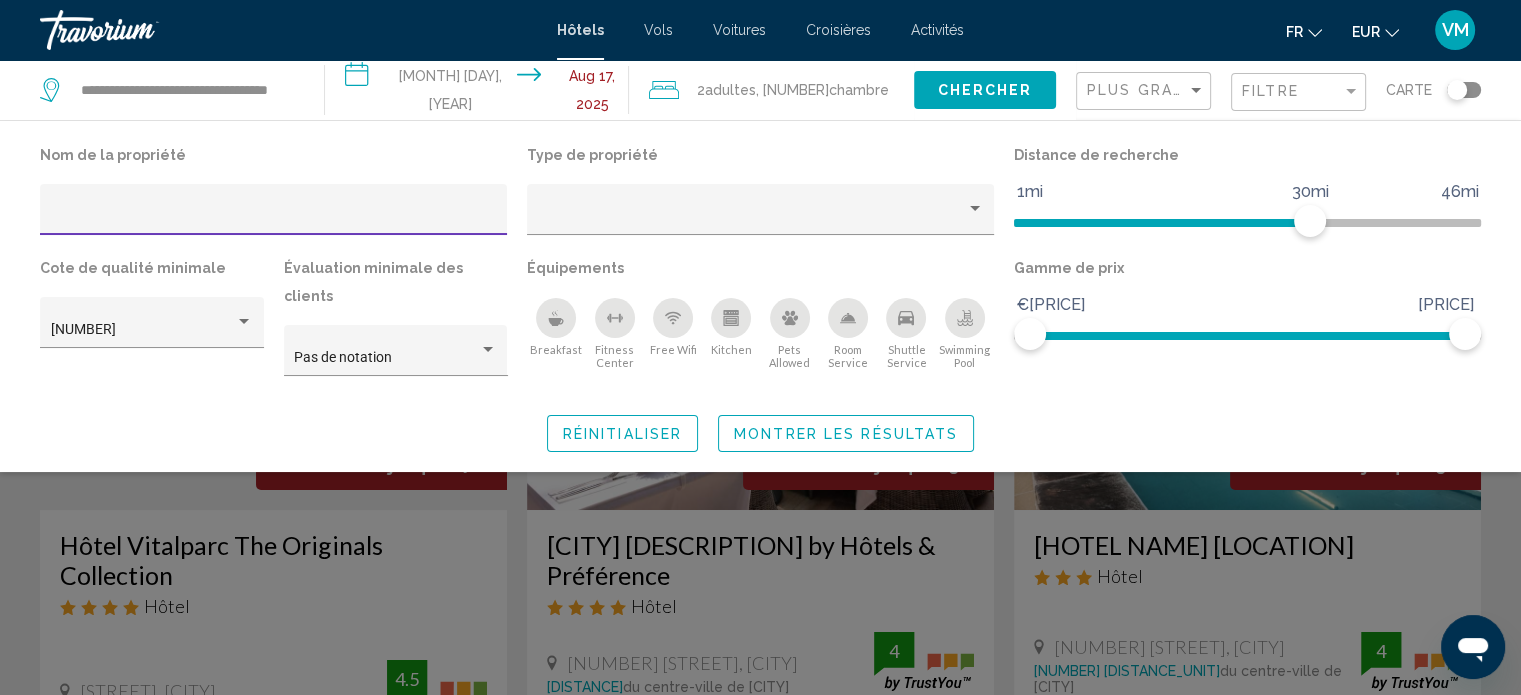 click at bounding box center (906, 318) 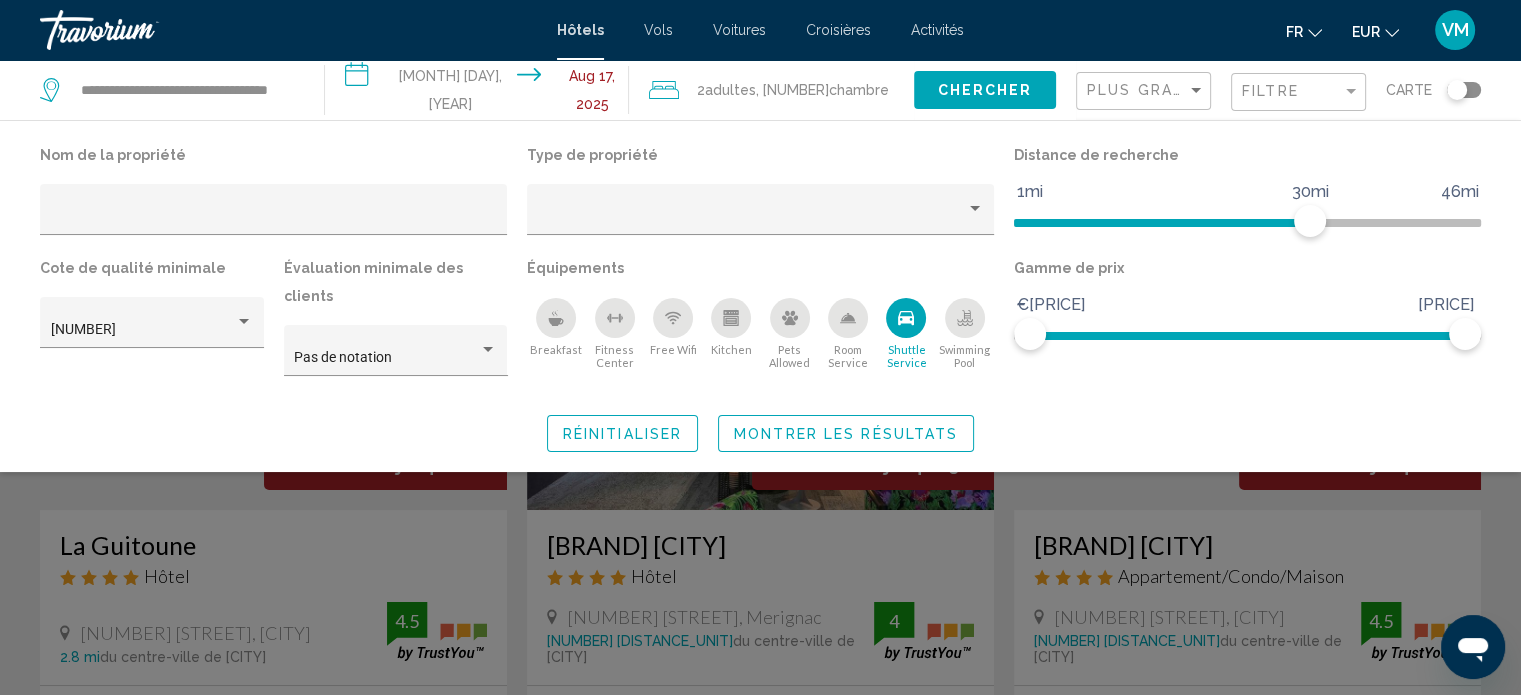 click at bounding box center (760, 497) 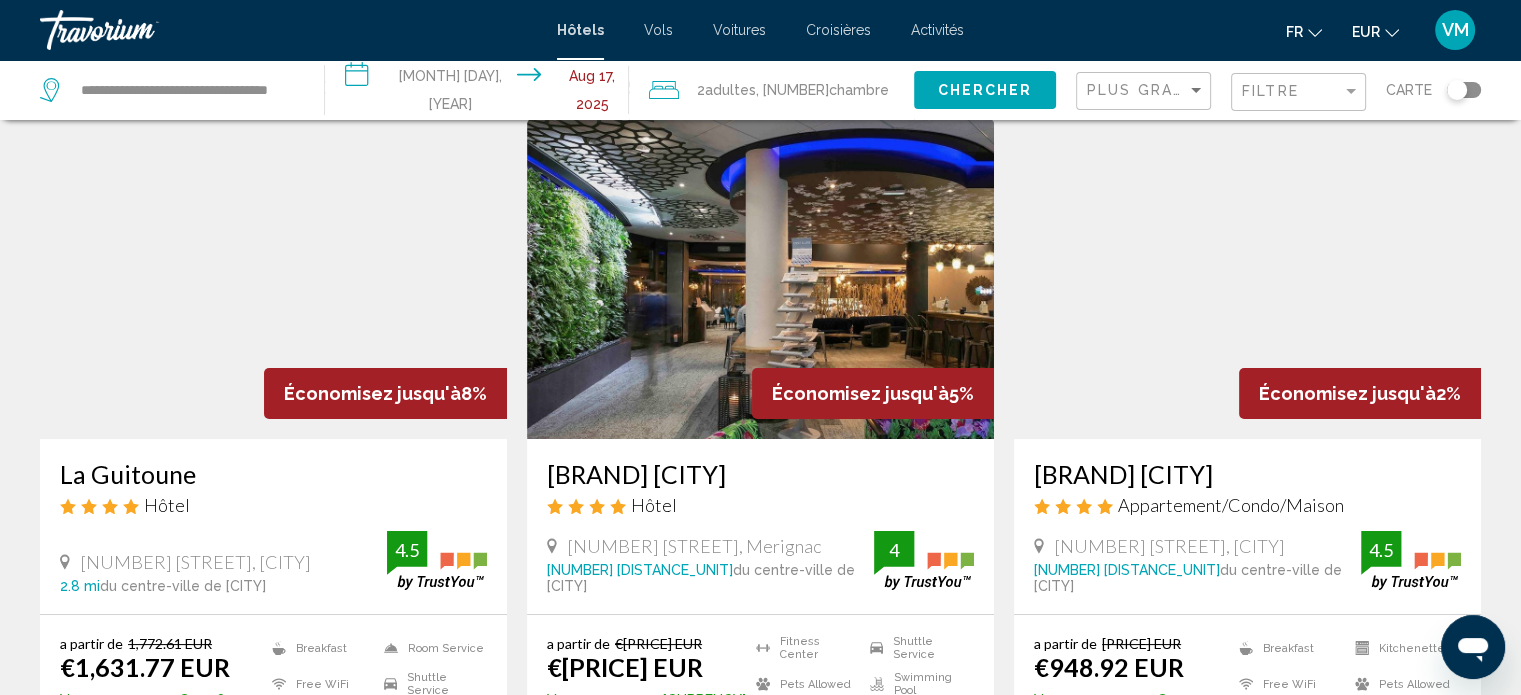 scroll, scrollTop: 59, scrollLeft: 0, axis: vertical 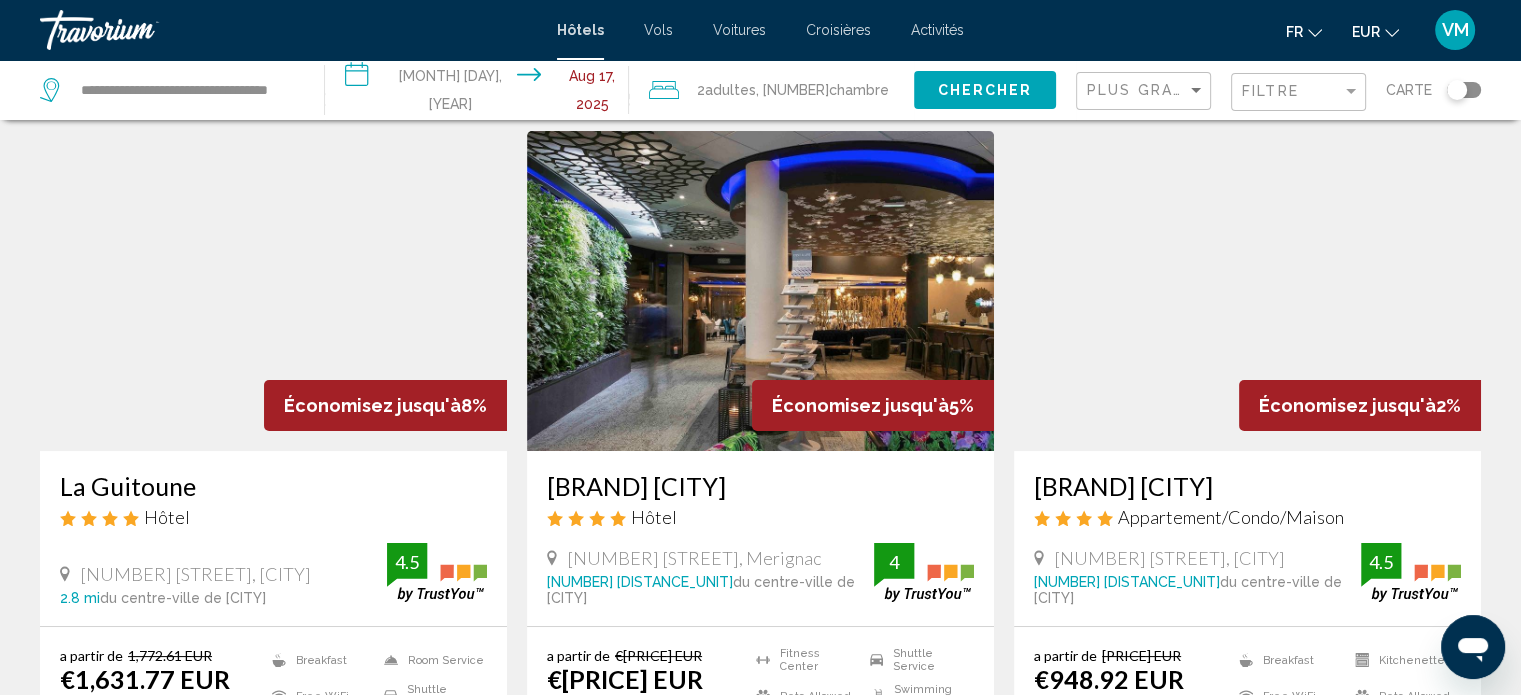 click on "Filtre" at bounding box center [1298, 90] 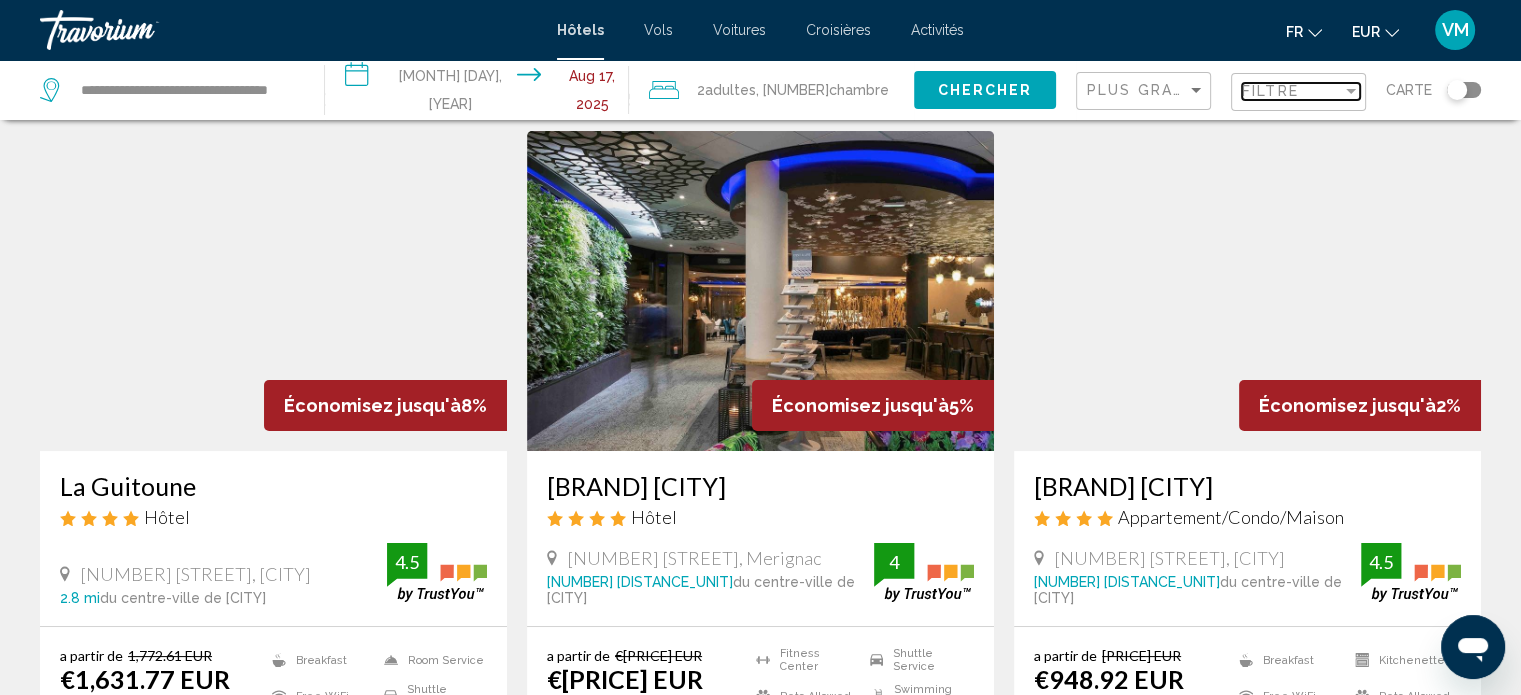 click on "Filtre" at bounding box center [1270, 91] 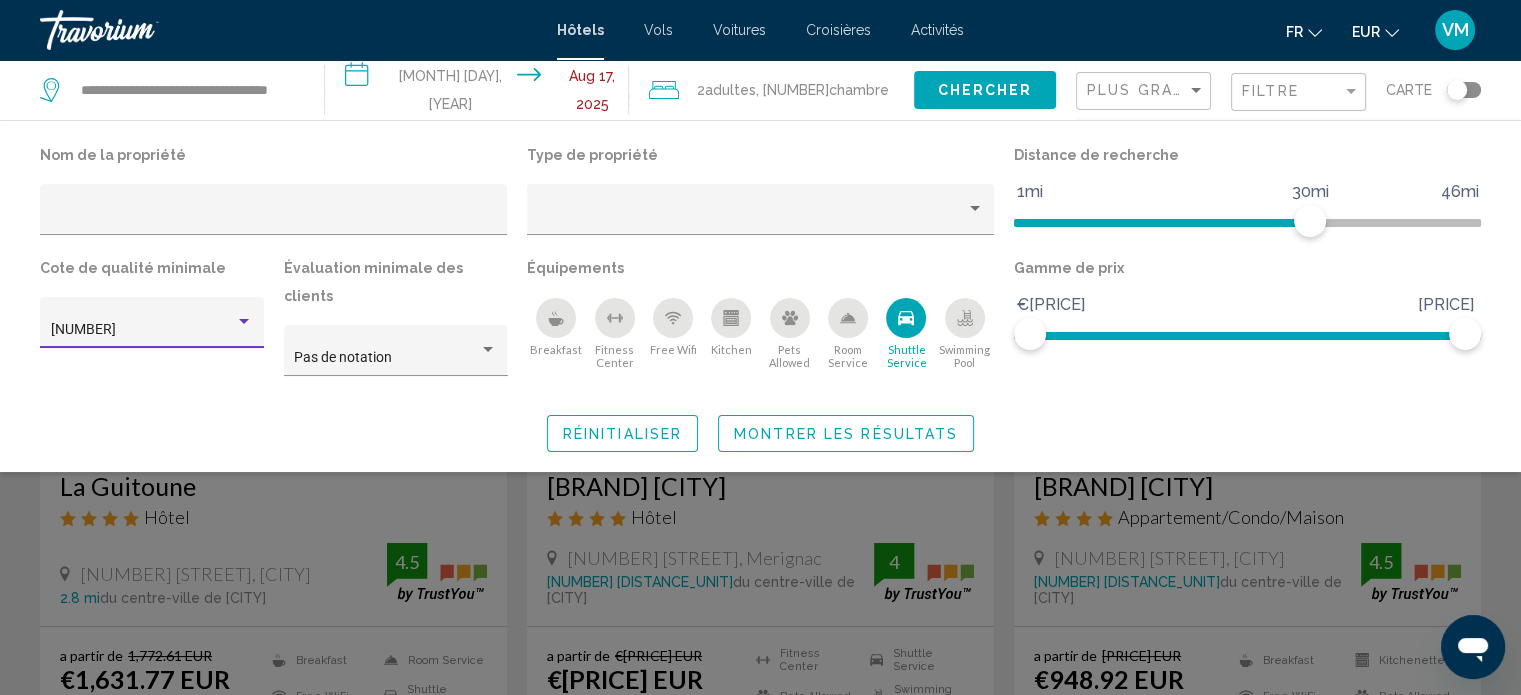 click on "[NUMBER]" at bounding box center [143, 330] 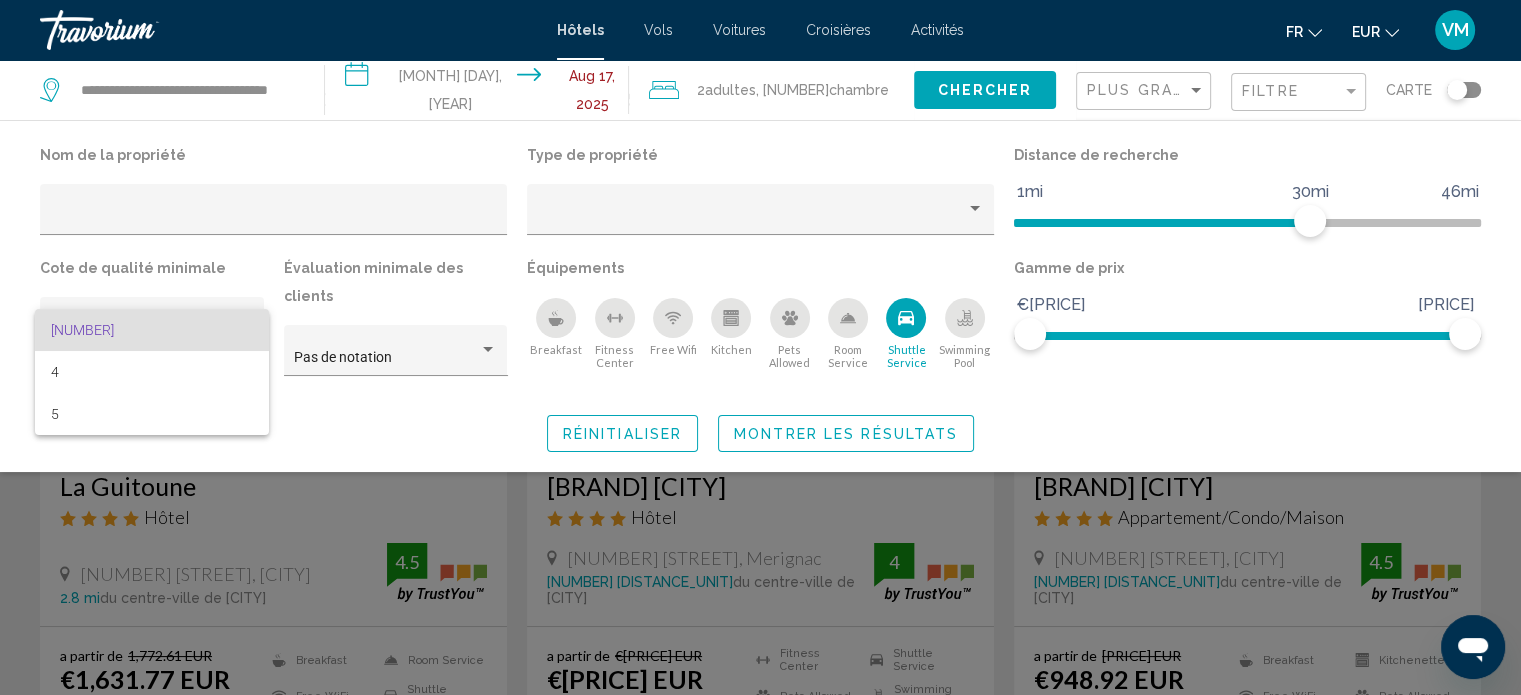 scroll, scrollTop: 0, scrollLeft: 0, axis: both 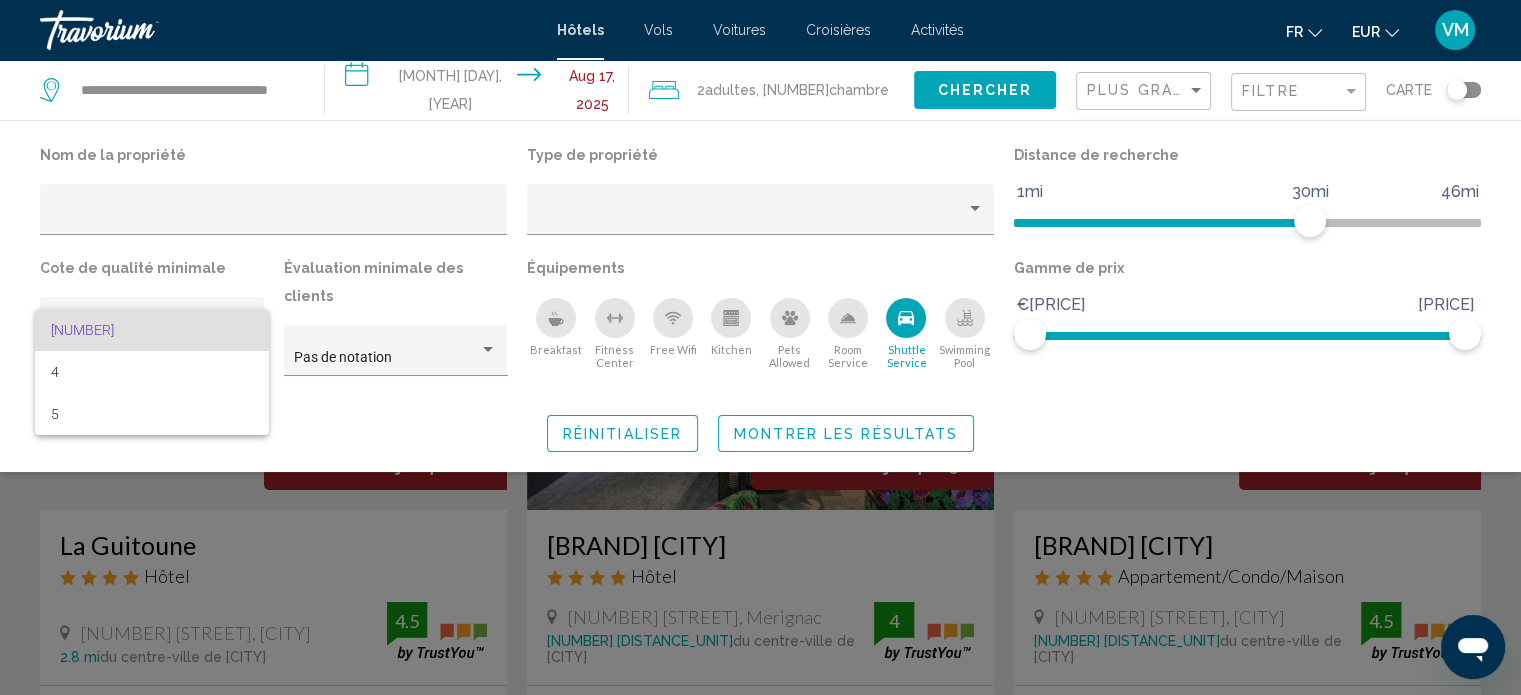 click at bounding box center (760, 347) 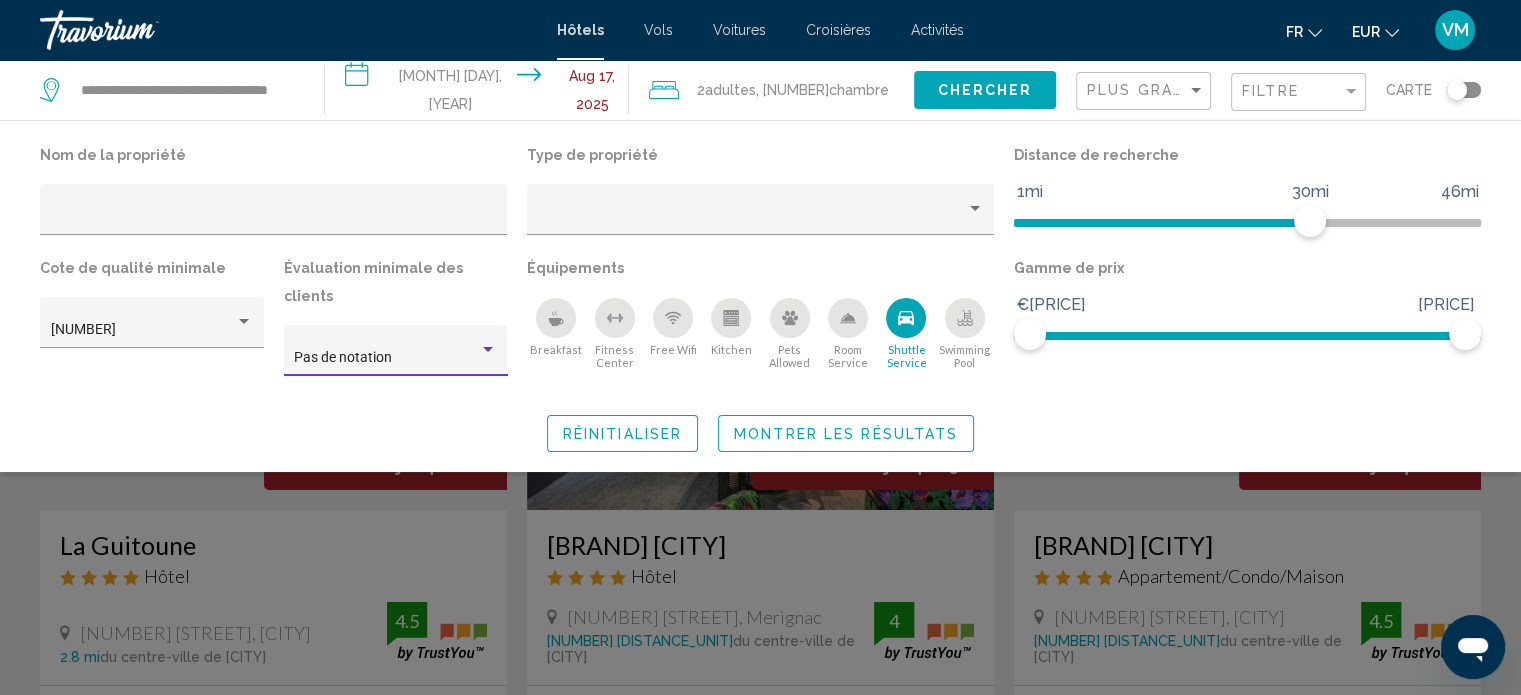 click on "Pas de notation" at bounding box center [386, 358] 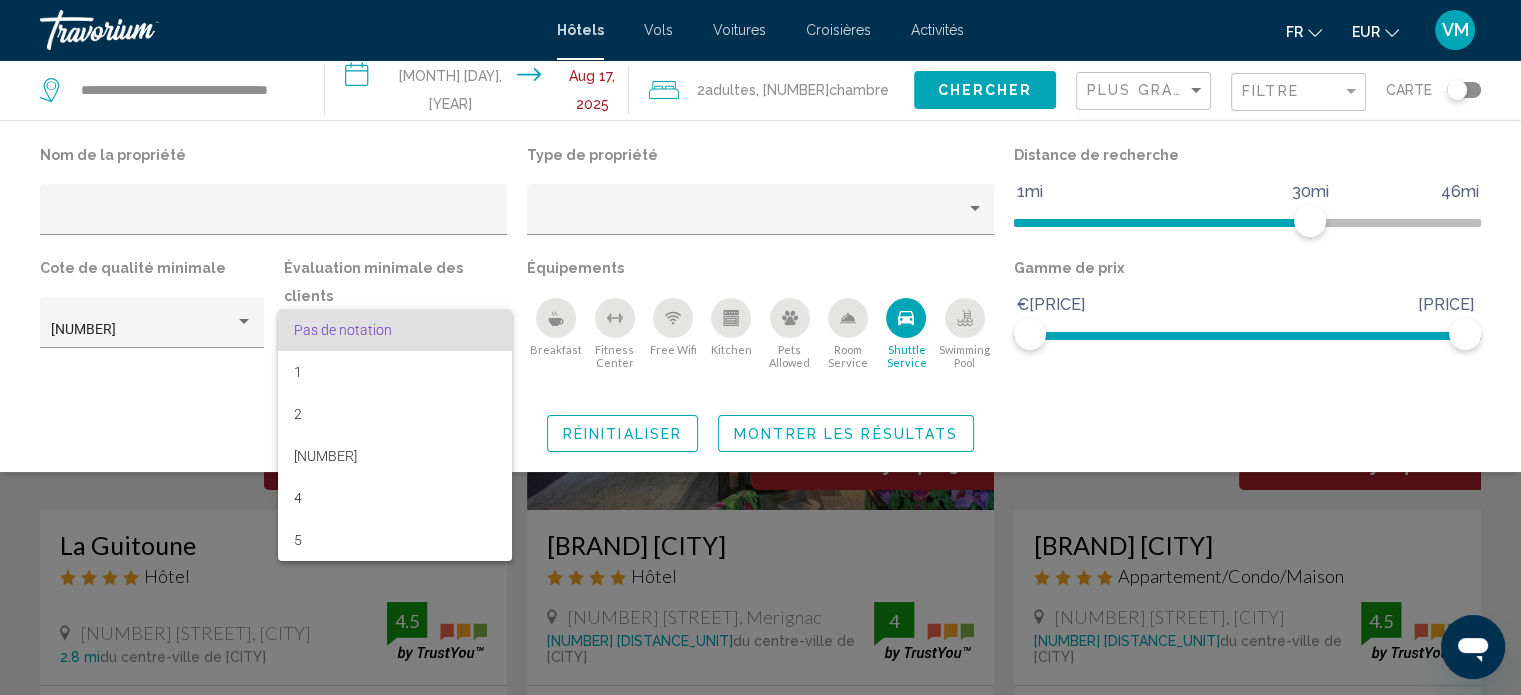 click at bounding box center (760, 347) 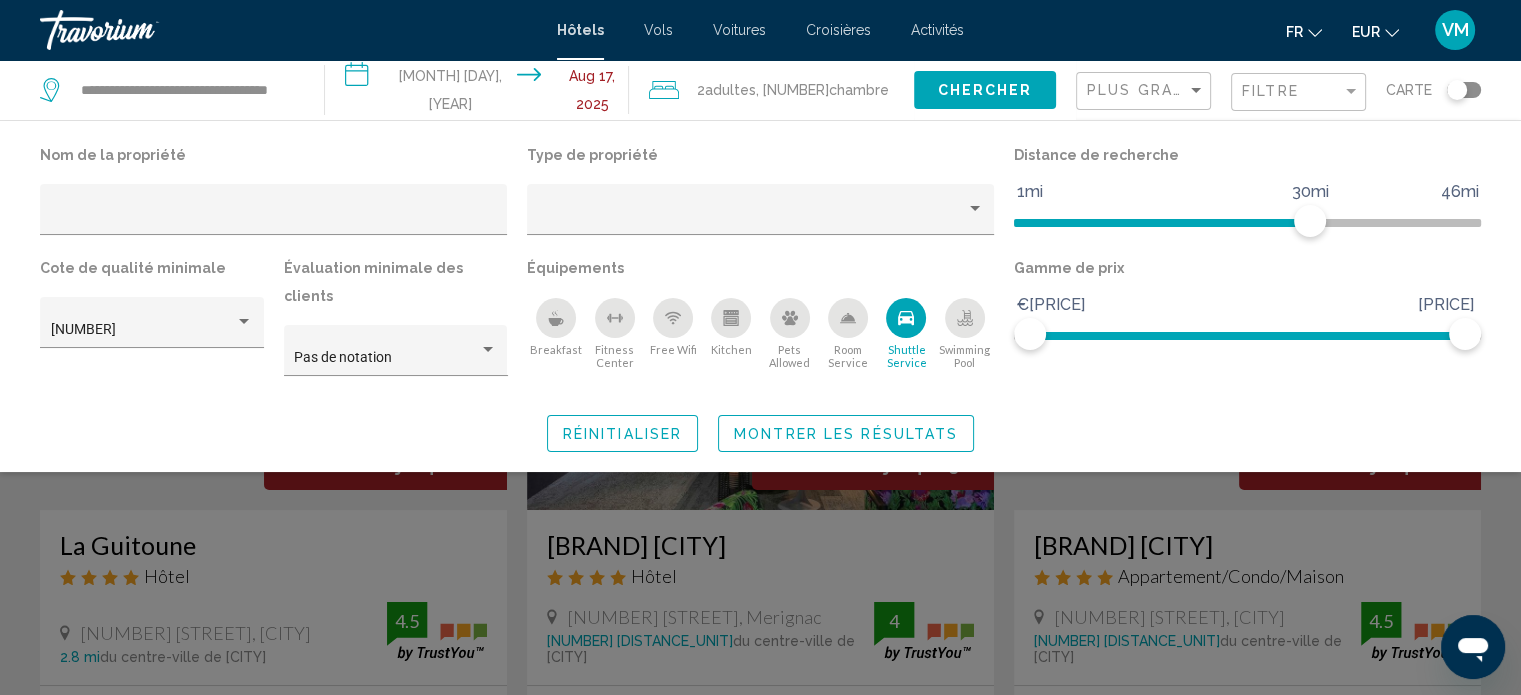 drag, startPoint x: 588, startPoint y: 589, endPoint x: 540, endPoint y: 606, distance: 50.92151 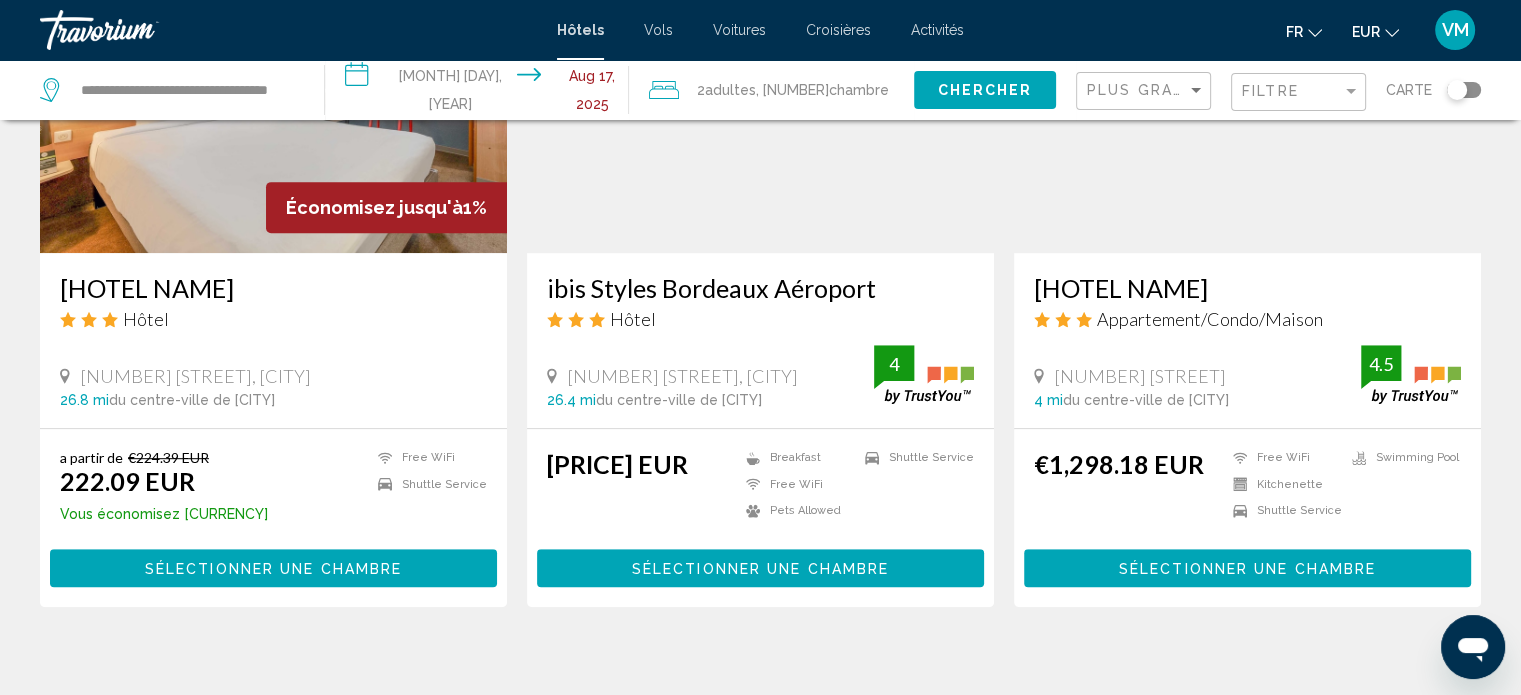 scroll, scrollTop: 1000, scrollLeft: 0, axis: vertical 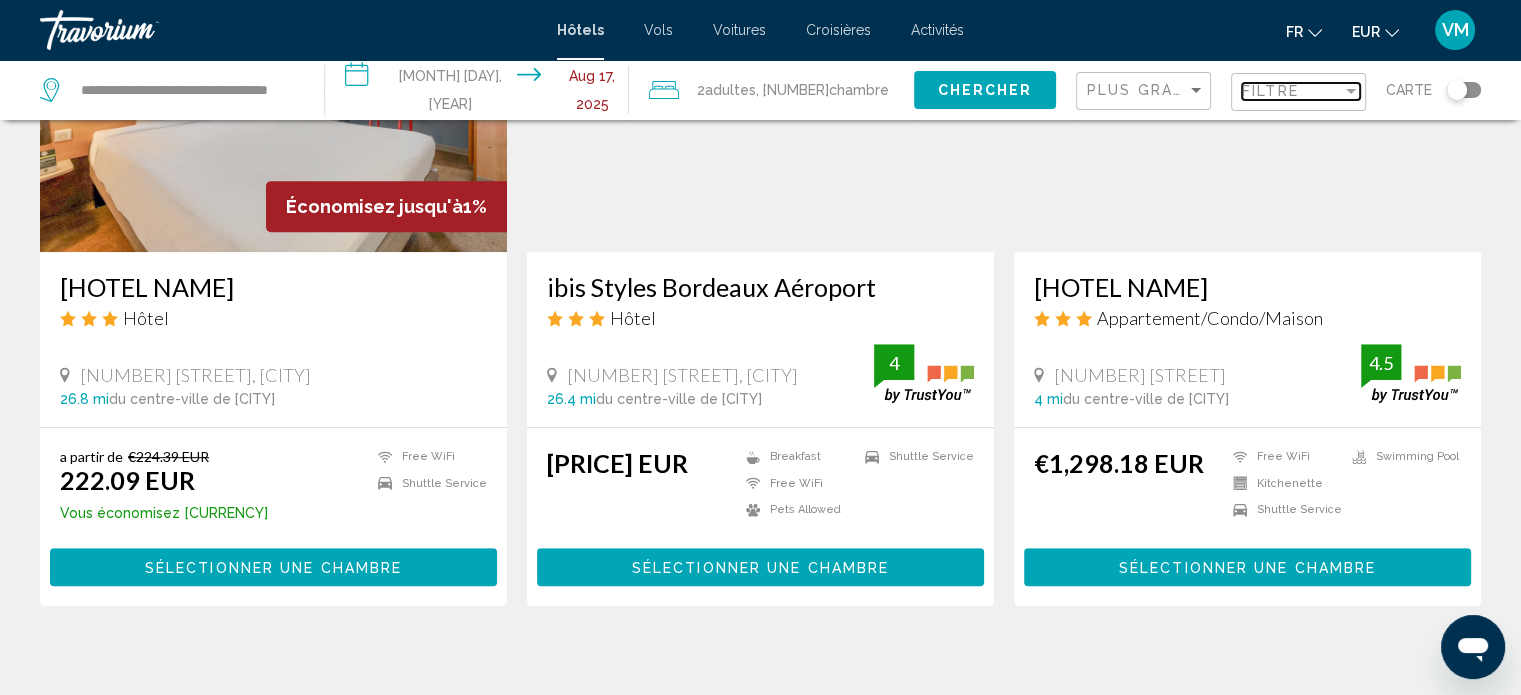 click on "Filtre" at bounding box center [1270, 91] 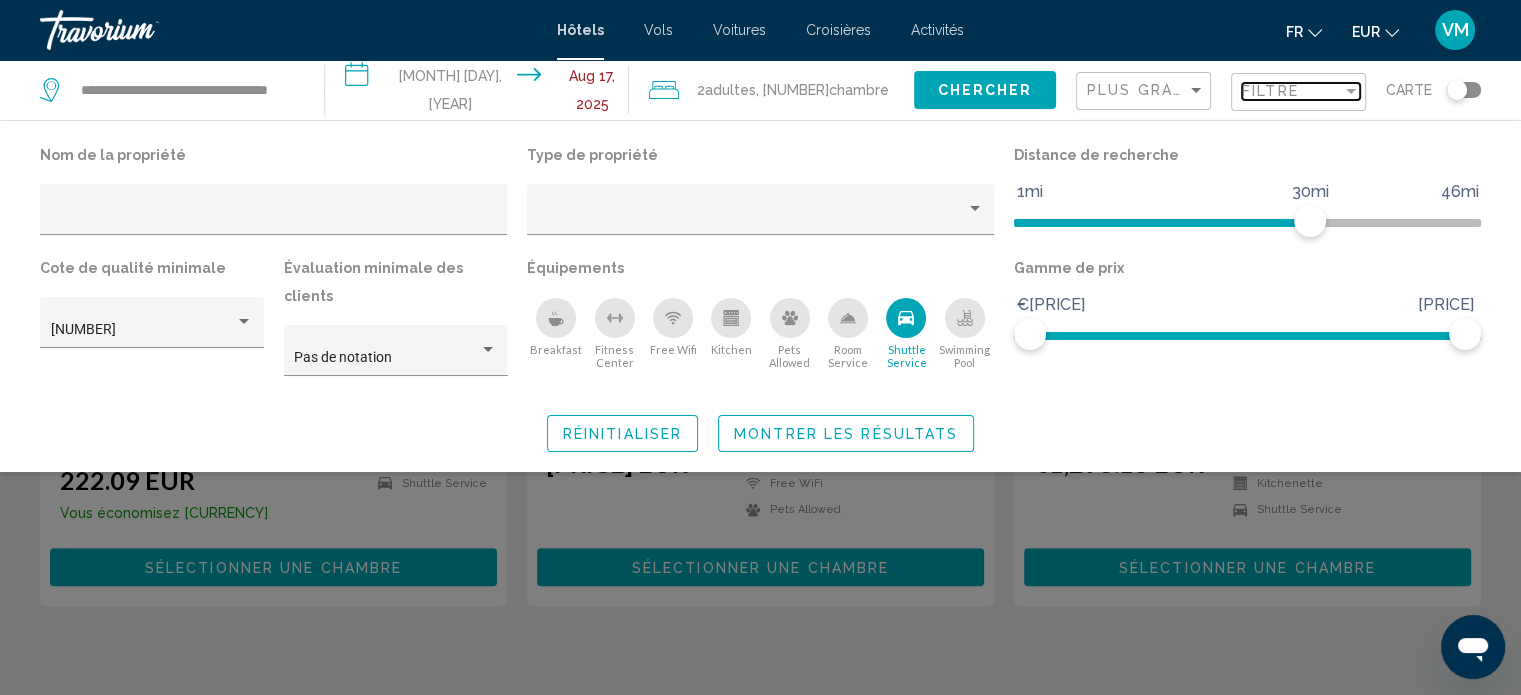 click on "Filtre" at bounding box center (1270, 91) 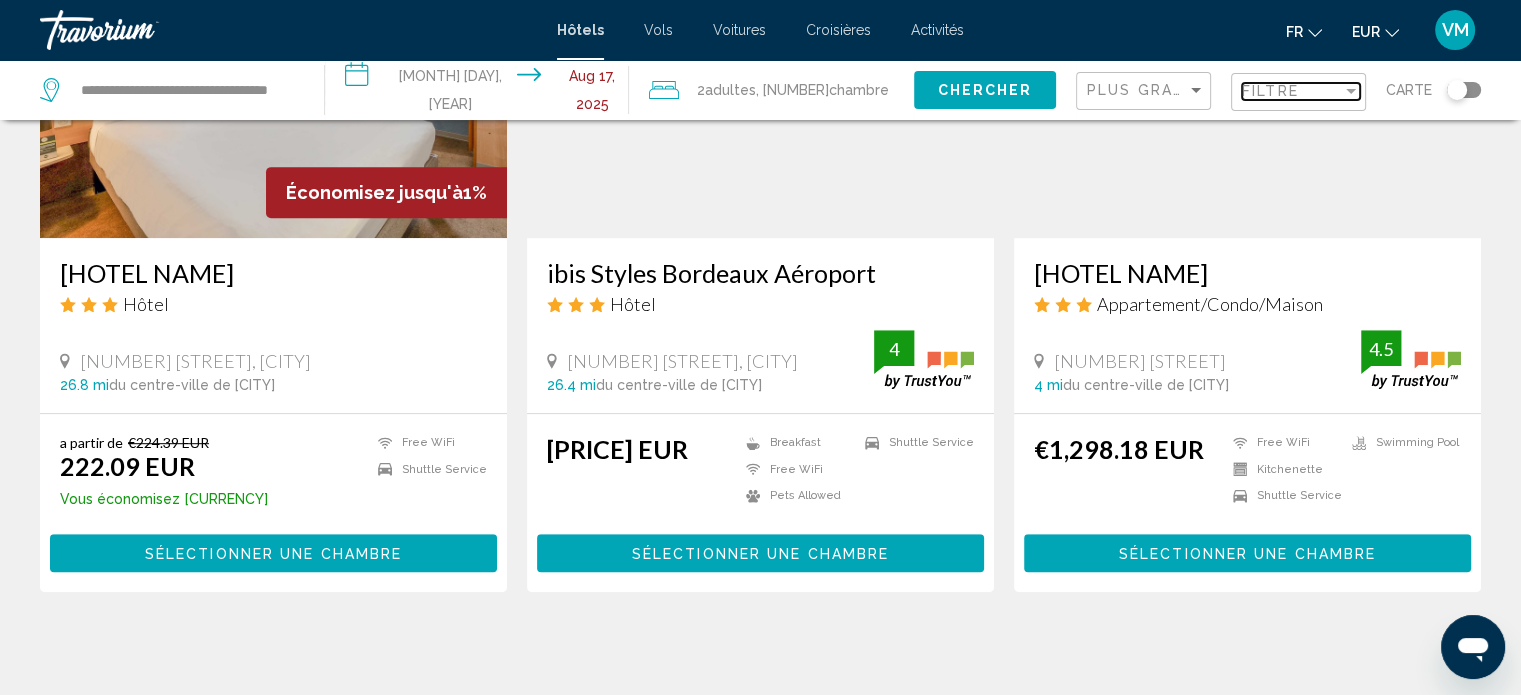 scroll, scrollTop: 1014, scrollLeft: 0, axis: vertical 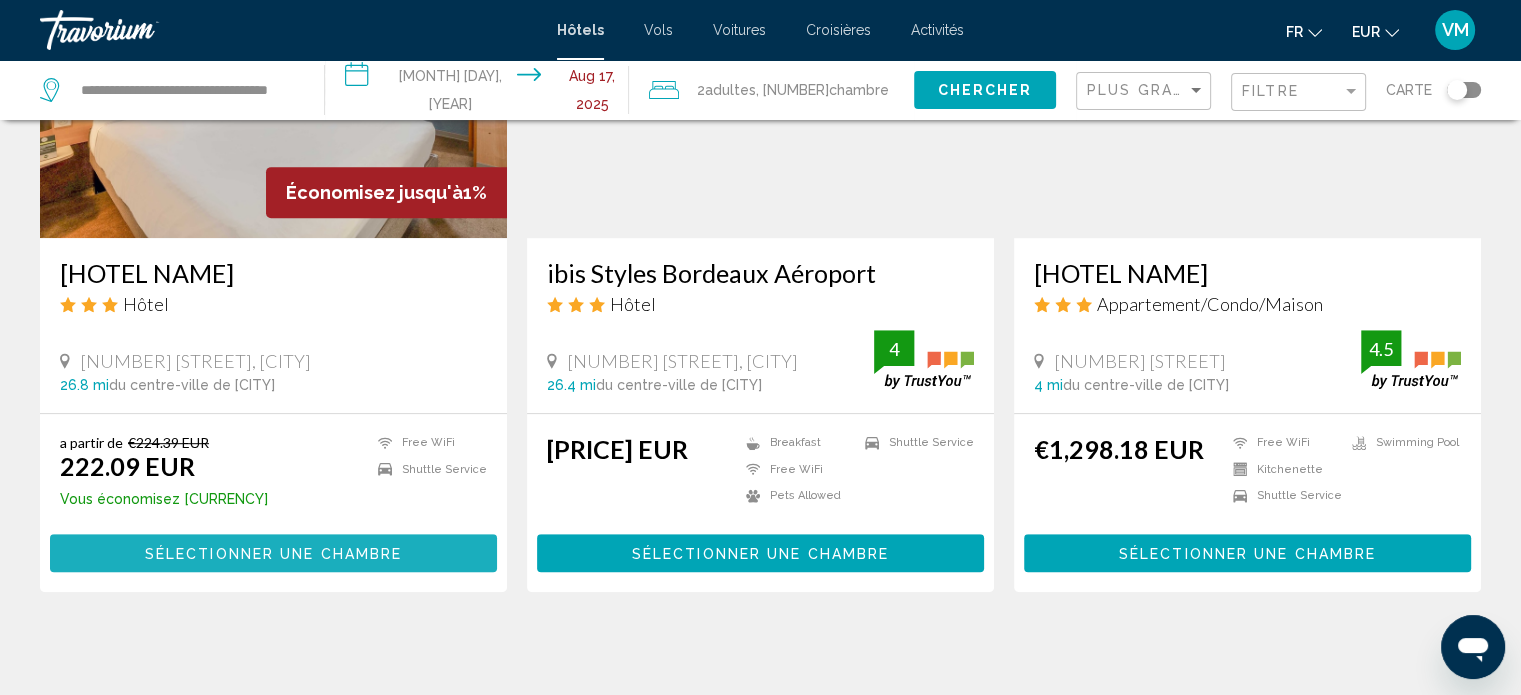click on "Sélectionner une chambre" at bounding box center [273, 552] 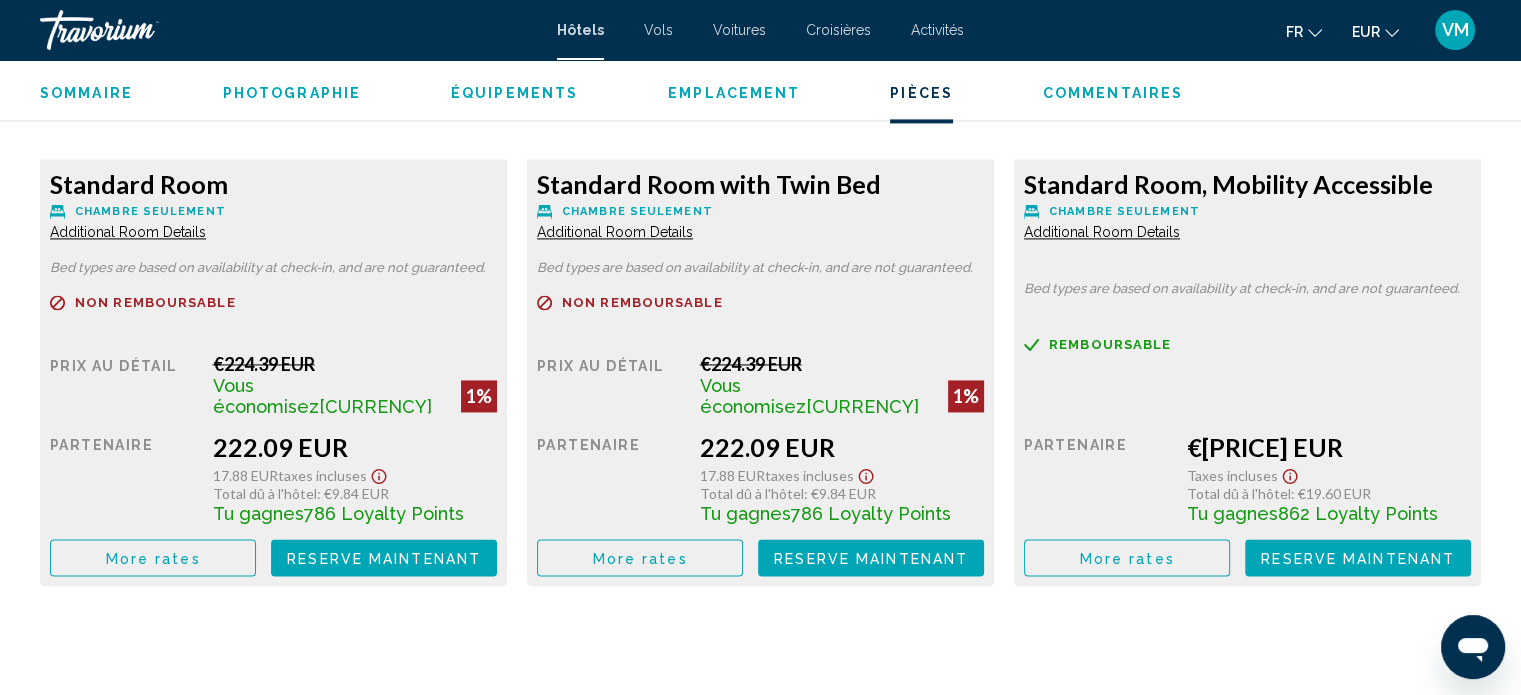 scroll, scrollTop: 2924, scrollLeft: 0, axis: vertical 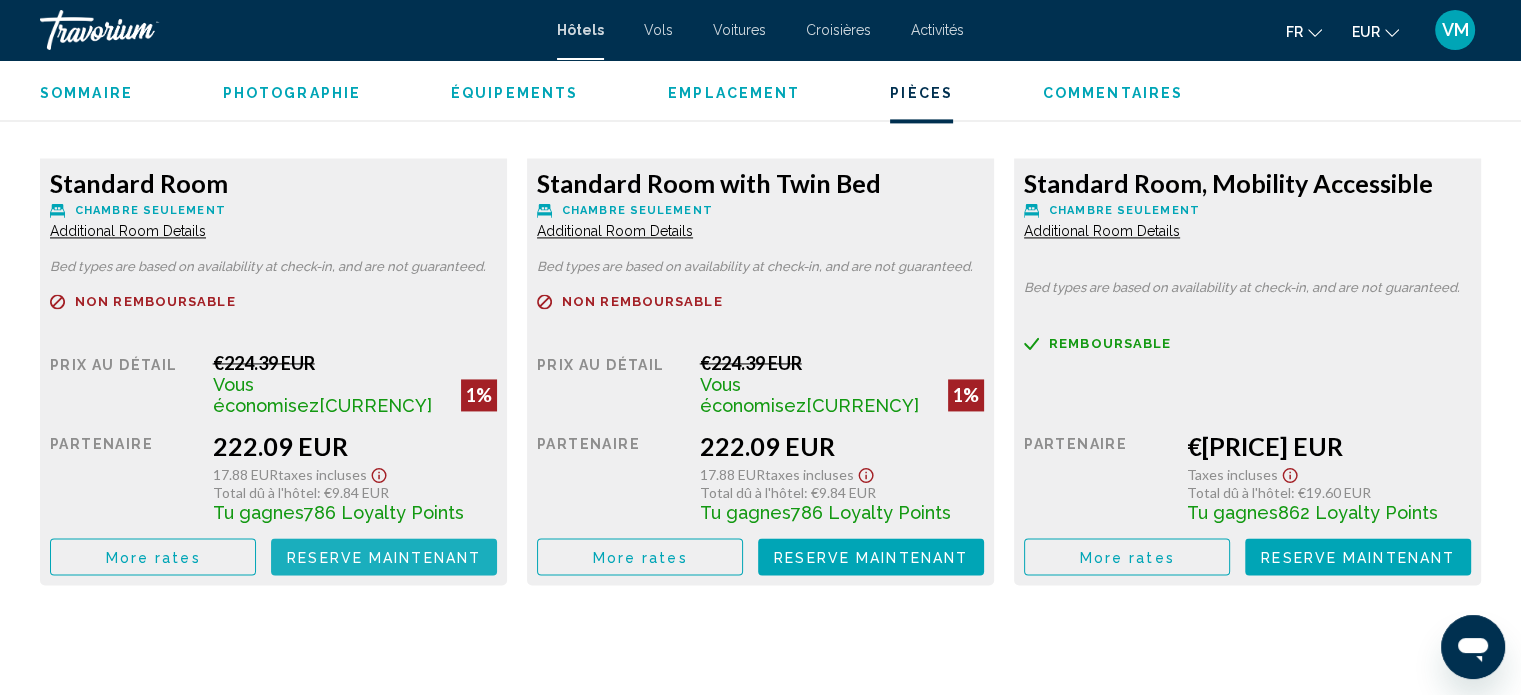 click on "Reserve maintenant" at bounding box center [384, 557] 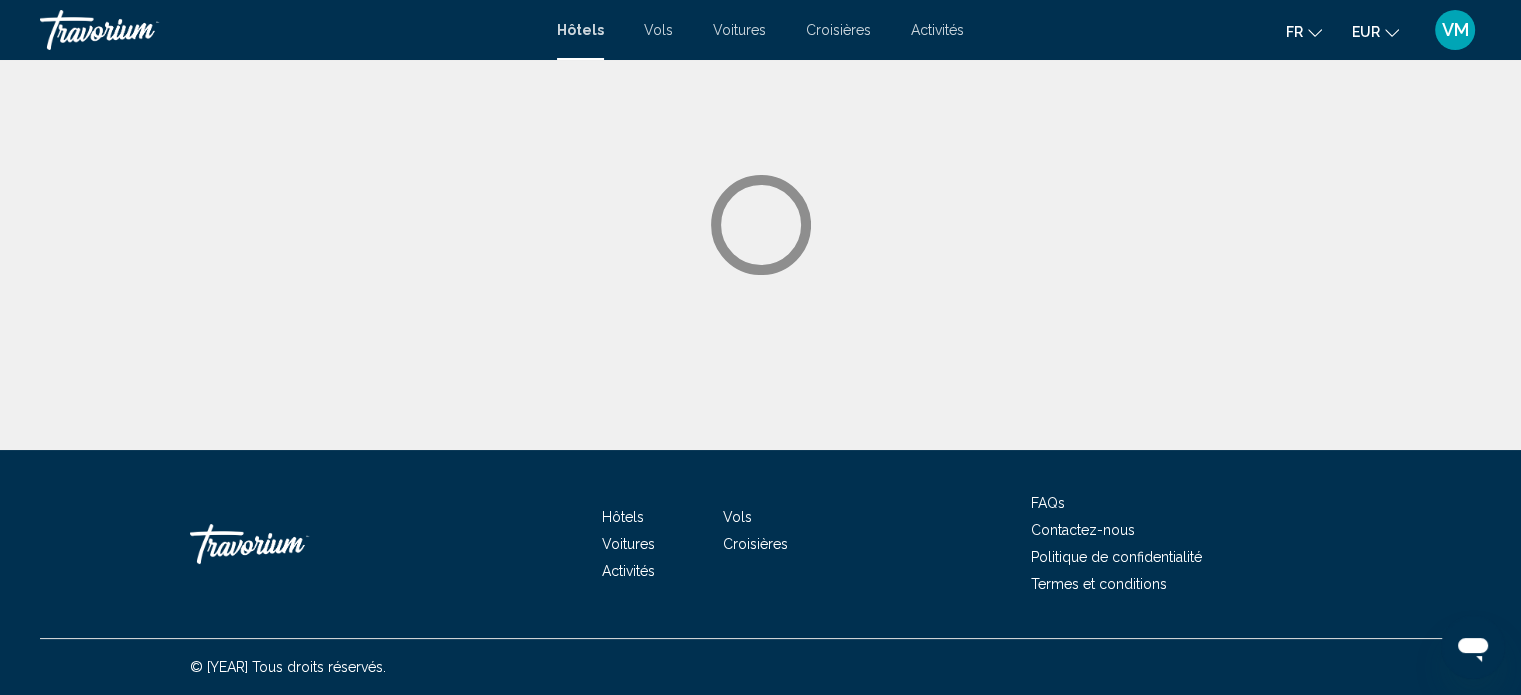 scroll, scrollTop: 0, scrollLeft: 0, axis: both 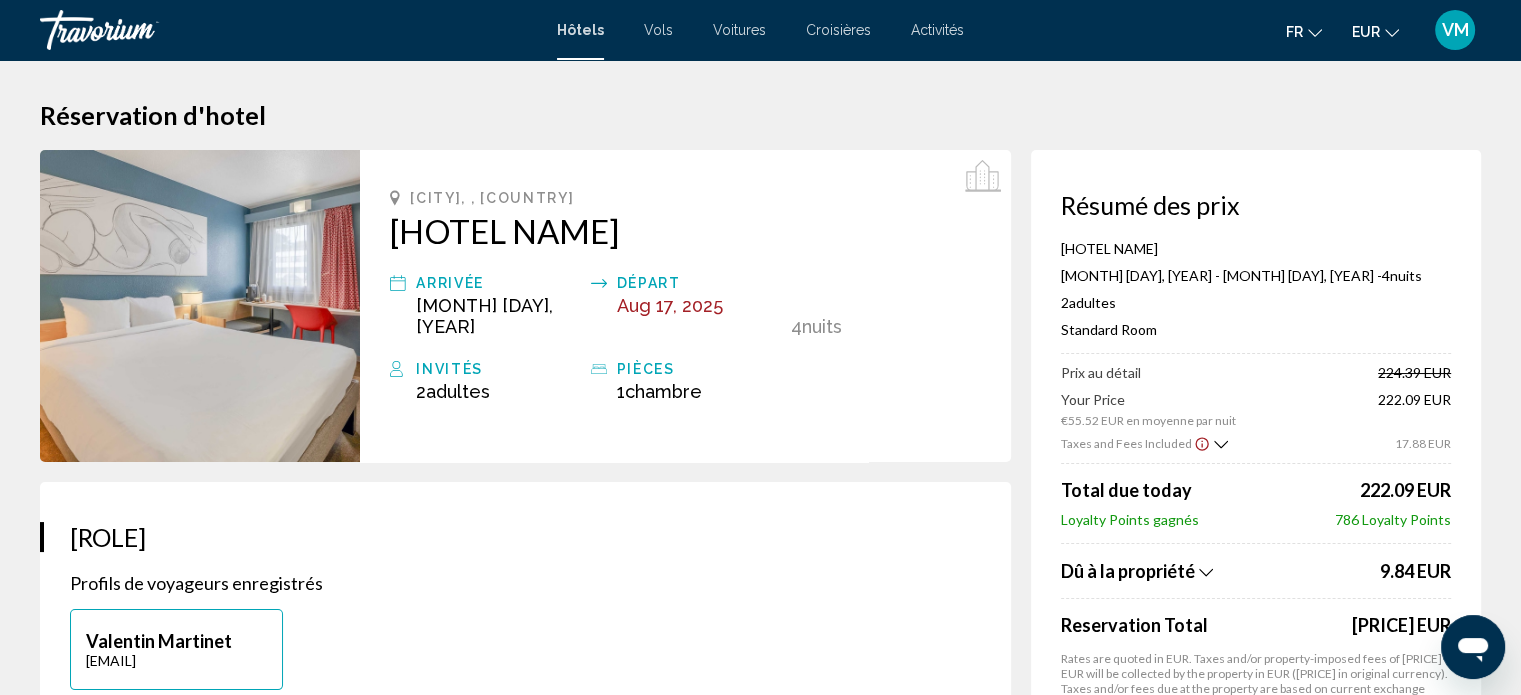 click on "**********" at bounding box center (525, 873) 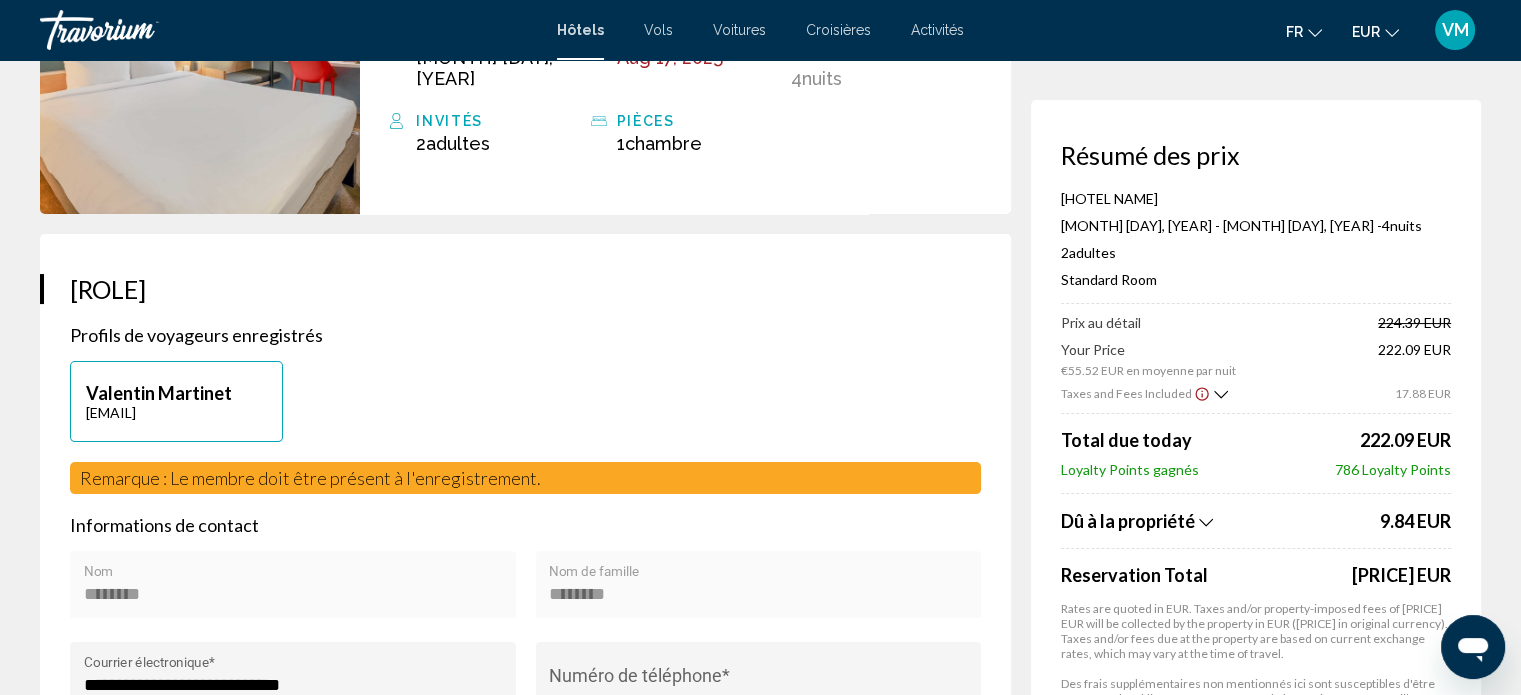 scroll, scrollTop: 275, scrollLeft: 0, axis: vertical 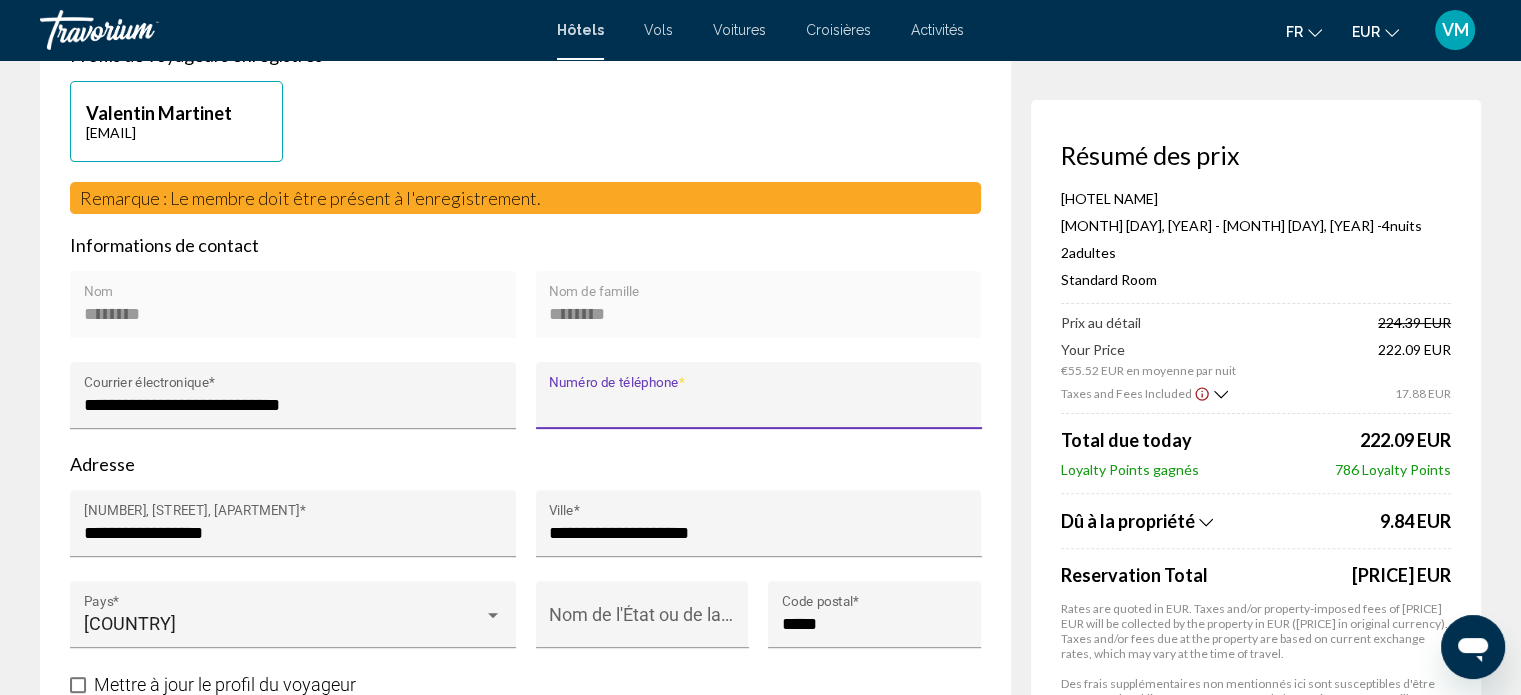 click on "Numéro de téléphone  *" at bounding box center [758, 405] 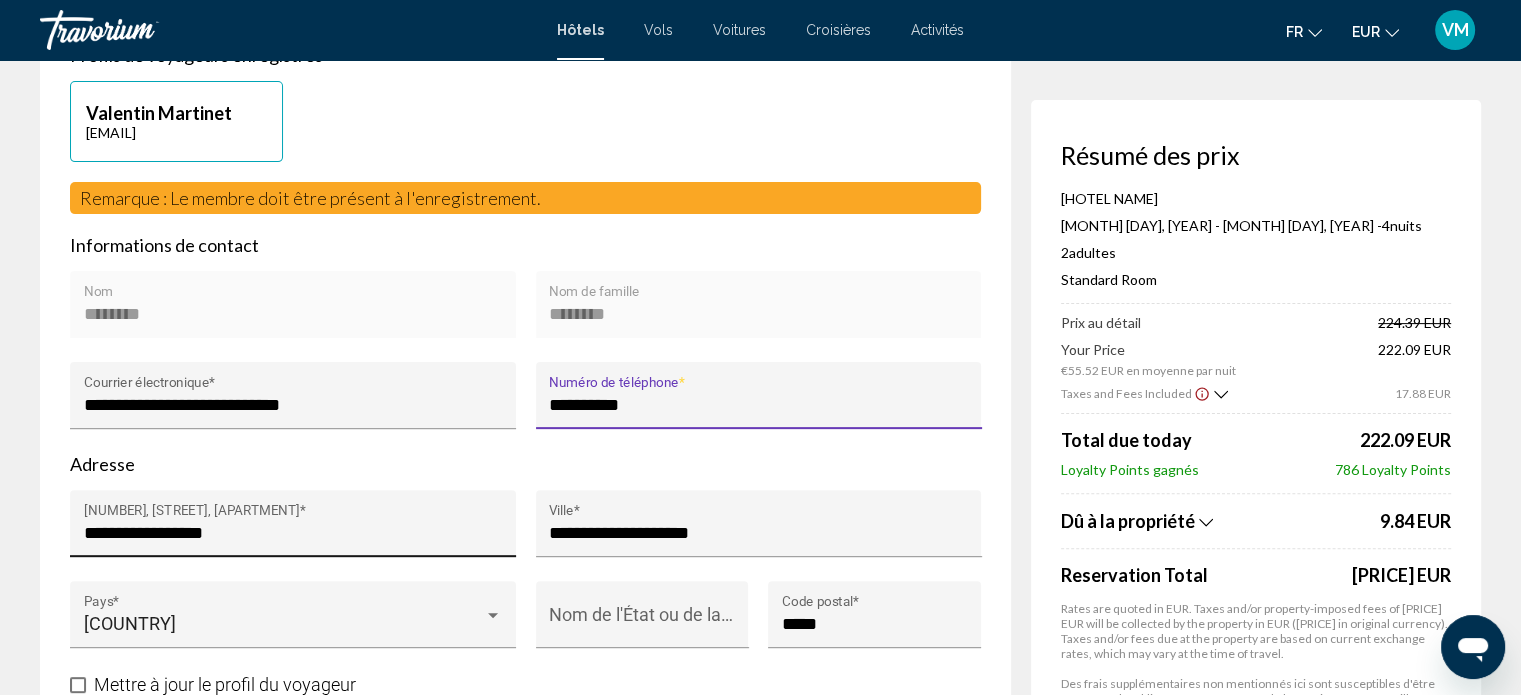scroll, scrollTop: 0, scrollLeft: 0, axis: both 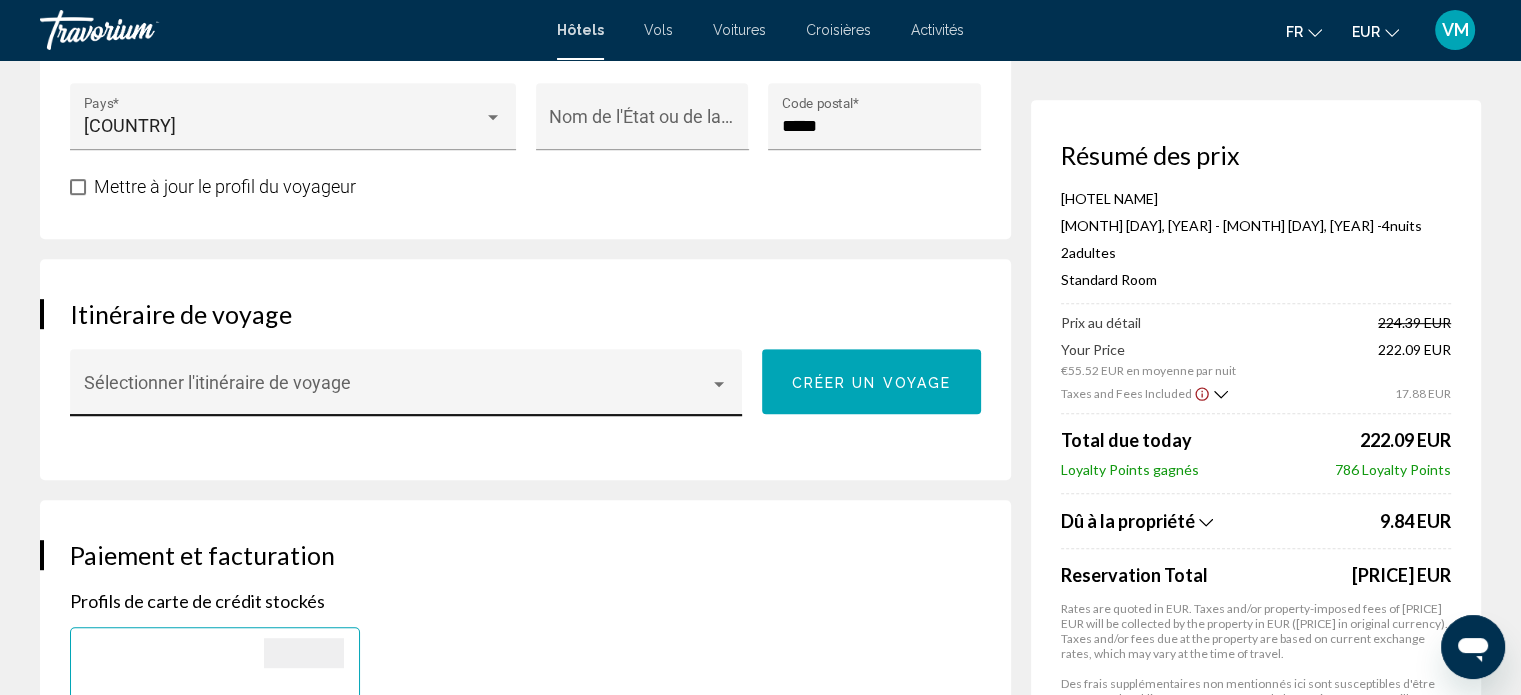 type on "**********" 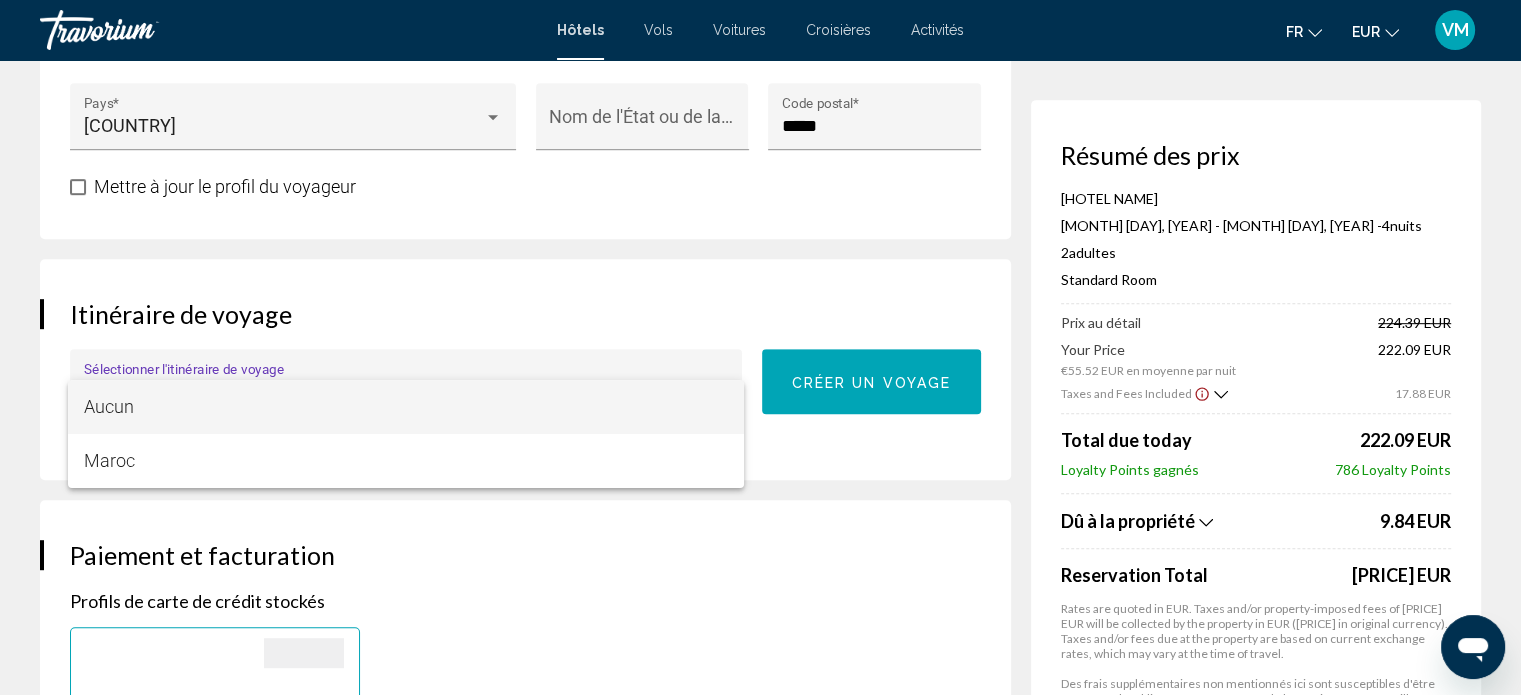 click at bounding box center (760, 347) 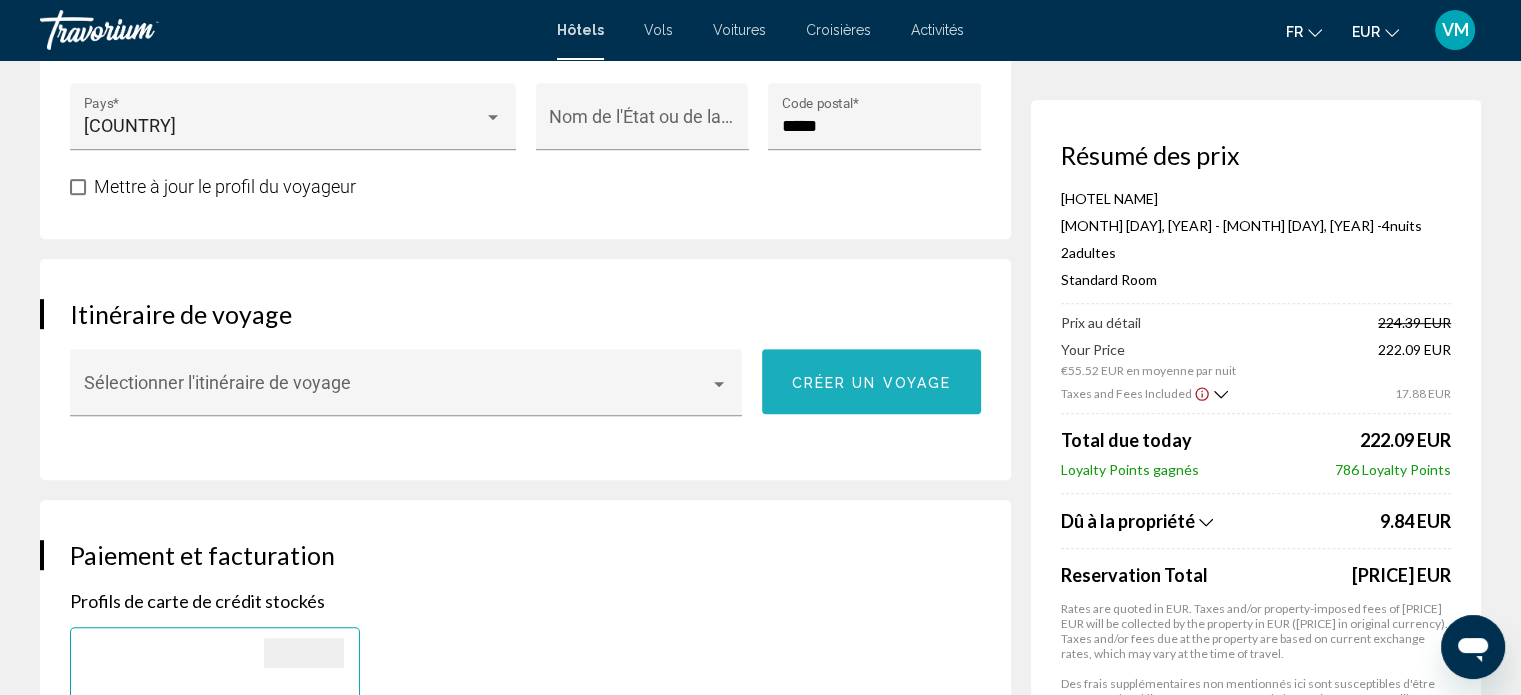 click on "Créer un voyage" at bounding box center (872, 382) 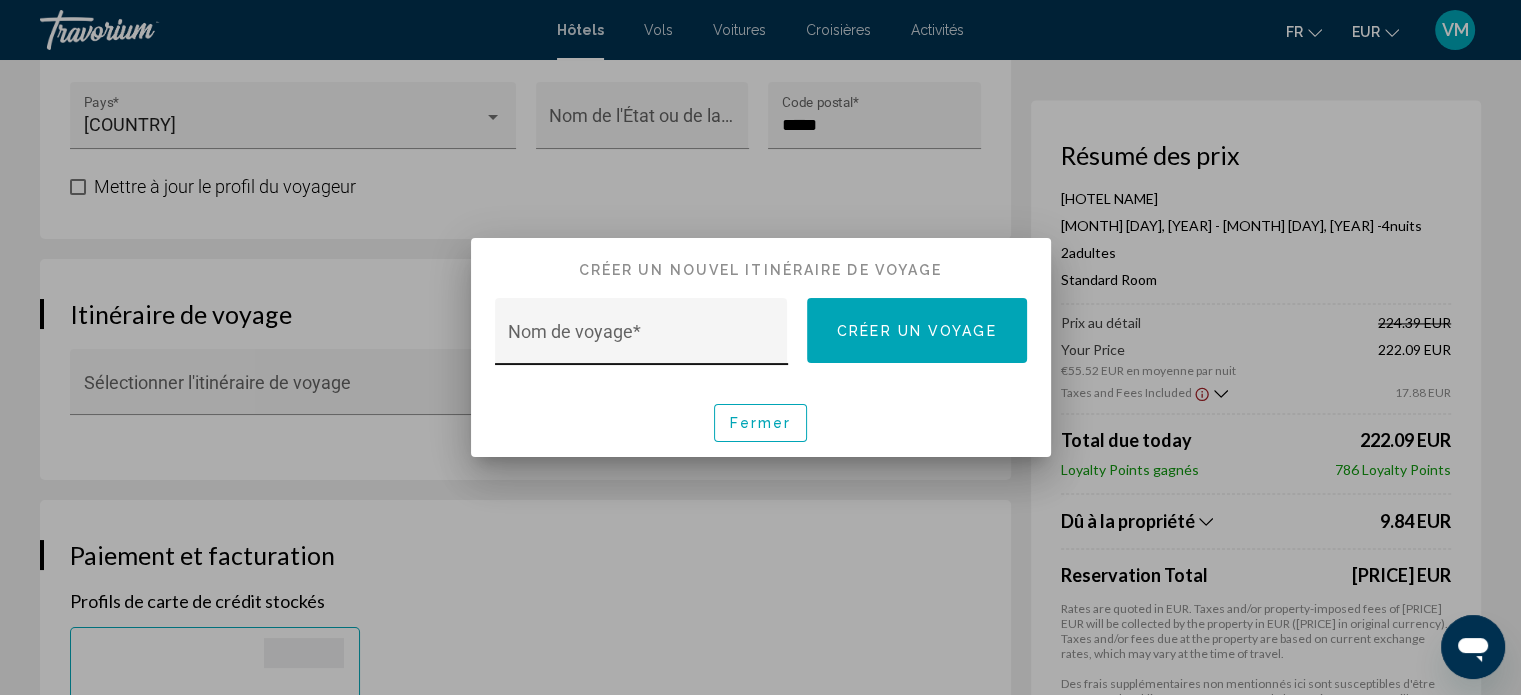 click on "Nom de voyage  *" at bounding box center (641, 338) 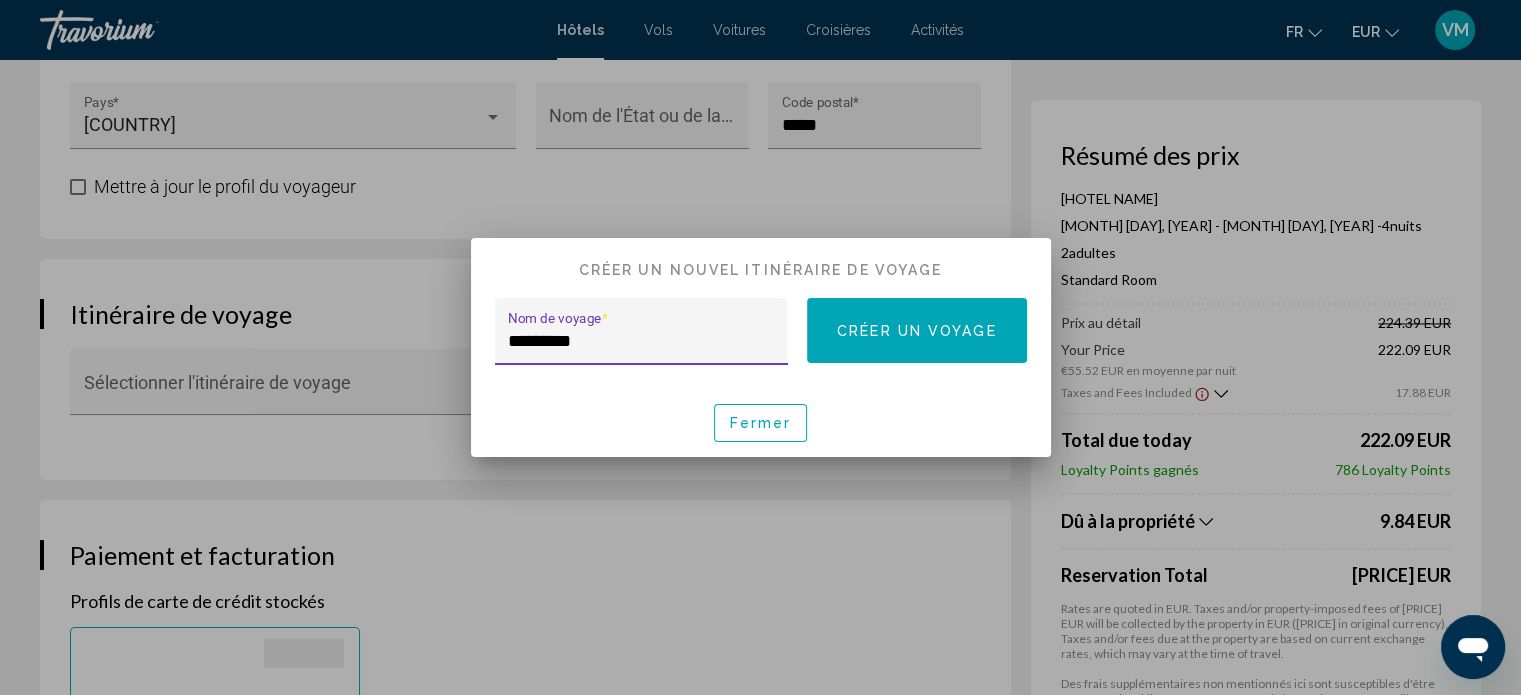 type on "********" 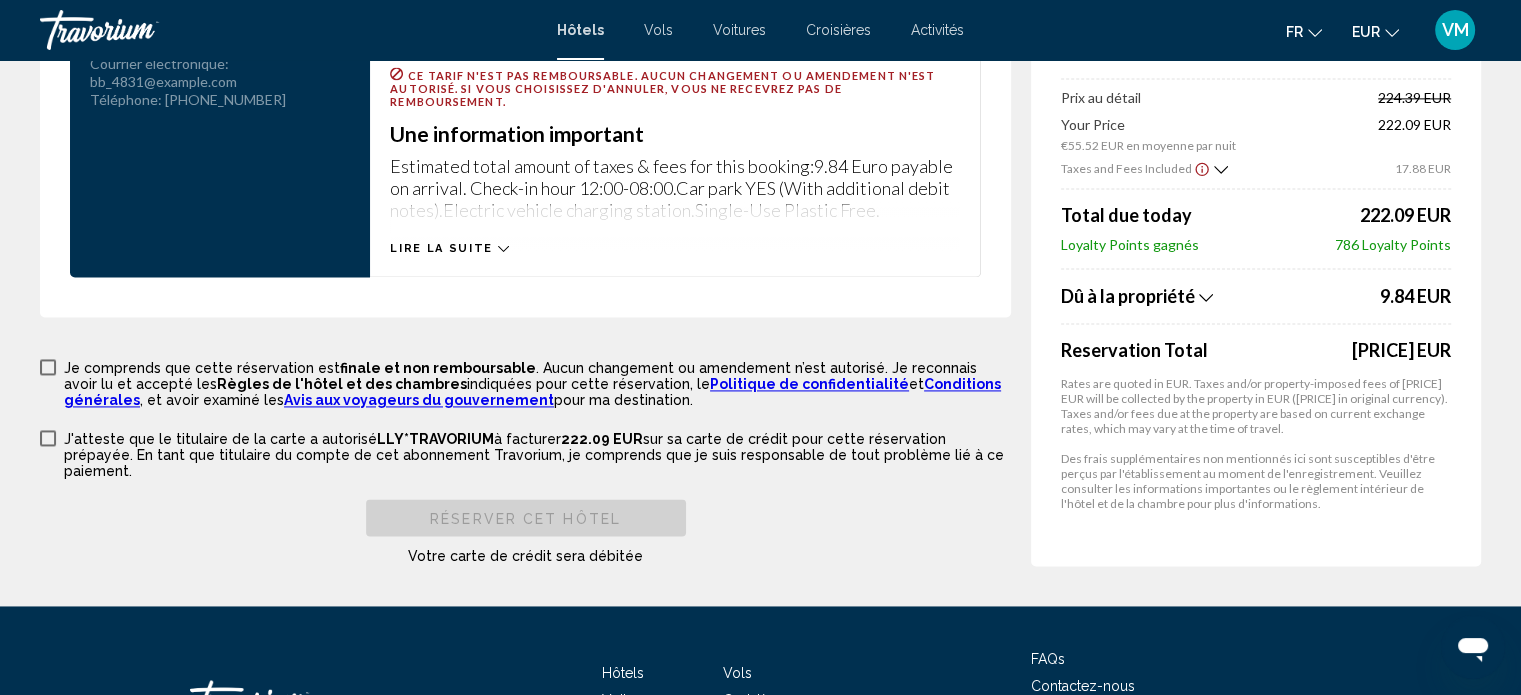 scroll, scrollTop: 2820, scrollLeft: 0, axis: vertical 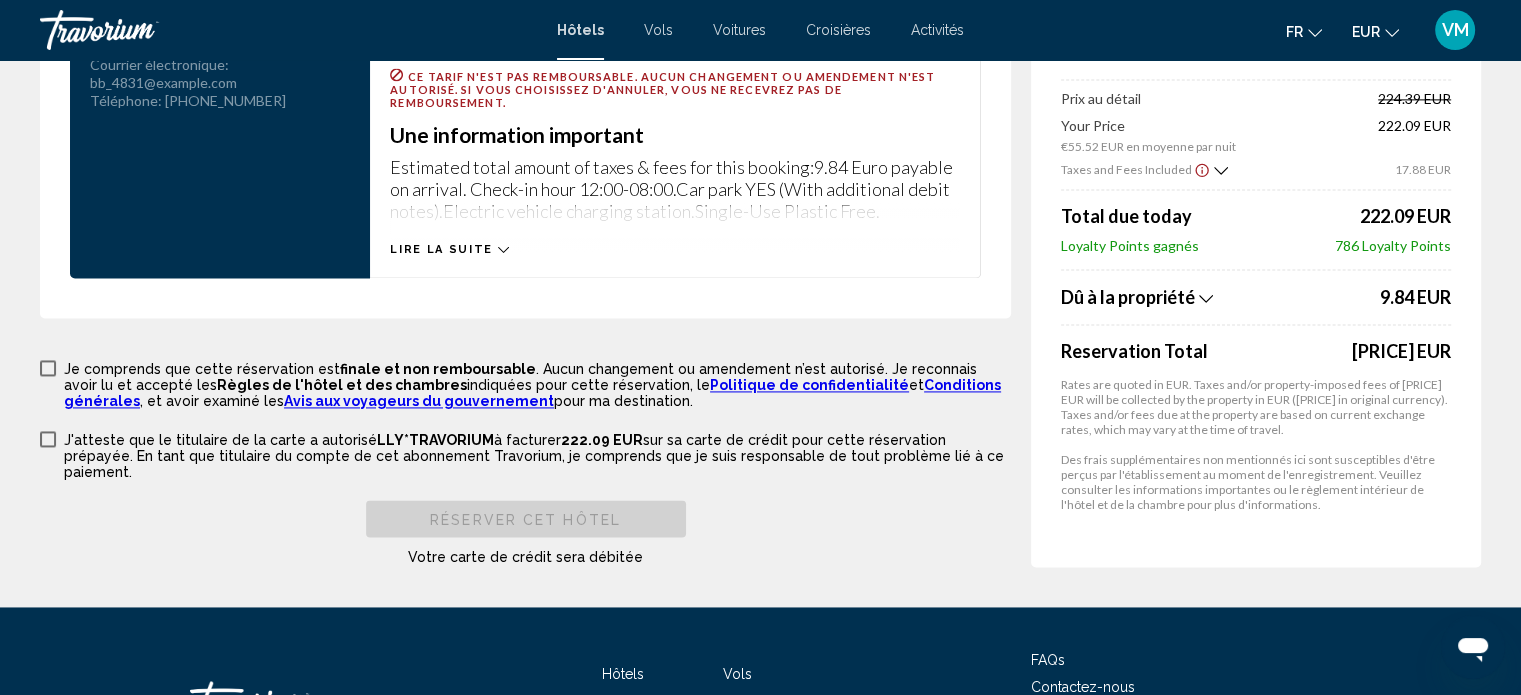 click on "J'atteste que le titulaire de la carte a autorisé  LLY*TRAVORIUM  à facturer   [CURRENCY]   sur sa carte de crédit pour cette réservation prépayée. En tant que titulaire du compte de cet abonnement Travorium, je comprends que je suis responsable de tout problème lié à ce paiement." at bounding box center [537, 456] 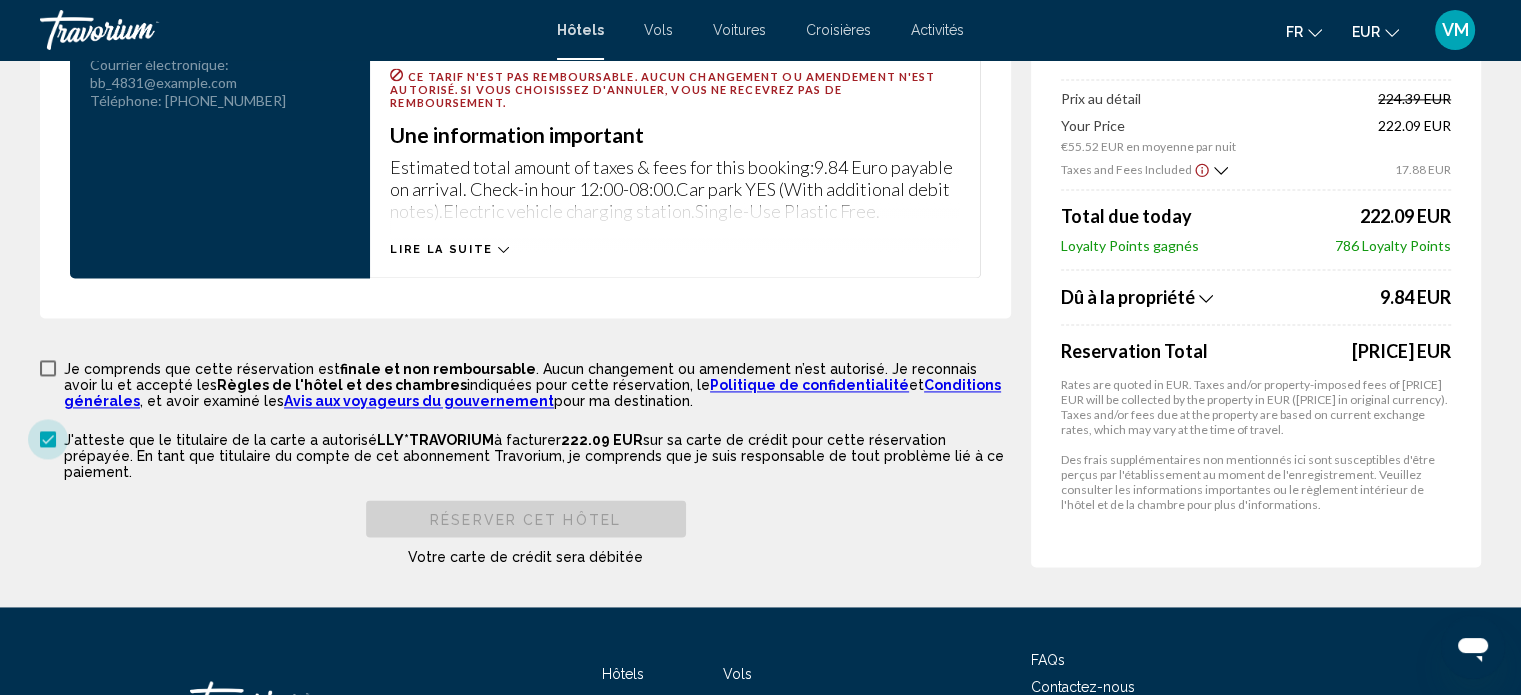 click on "J'atteste que le titulaire de la carte a autorisé  LLY*TRAVORIUM  à facturer   [CURRENCY]   sur sa carte de crédit pour cette réservation prépayée. En tant que titulaire du compte de cet abonnement Travorium, je comprends que je suis responsable de tout problème lié à ce paiement." at bounding box center [537, 456] 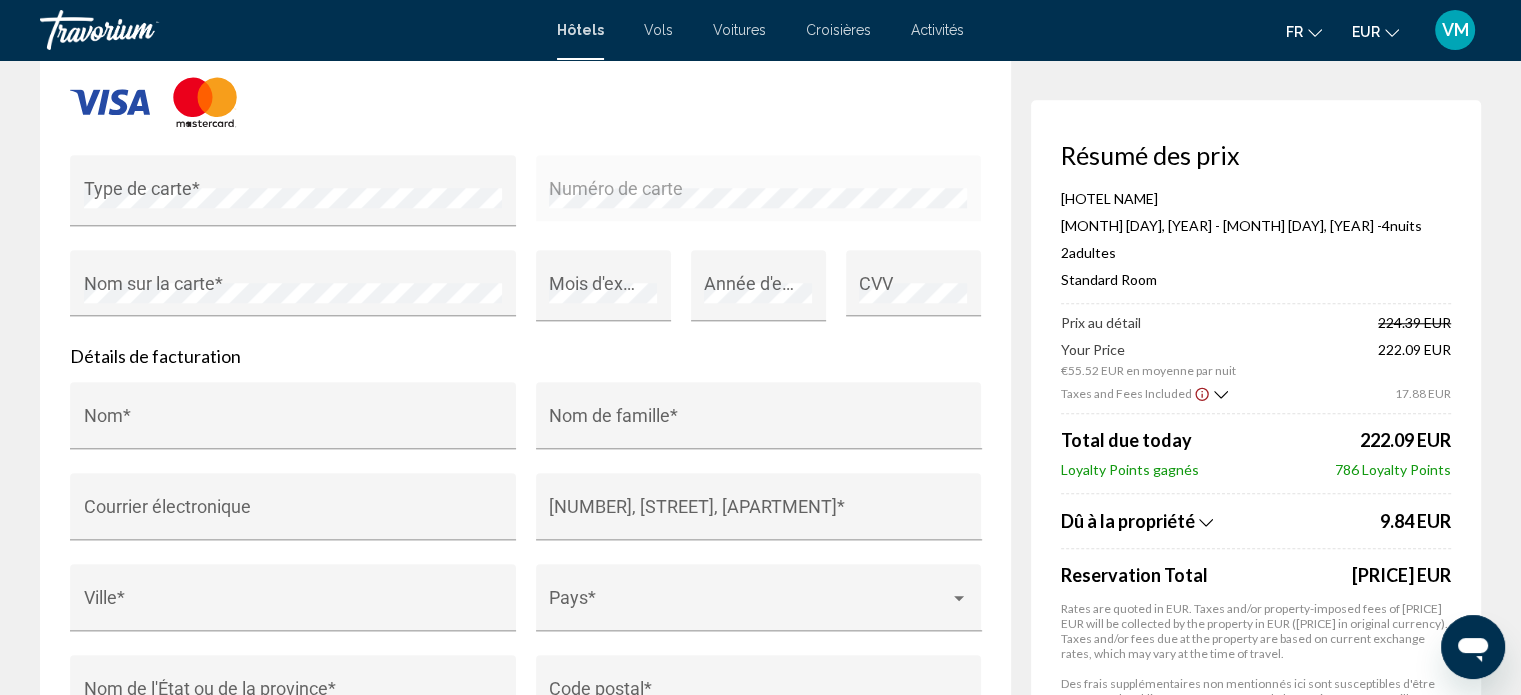 scroll, scrollTop: 1855, scrollLeft: 0, axis: vertical 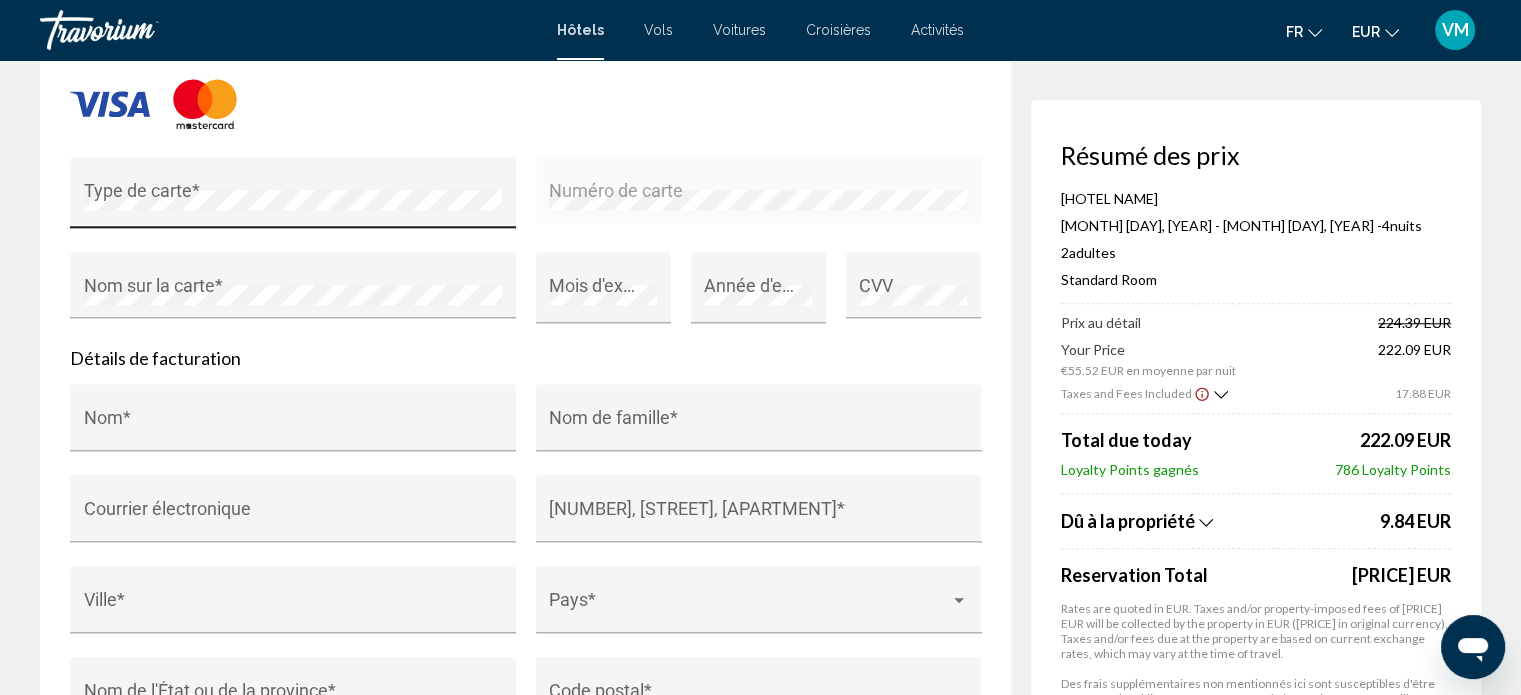 click on "Type de carte  *" at bounding box center [293, 199] 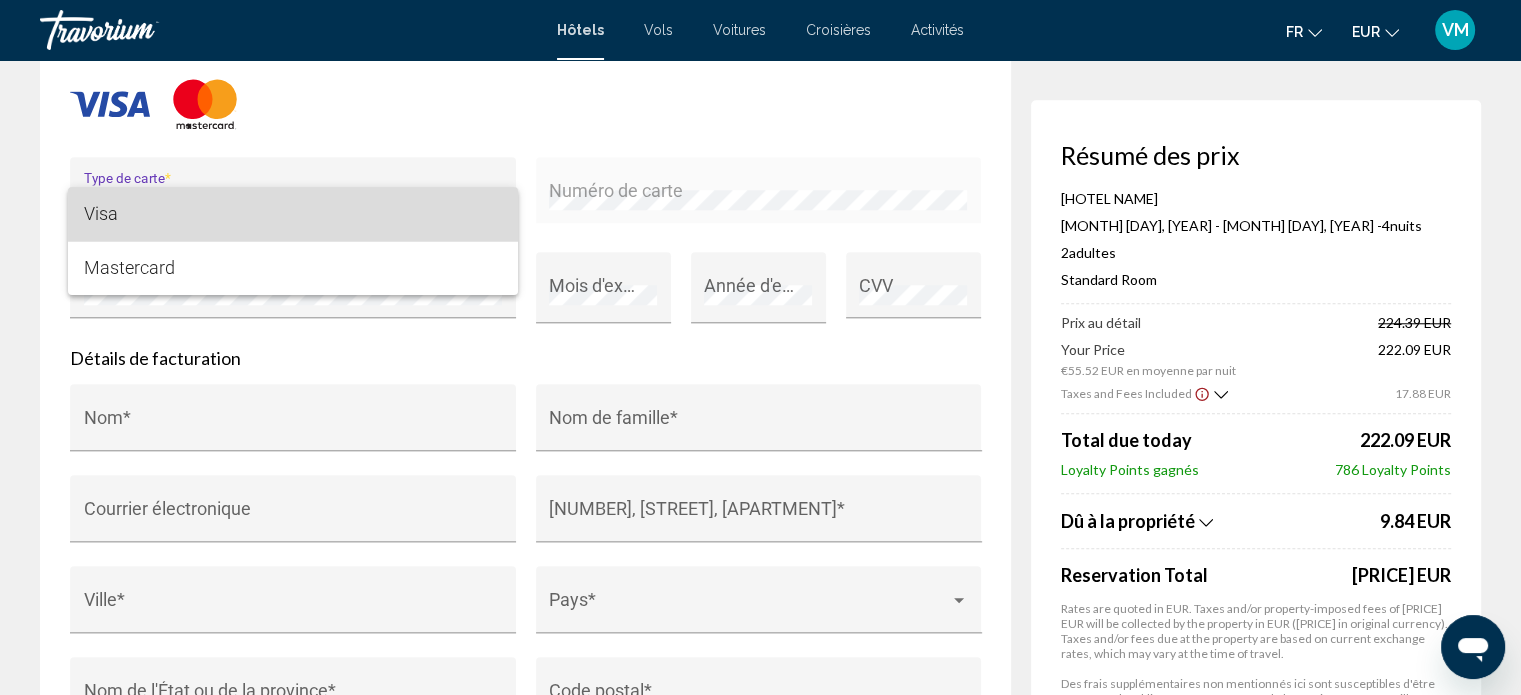click on "Visa" at bounding box center [293, 214] 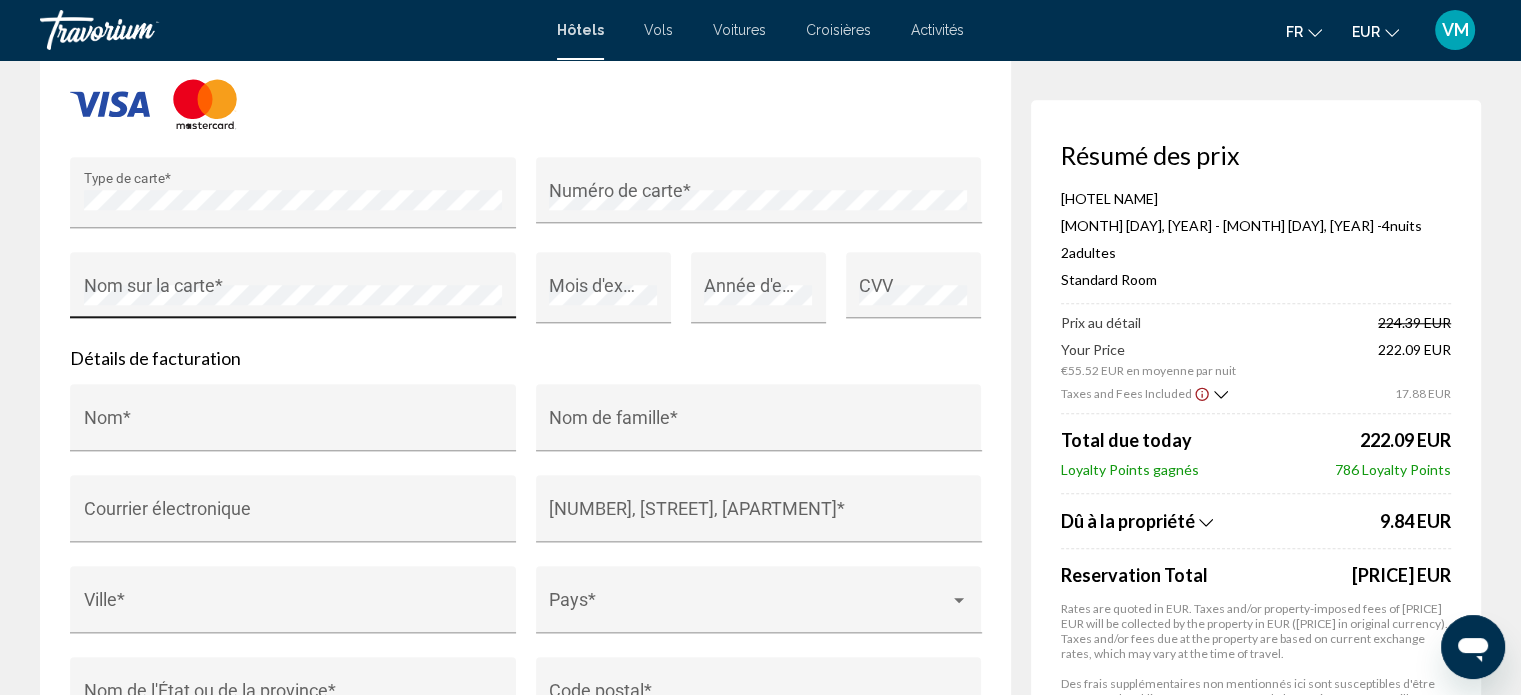 click on "Nom sur la carte  *" at bounding box center (293, 285) 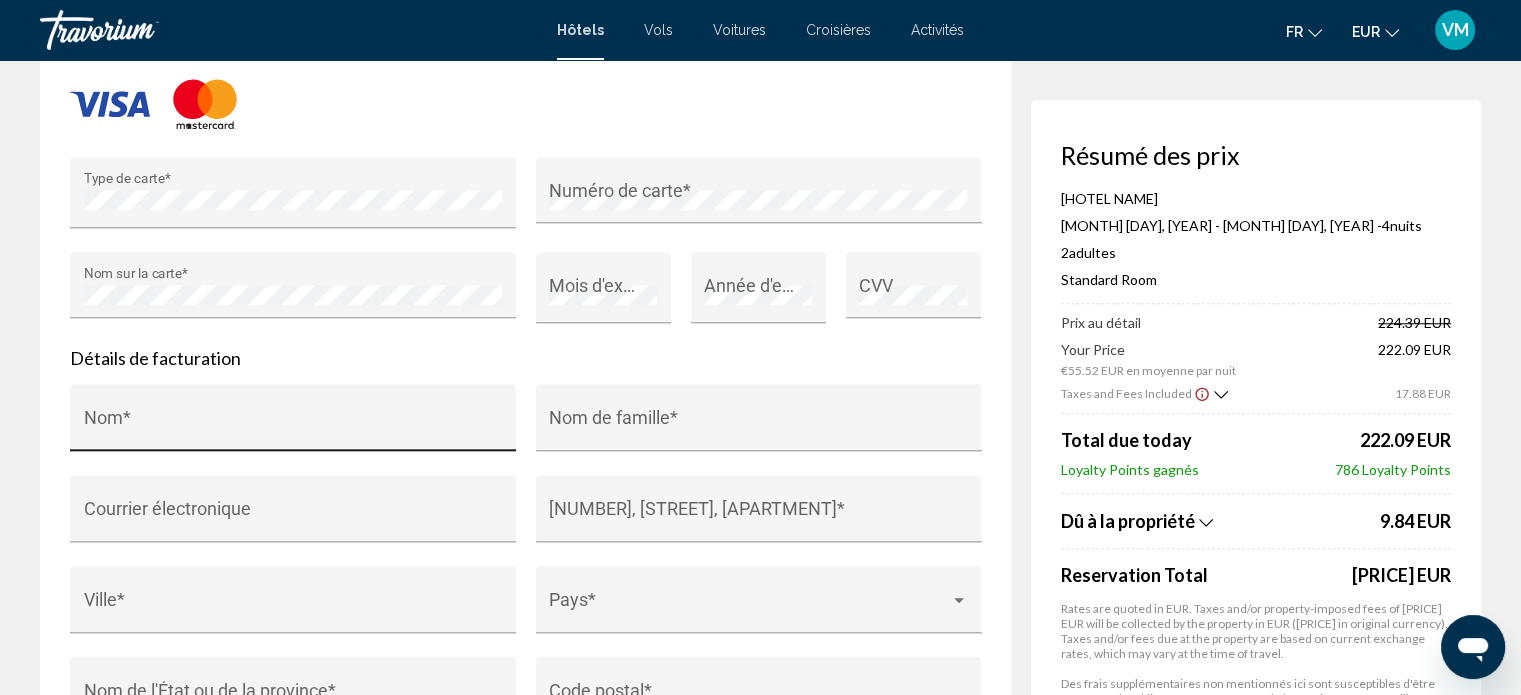 click on "Nom  *" at bounding box center [293, 423] 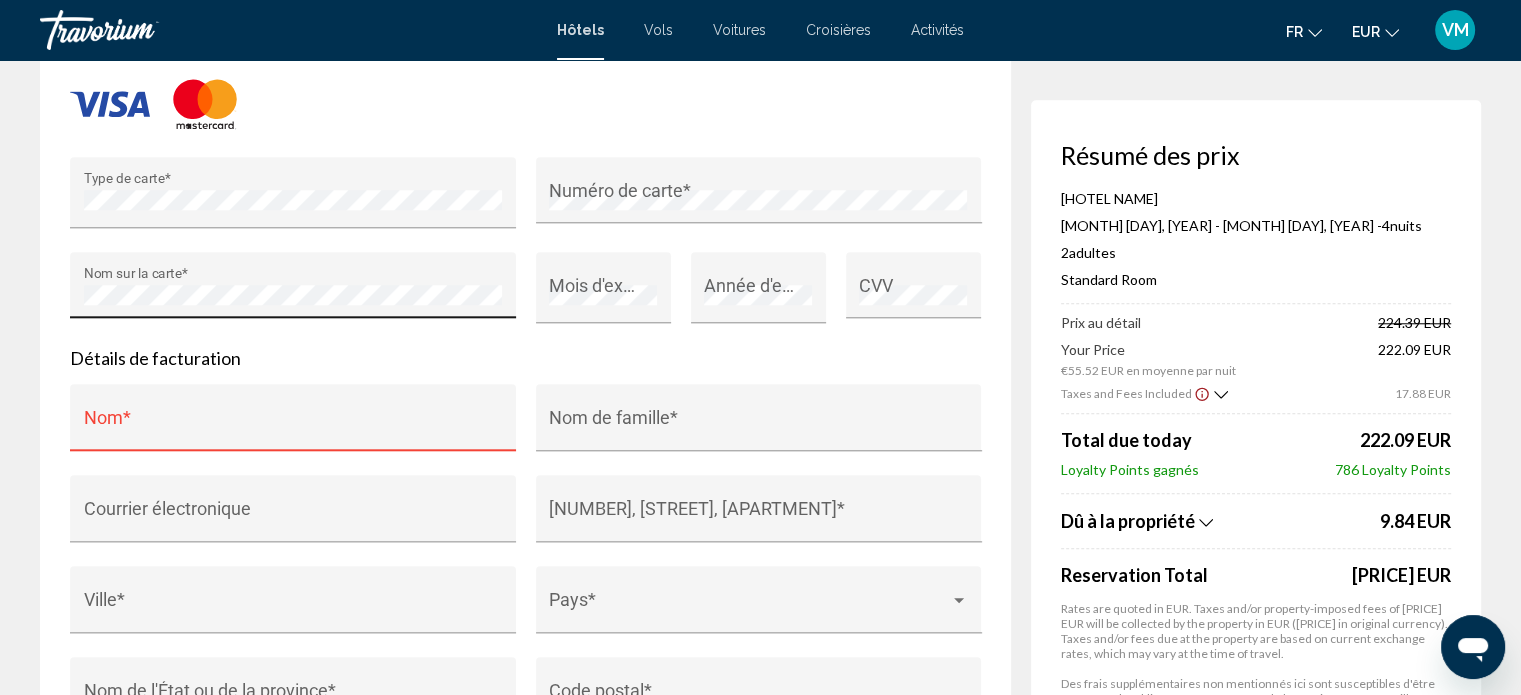 click on "Nom sur la carte  *" at bounding box center (293, 291) 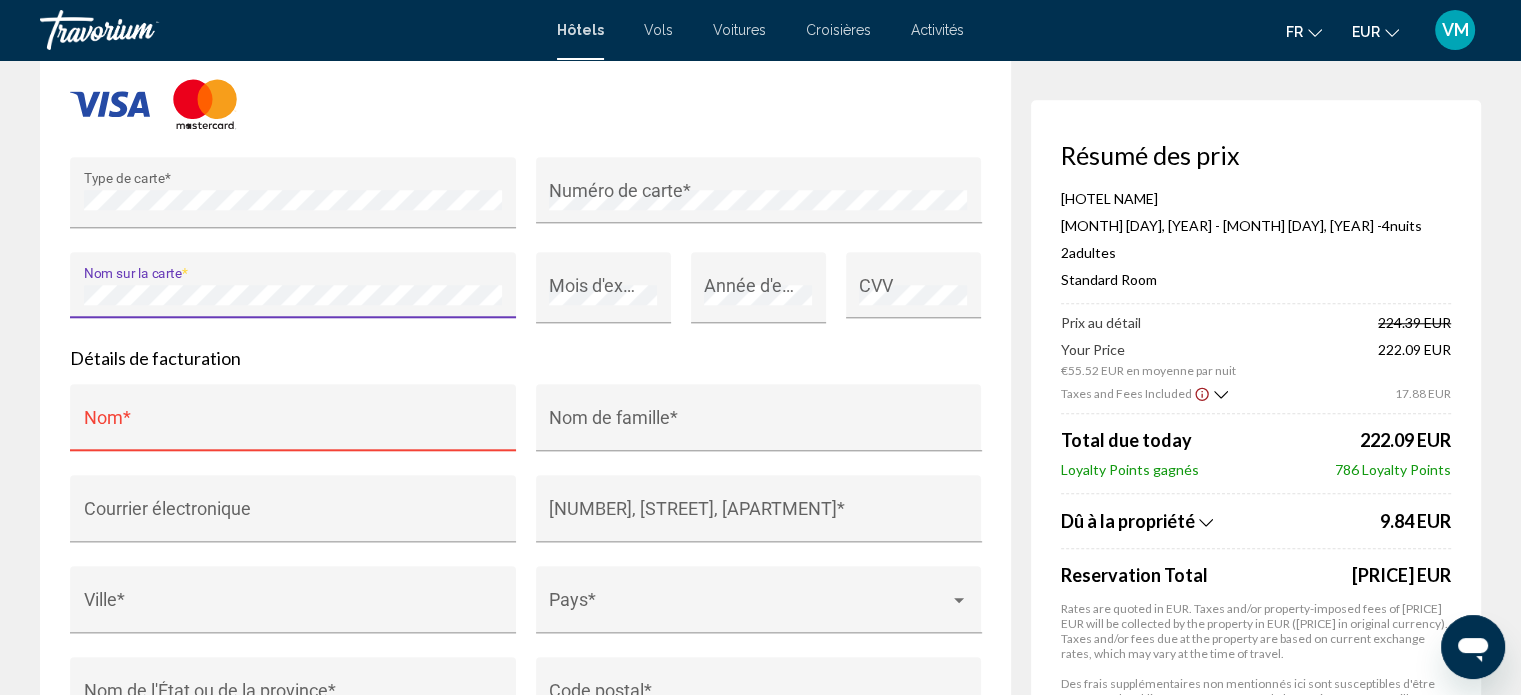click on "Nom  *" at bounding box center [293, 427] 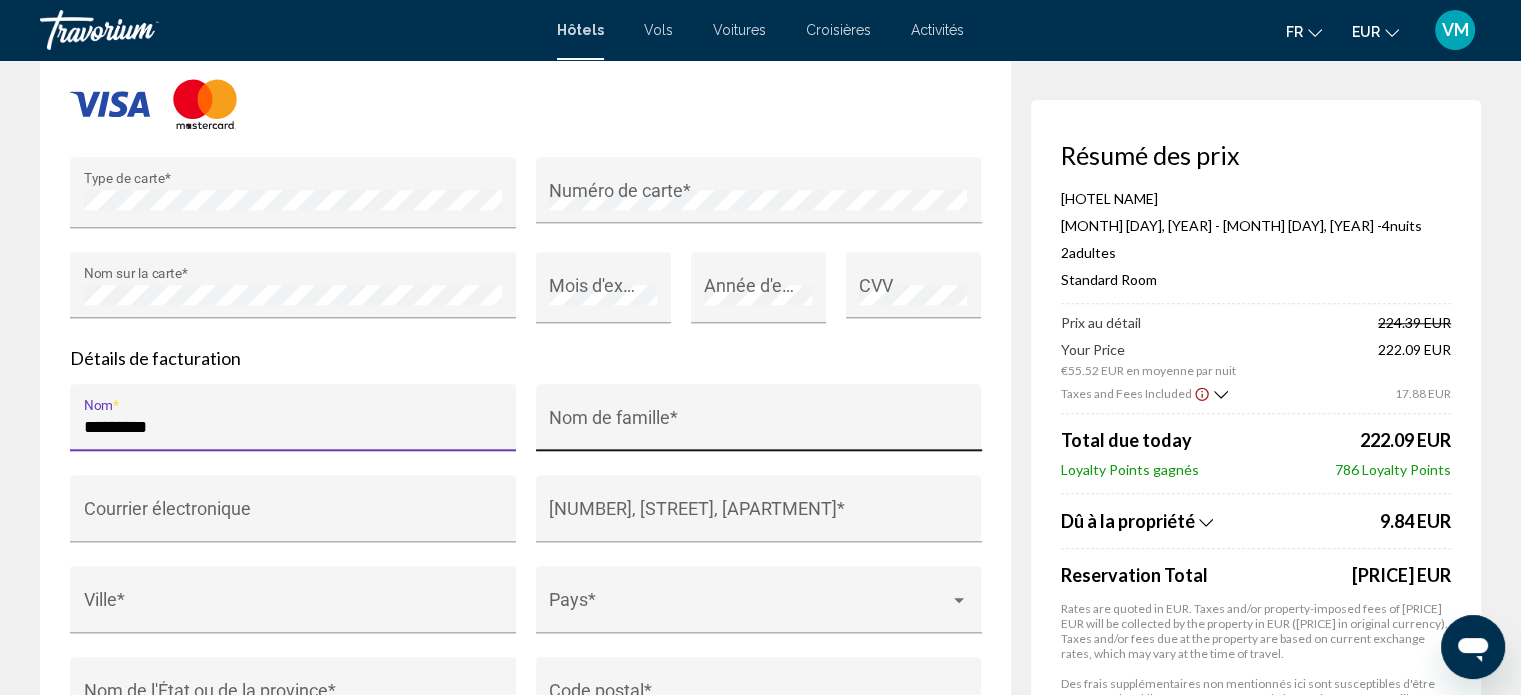 type on "********" 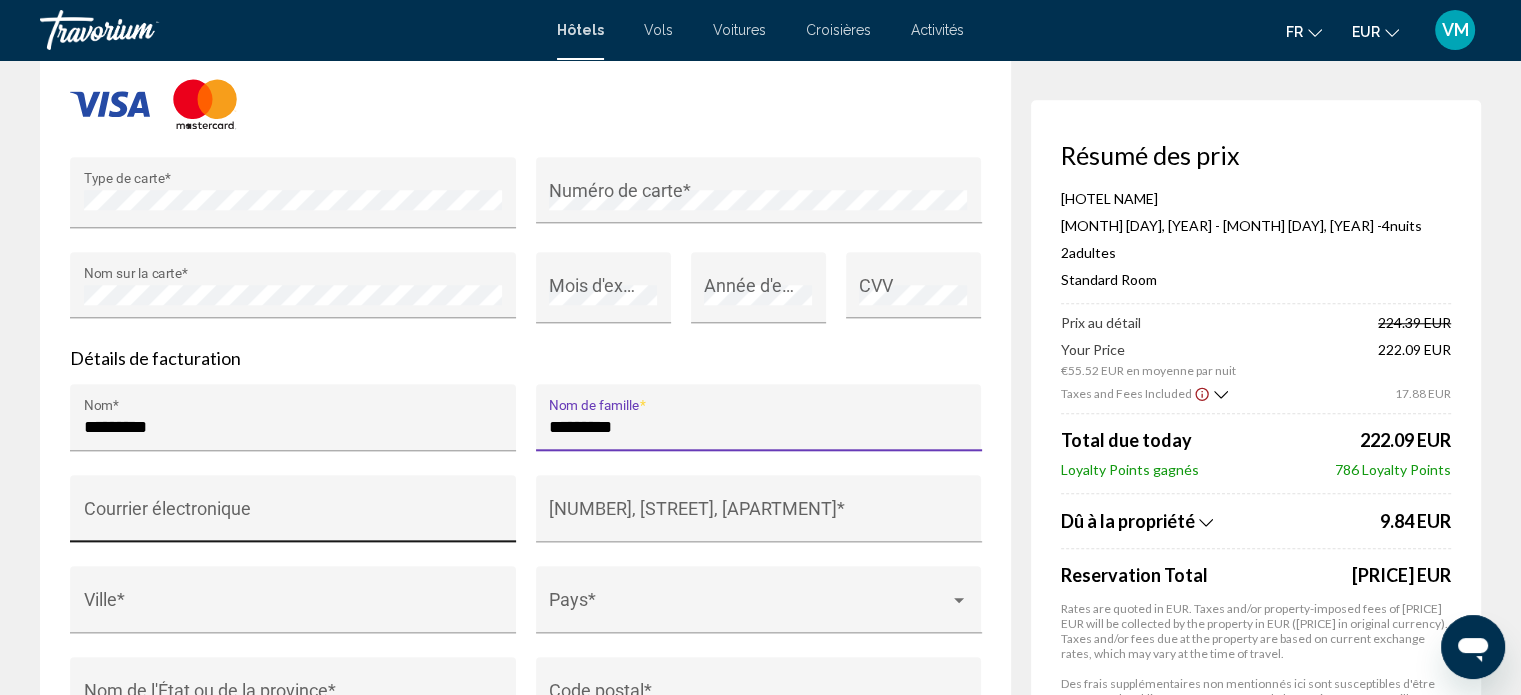 type on "********" 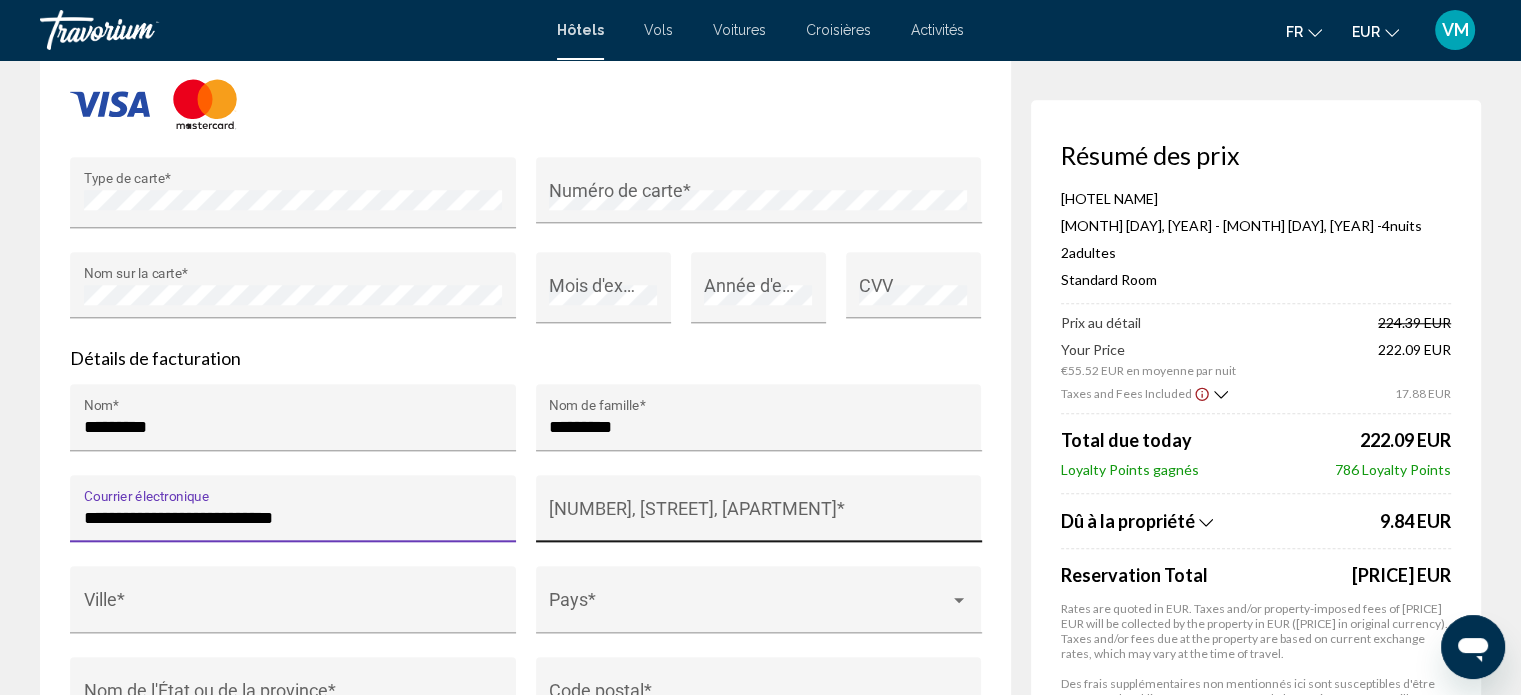 type on "**********" 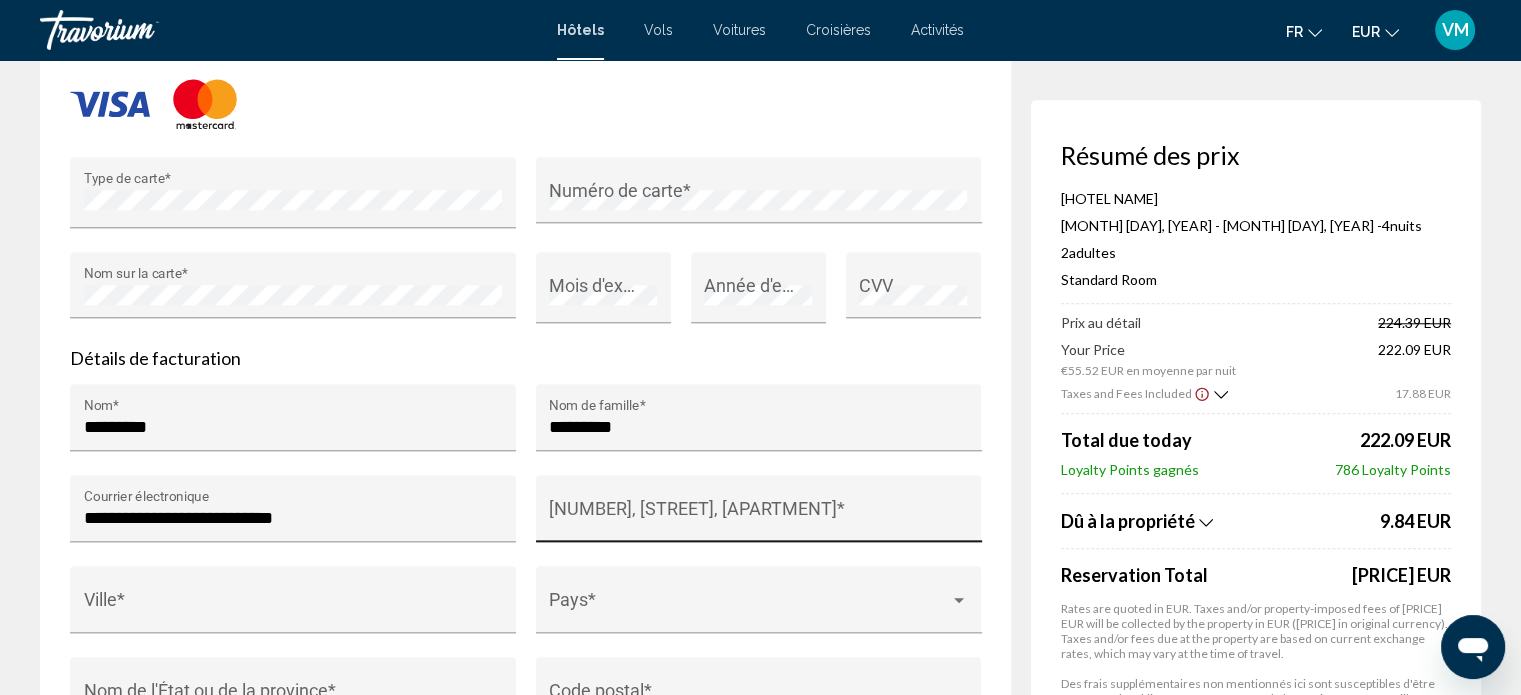 click on "Numéro de maison, rue, appartement  *" at bounding box center (758, 514) 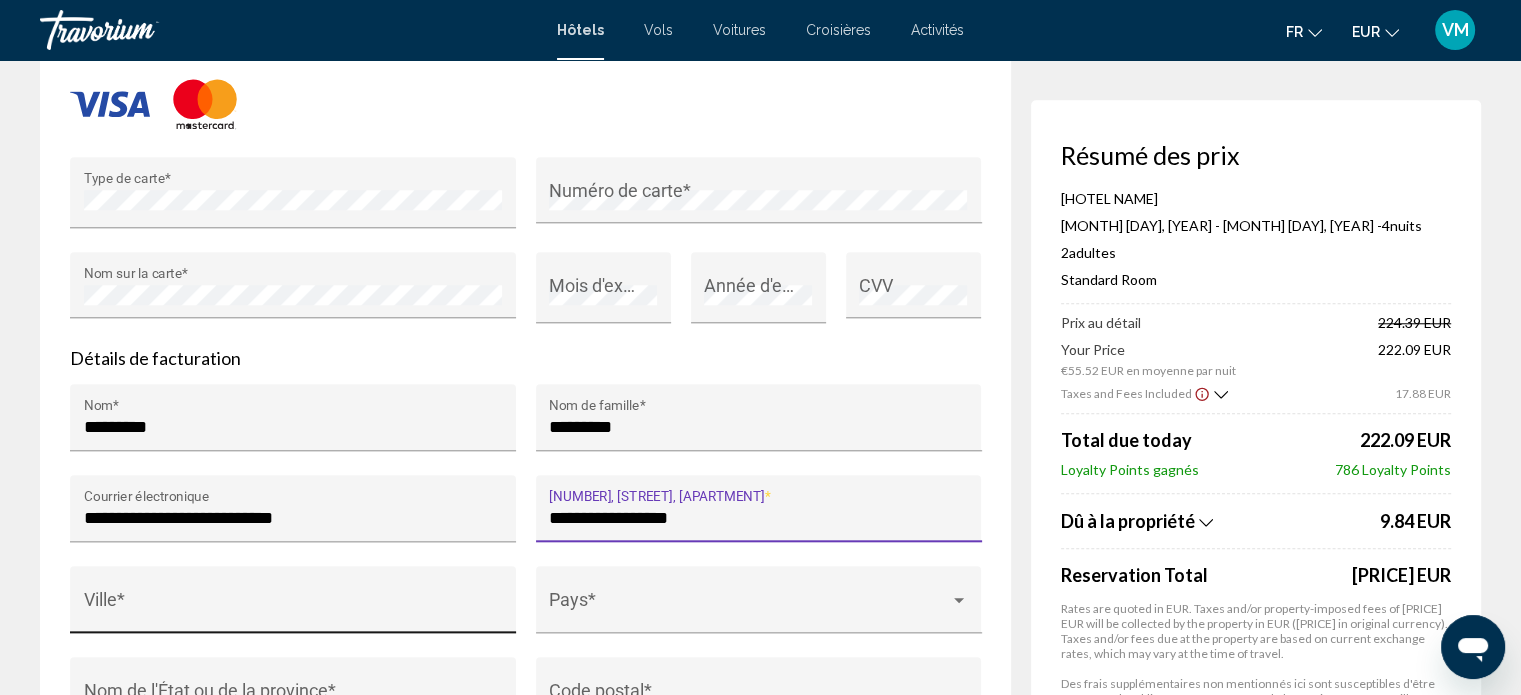 type on "**********" 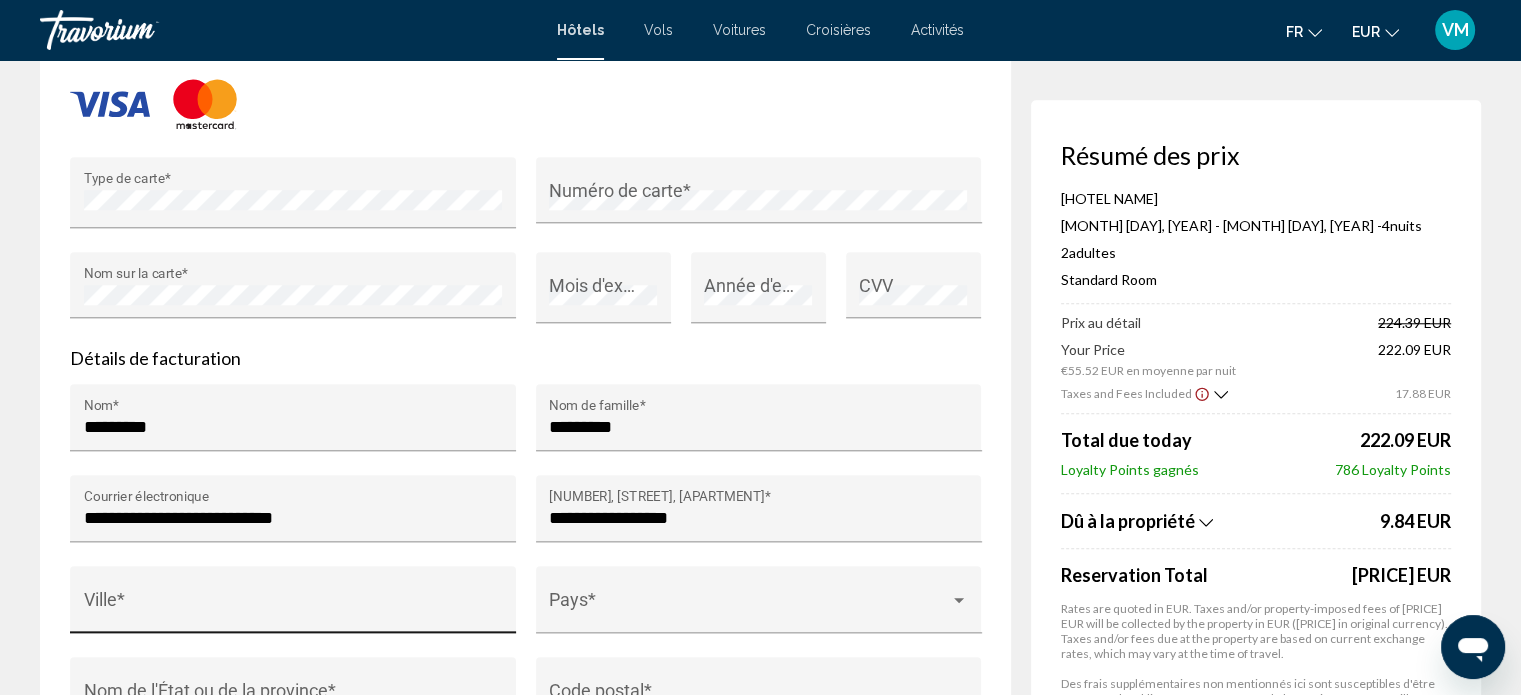 click on "Ville  *" at bounding box center [293, 605] 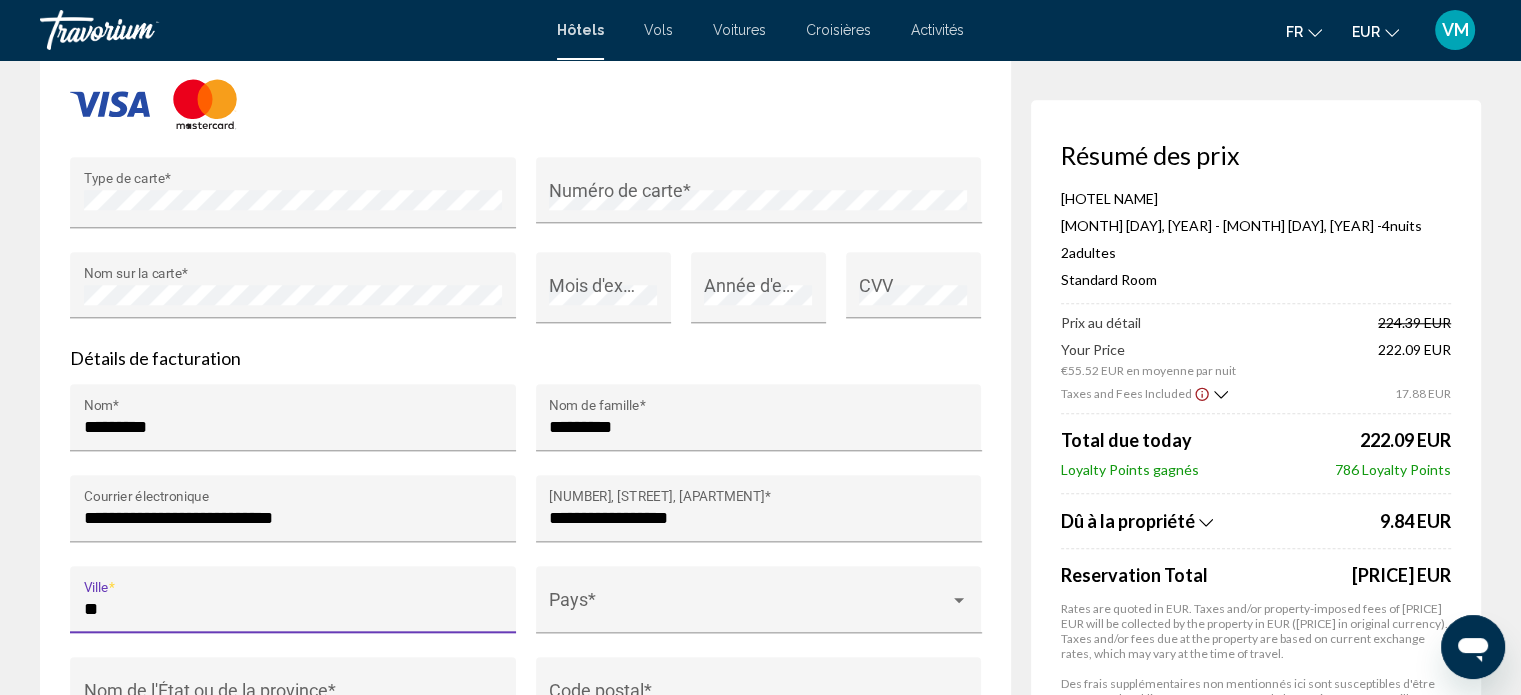 type on "*" 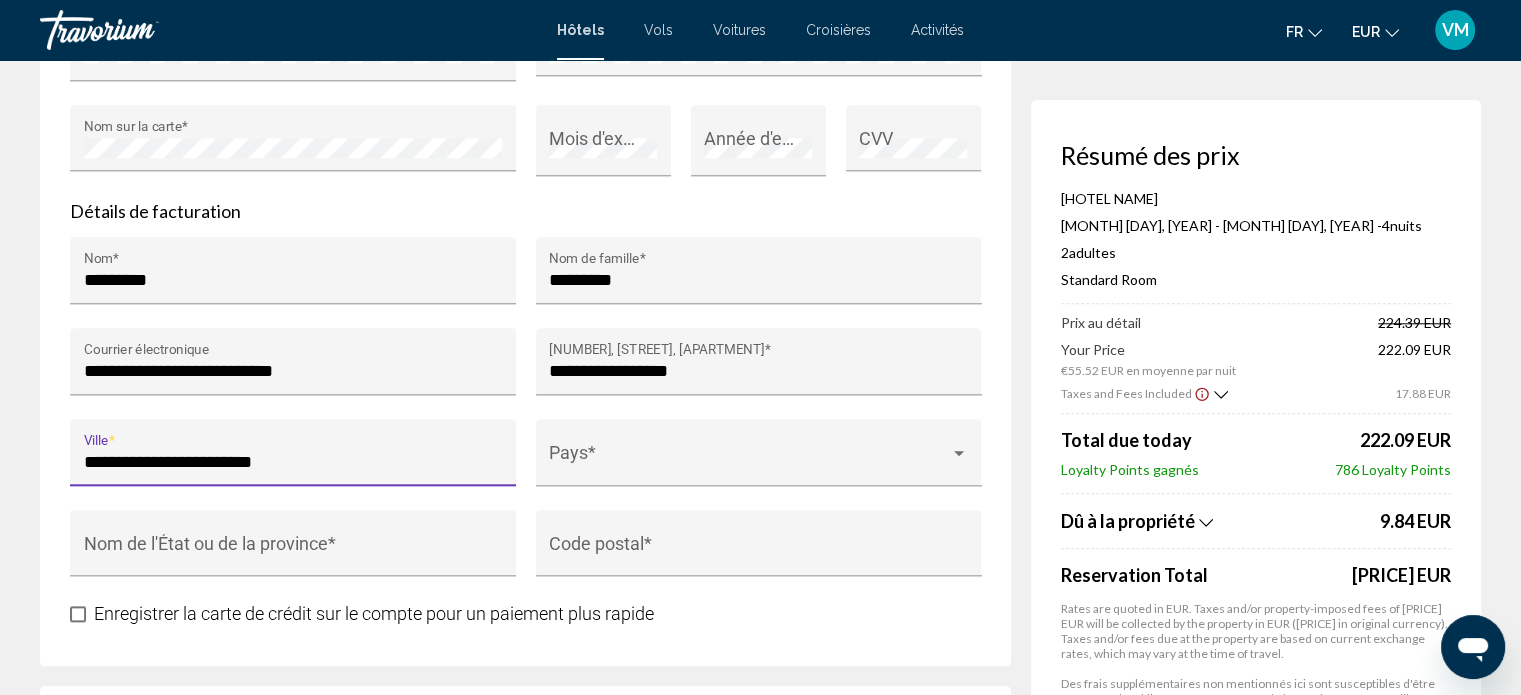scroll, scrollTop: 2056, scrollLeft: 0, axis: vertical 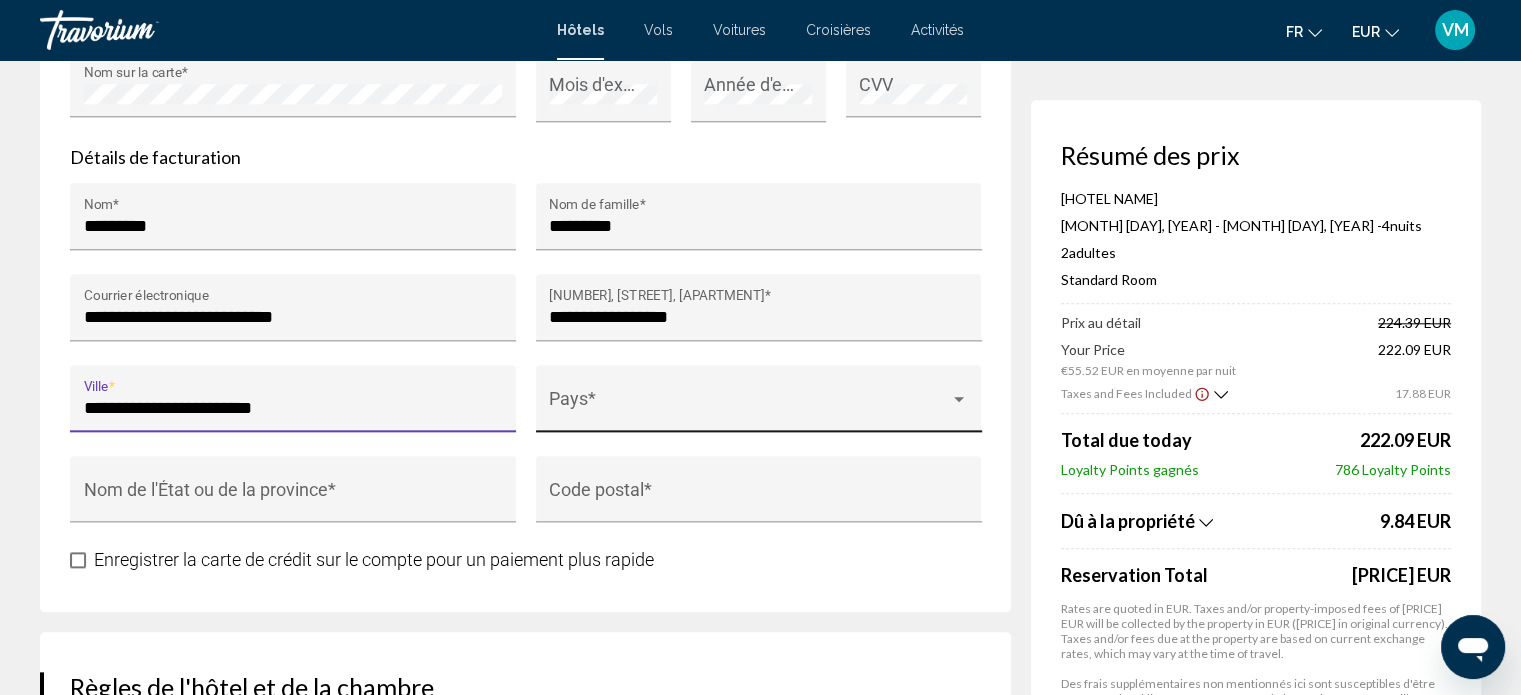 type on "**********" 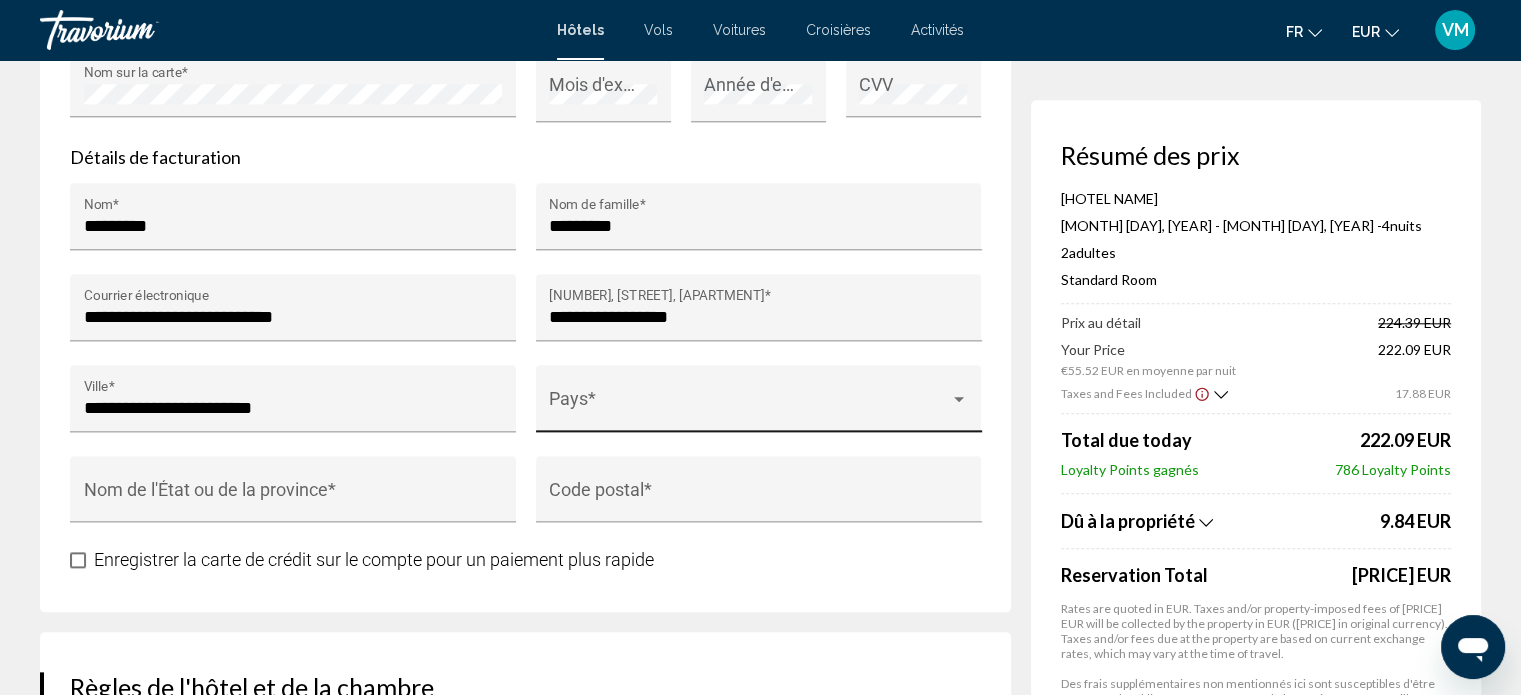click on "Pays *" at bounding box center [759, 398] 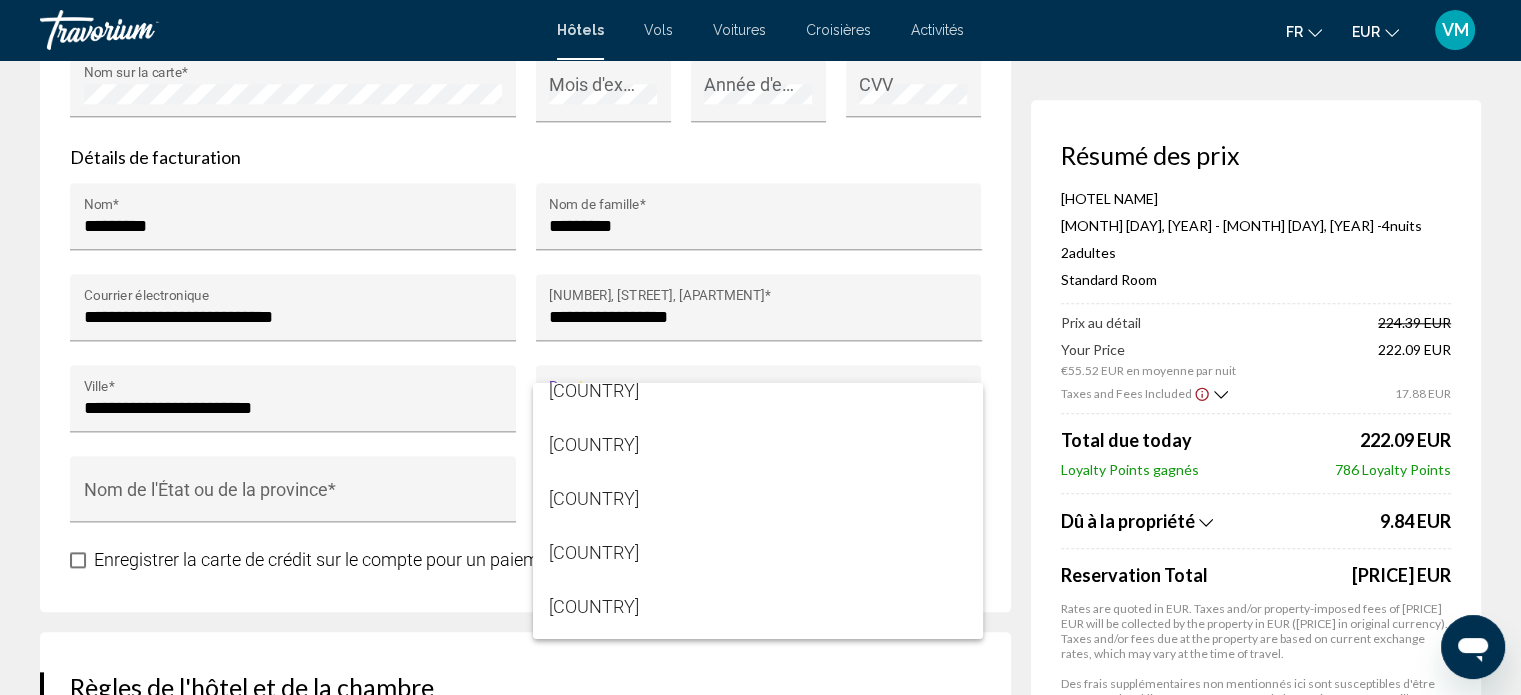 scroll, scrollTop: 4071, scrollLeft: 0, axis: vertical 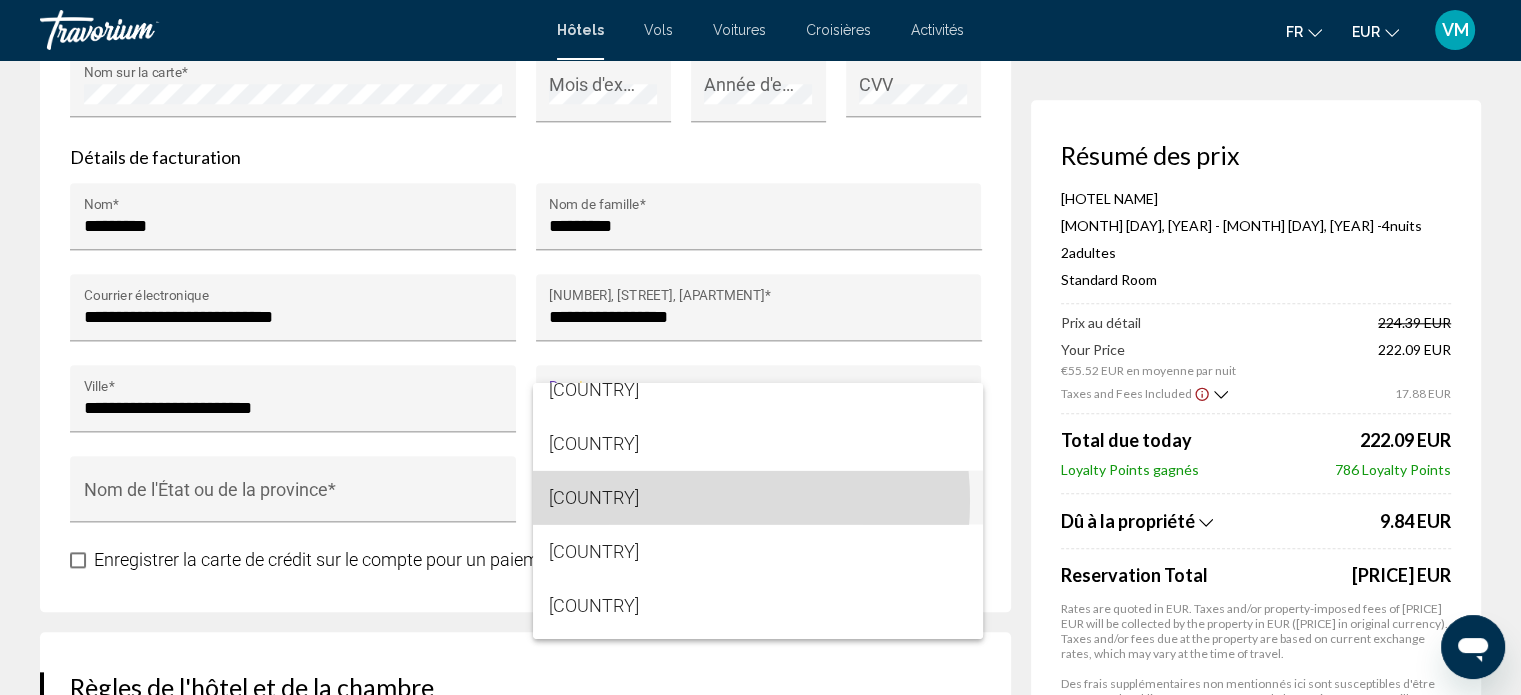 click on "[COUNTRY]" at bounding box center [758, 497] 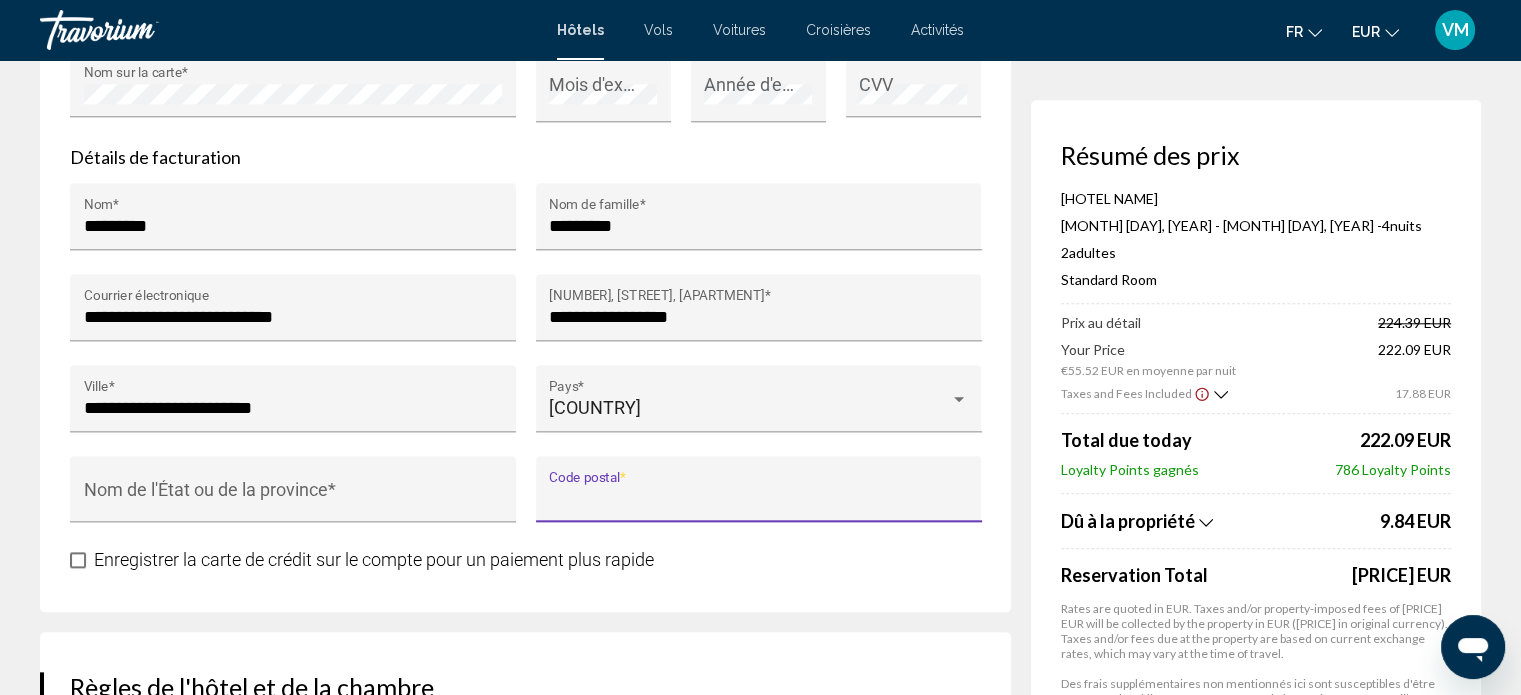 drag, startPoint x: 662, startPoint y: 500, endPoint x: 684, endPoint y: 461, distance: 44.777225 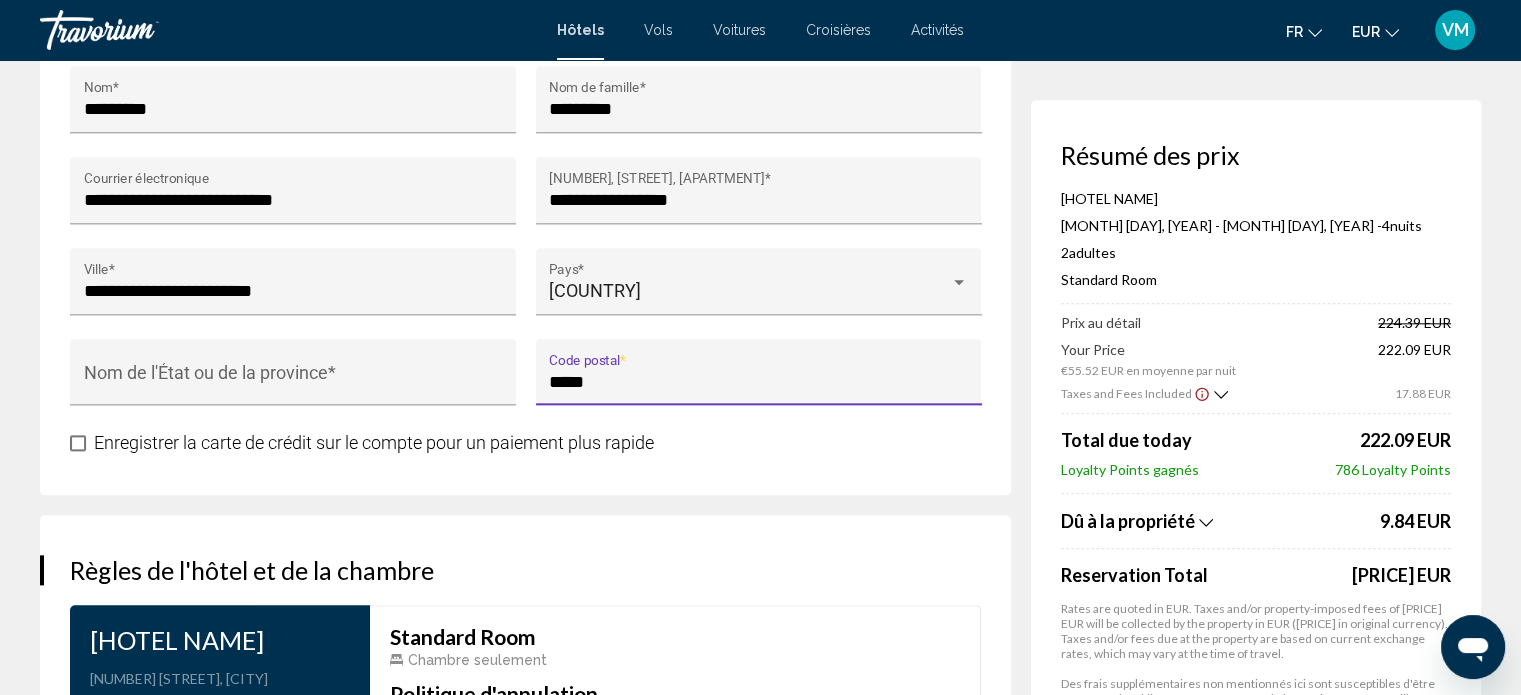scroll, scrollTop: 2084, scrollLeft: 0, axis: vertical 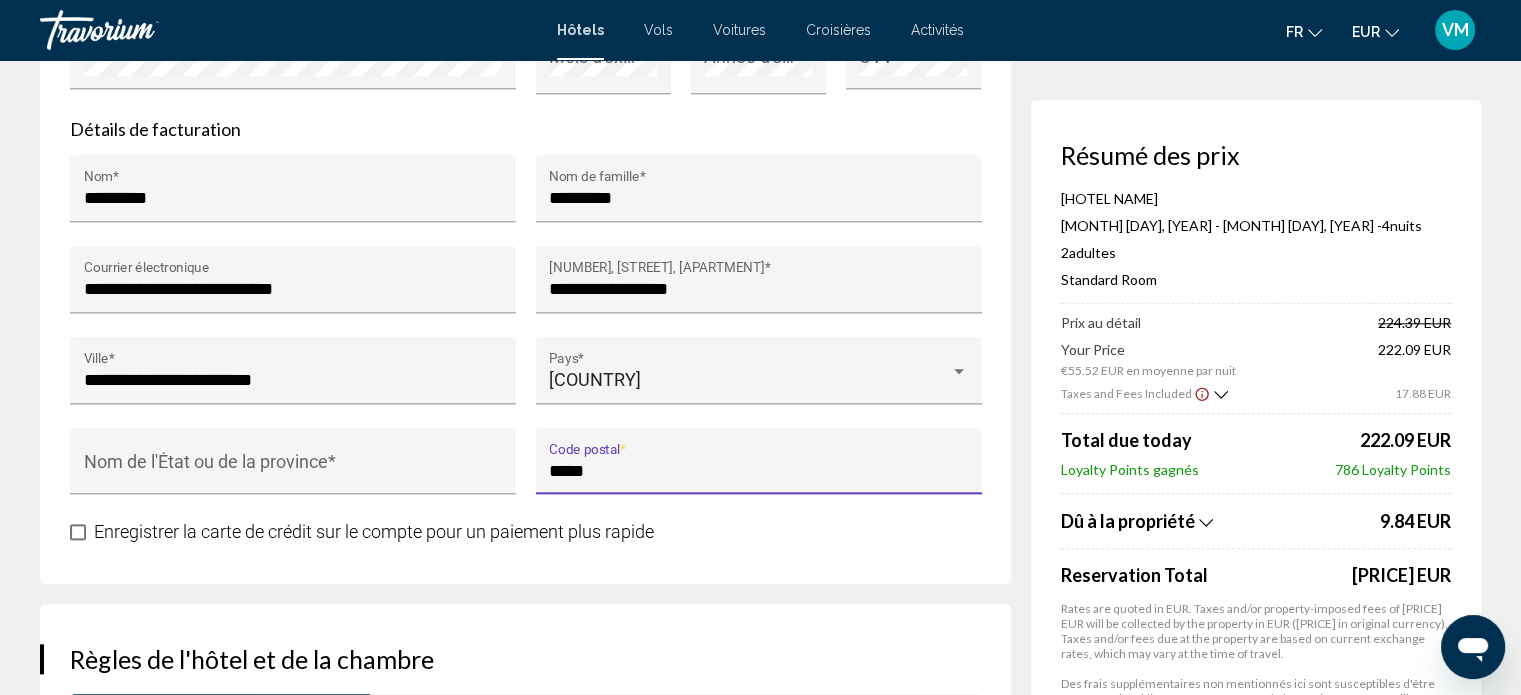 type on "*****" 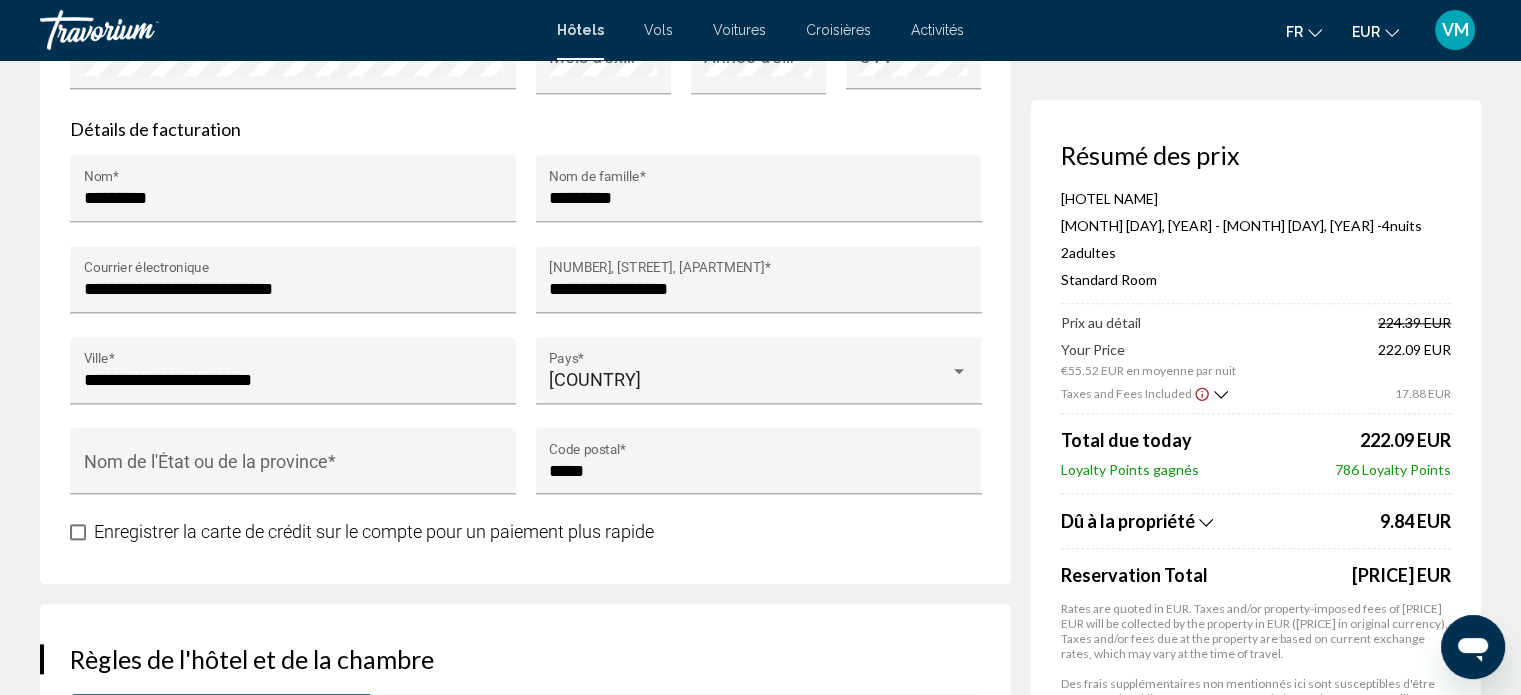 click on "**********" at bounding box center [525, 26] 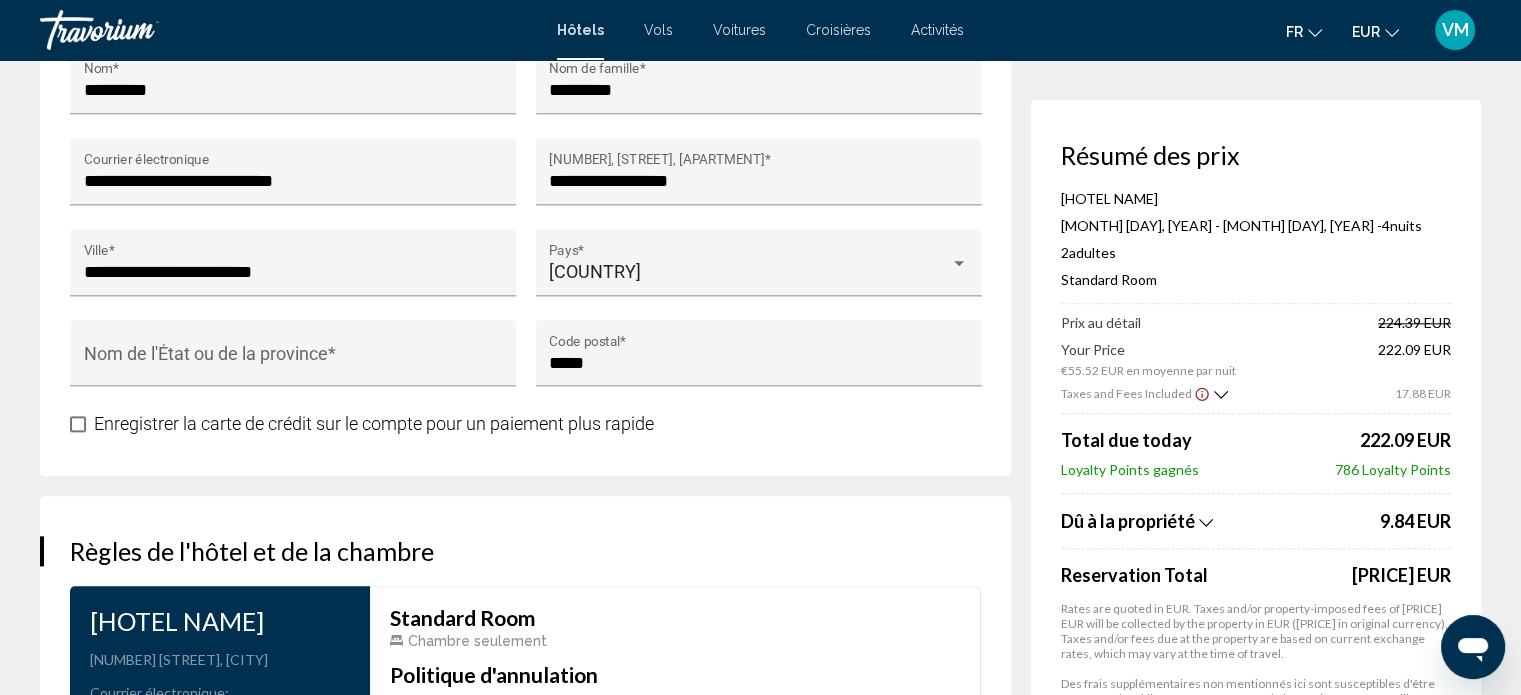 scroll, scrollTop: 2192, scrollLeft: 0, axis: vertical 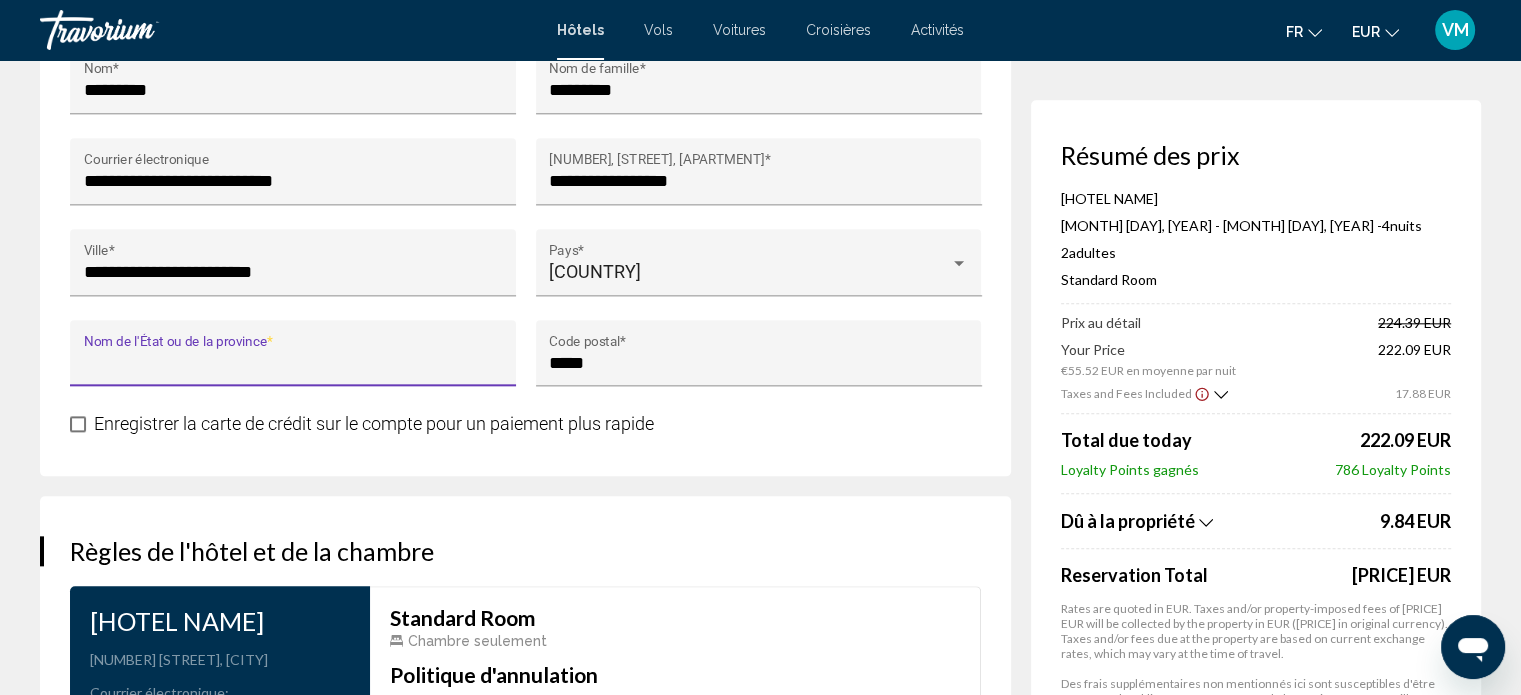 click on "Nom de l'État ou de la province *" at bounding box center (293, 363) 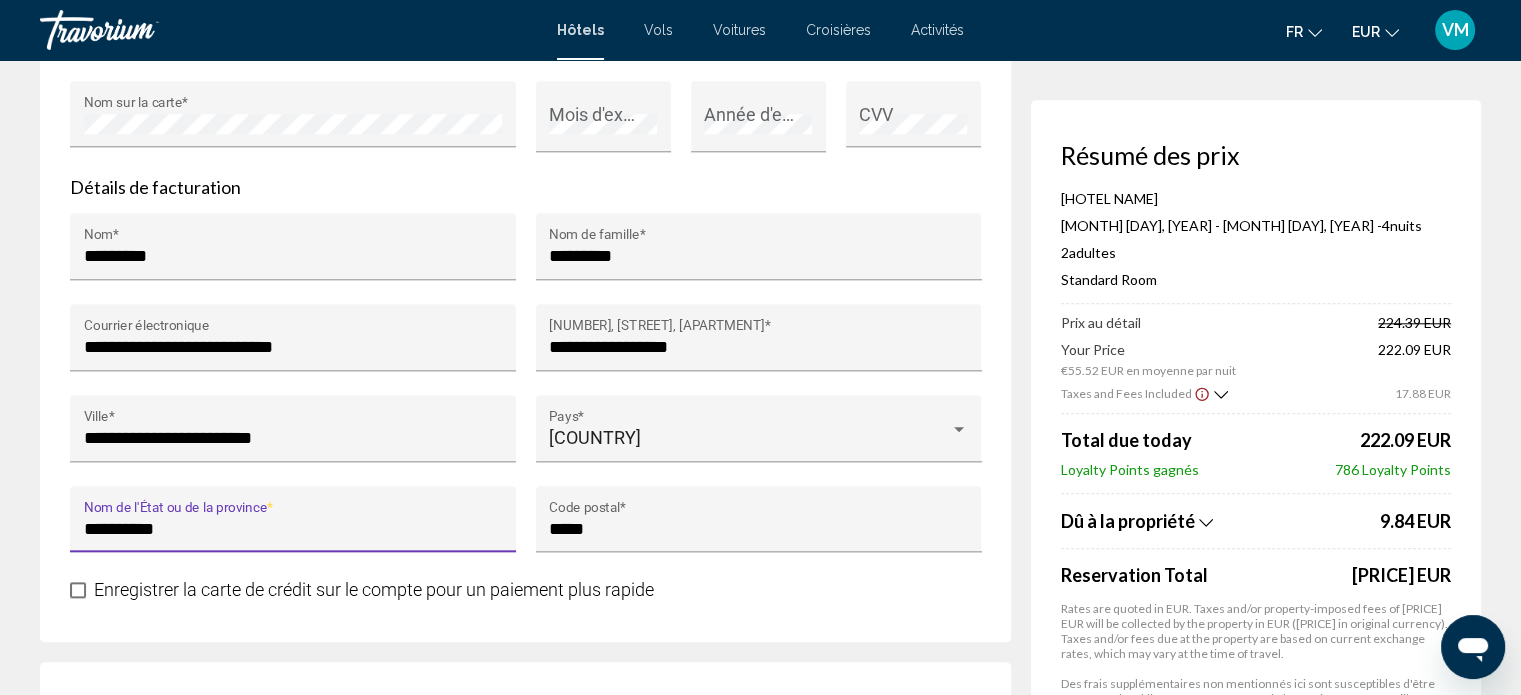 scroll, scrollTop: 2024, scrollLeft: 0, axis: vertical 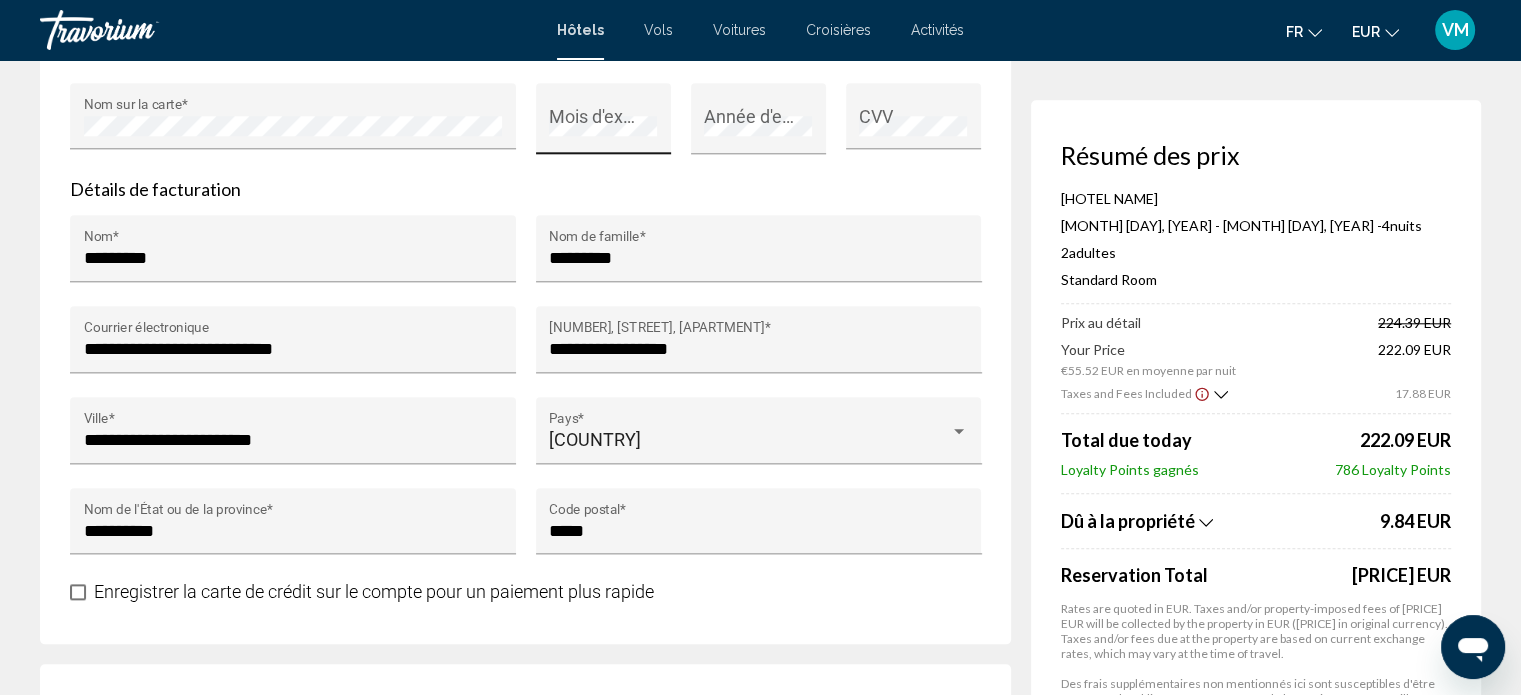 click on "Mois d'expiration  *" at bounding box center [603, 125] 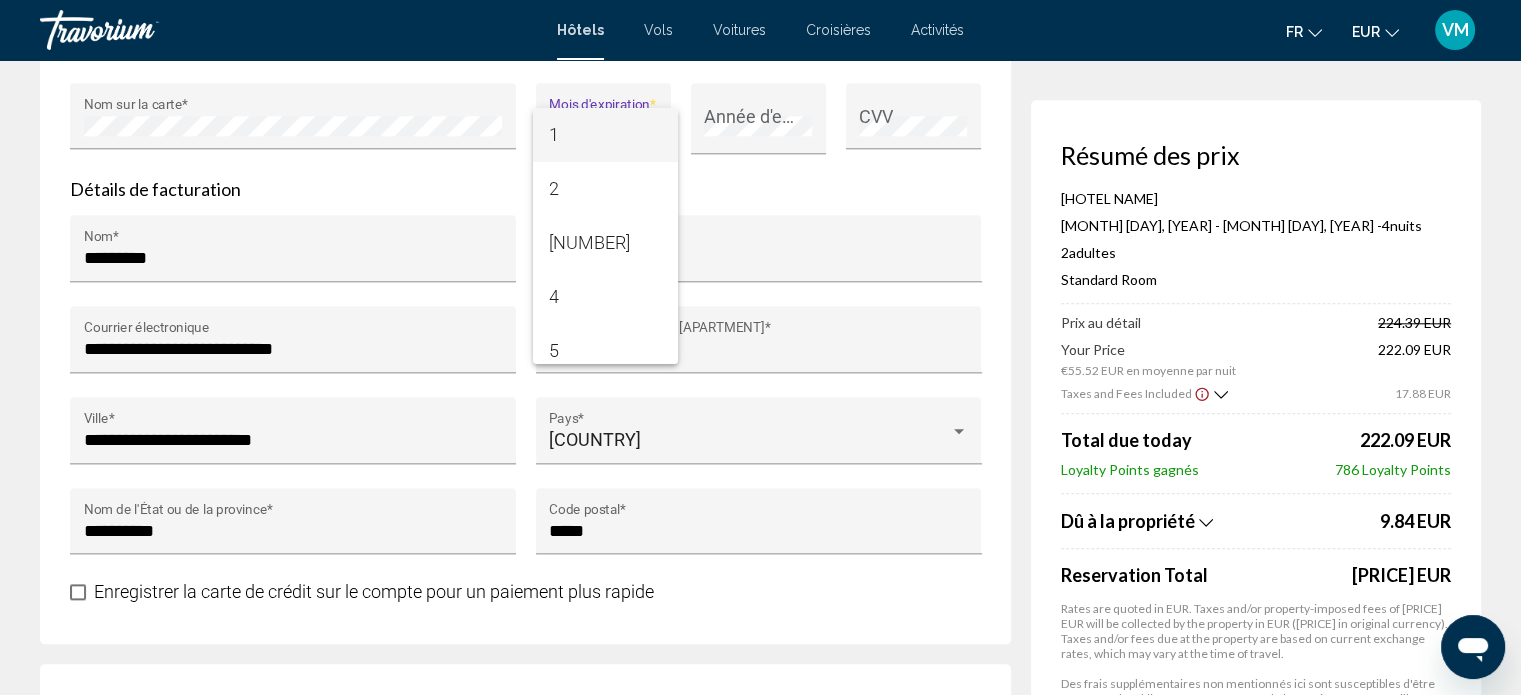 click at bounding box center (760, 347) 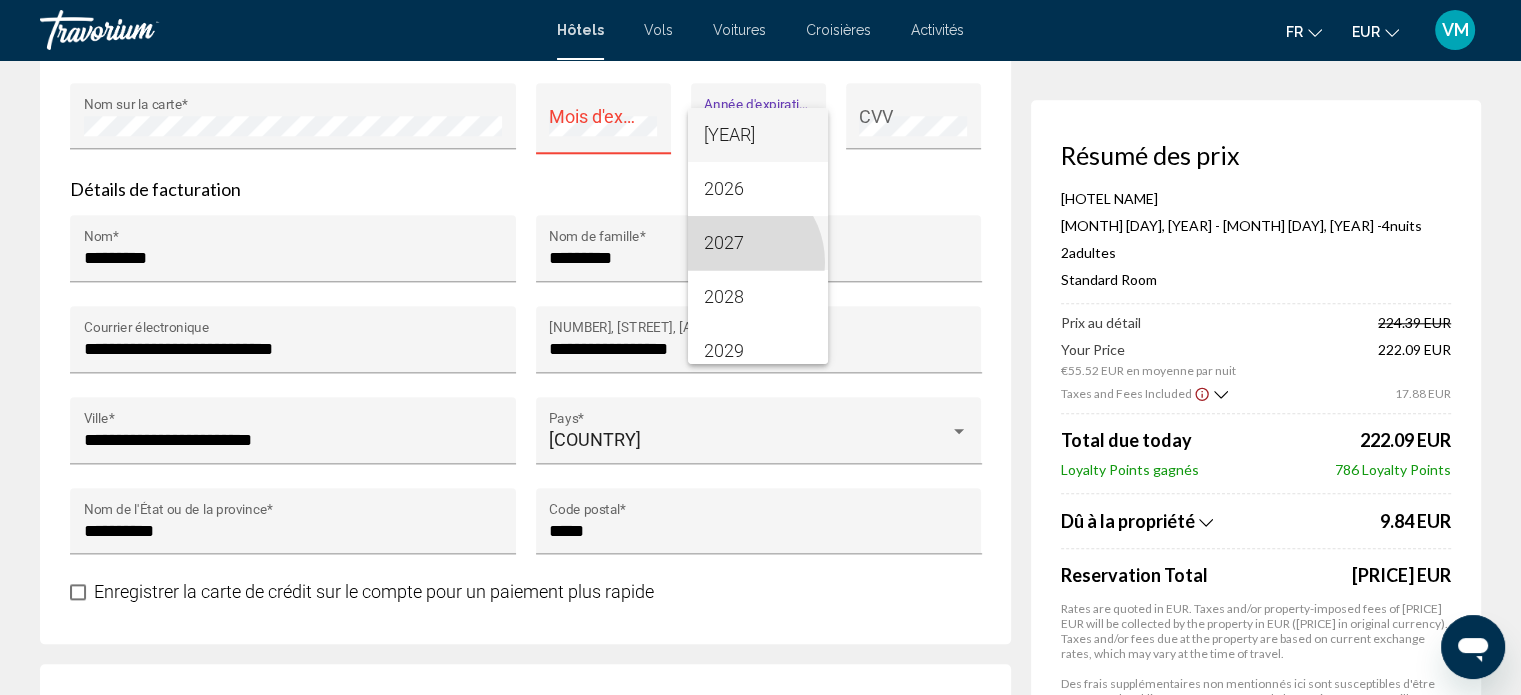 click on "2027" at bounding box center (758, 243) 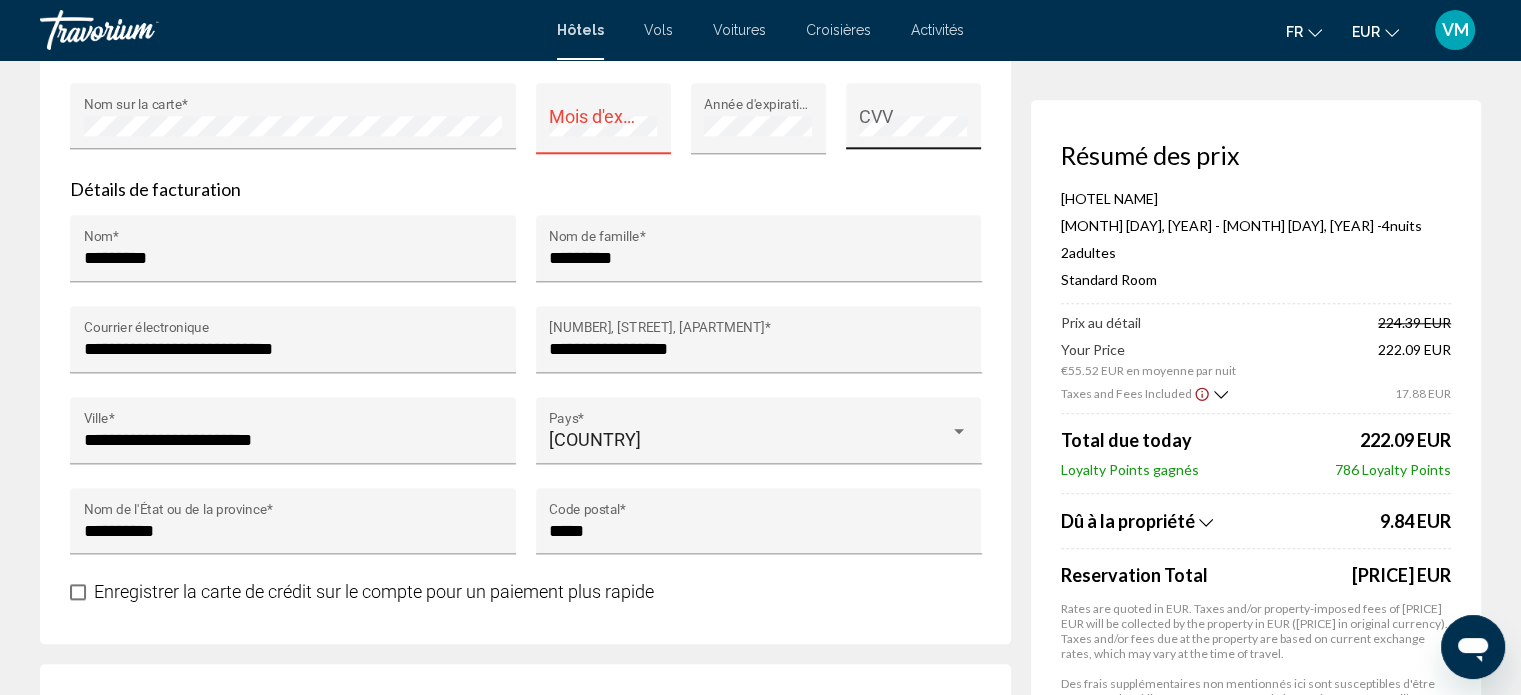 click on "CVV" at bounding box center [913, 122] 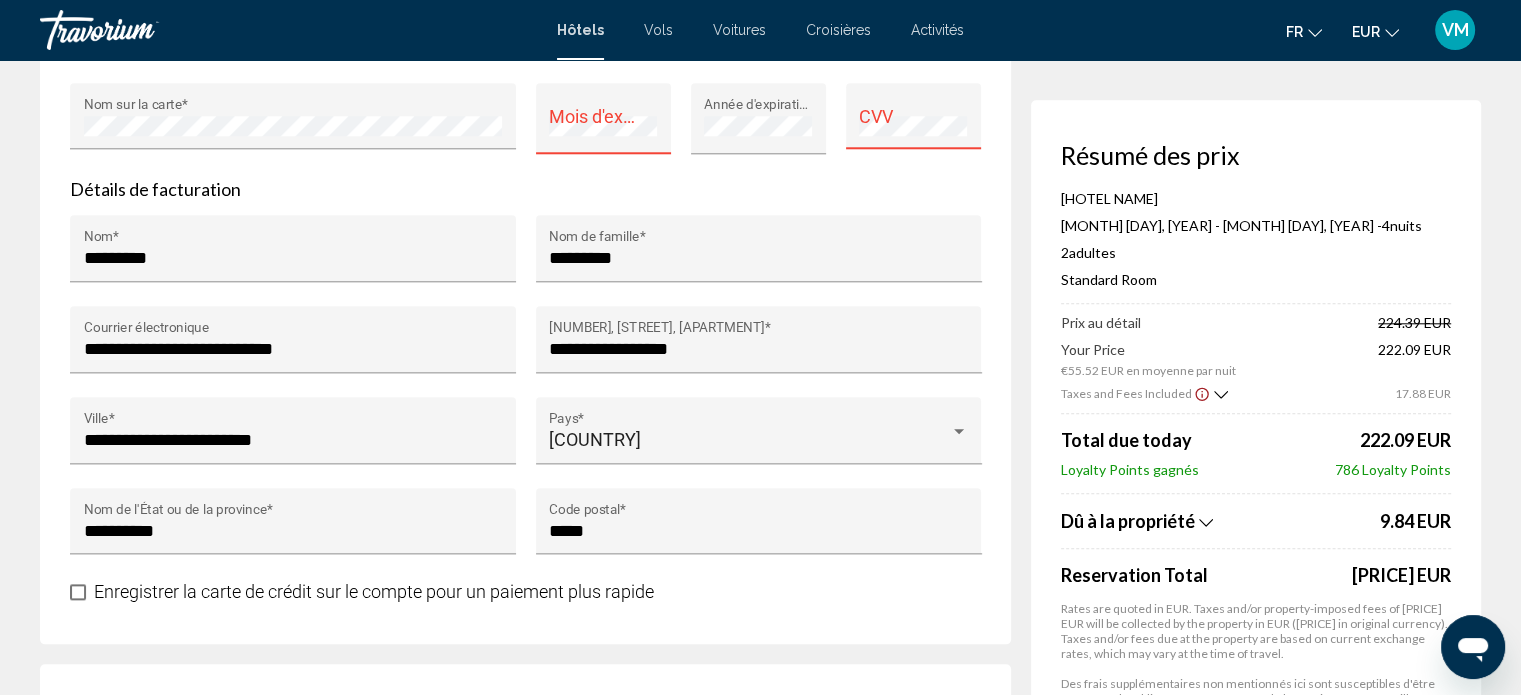 click on "Mois d'expiration  *" at bounding box center [603, 118] 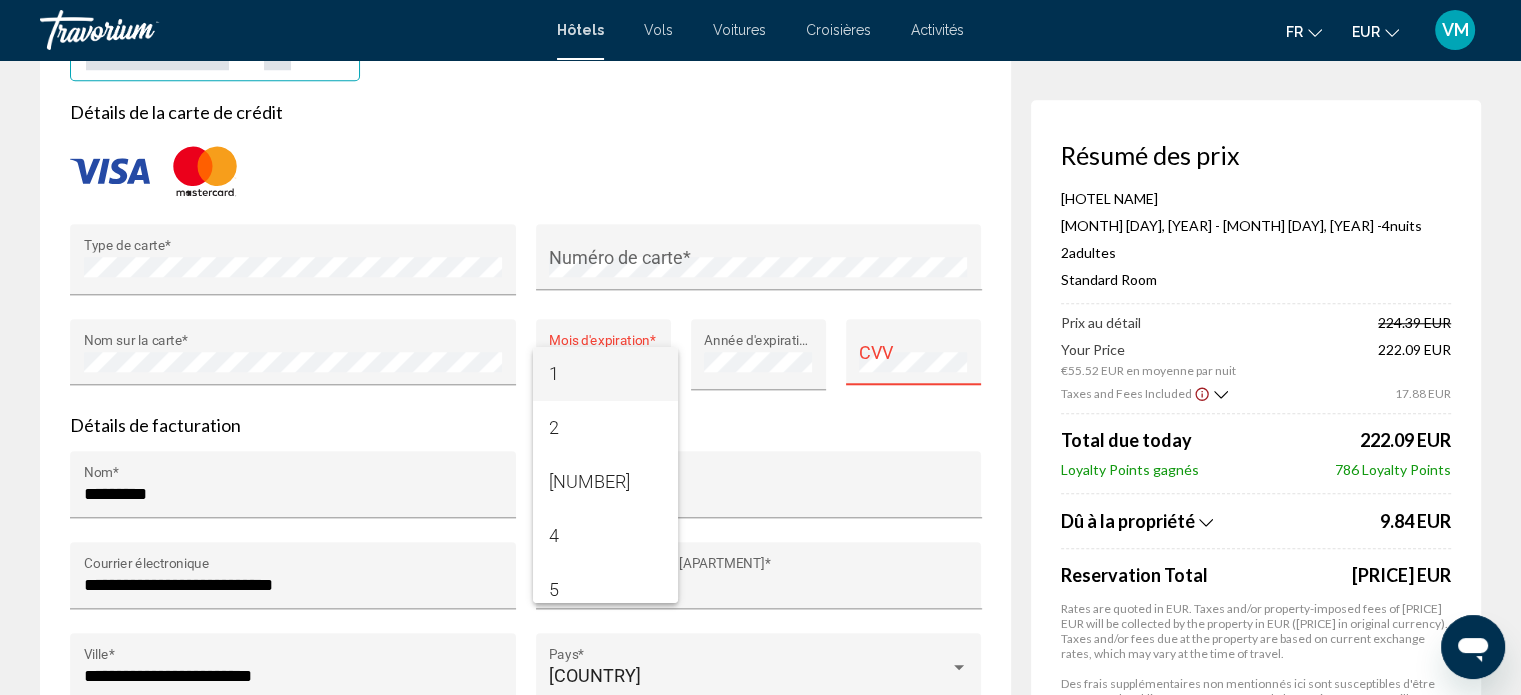 scroll, scrollTop: 1775, scrollLeft: 0, axis: vertical 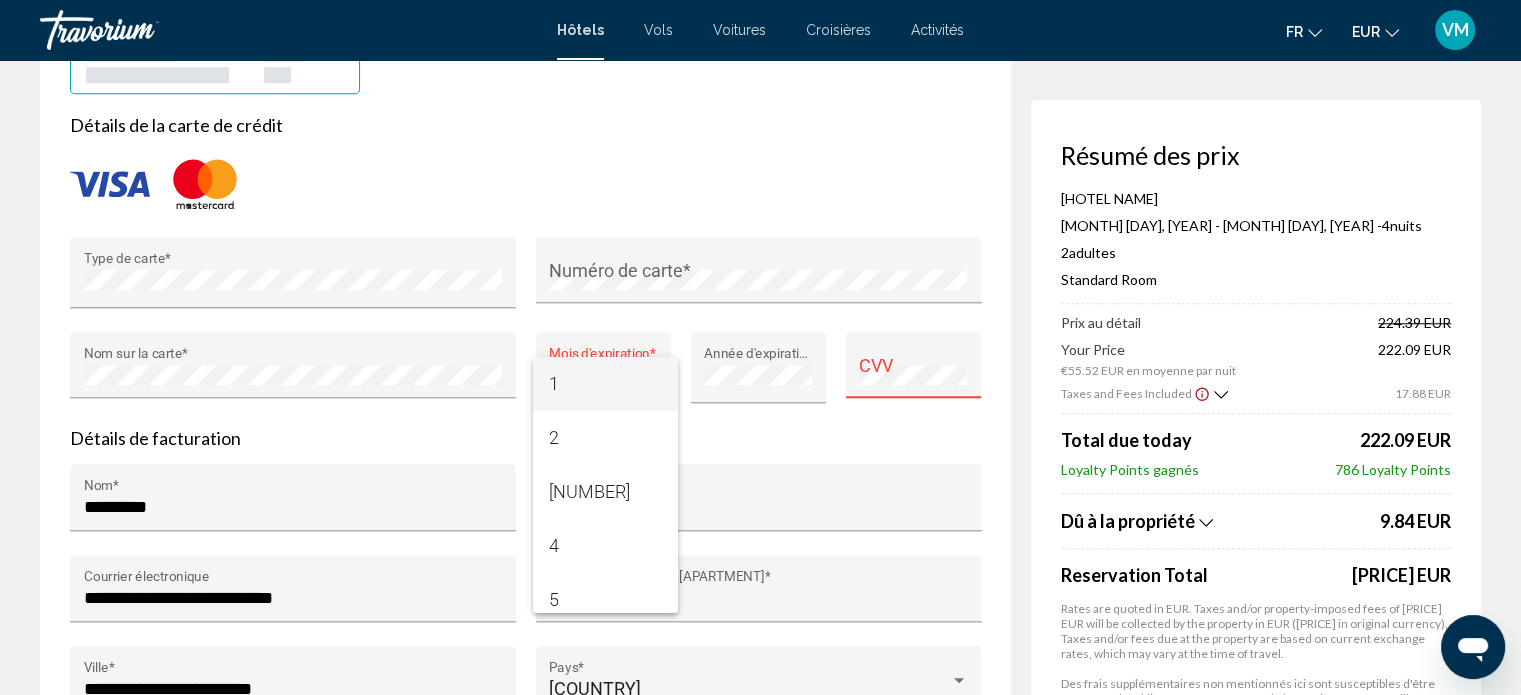 click at bounding box center (760, 347) 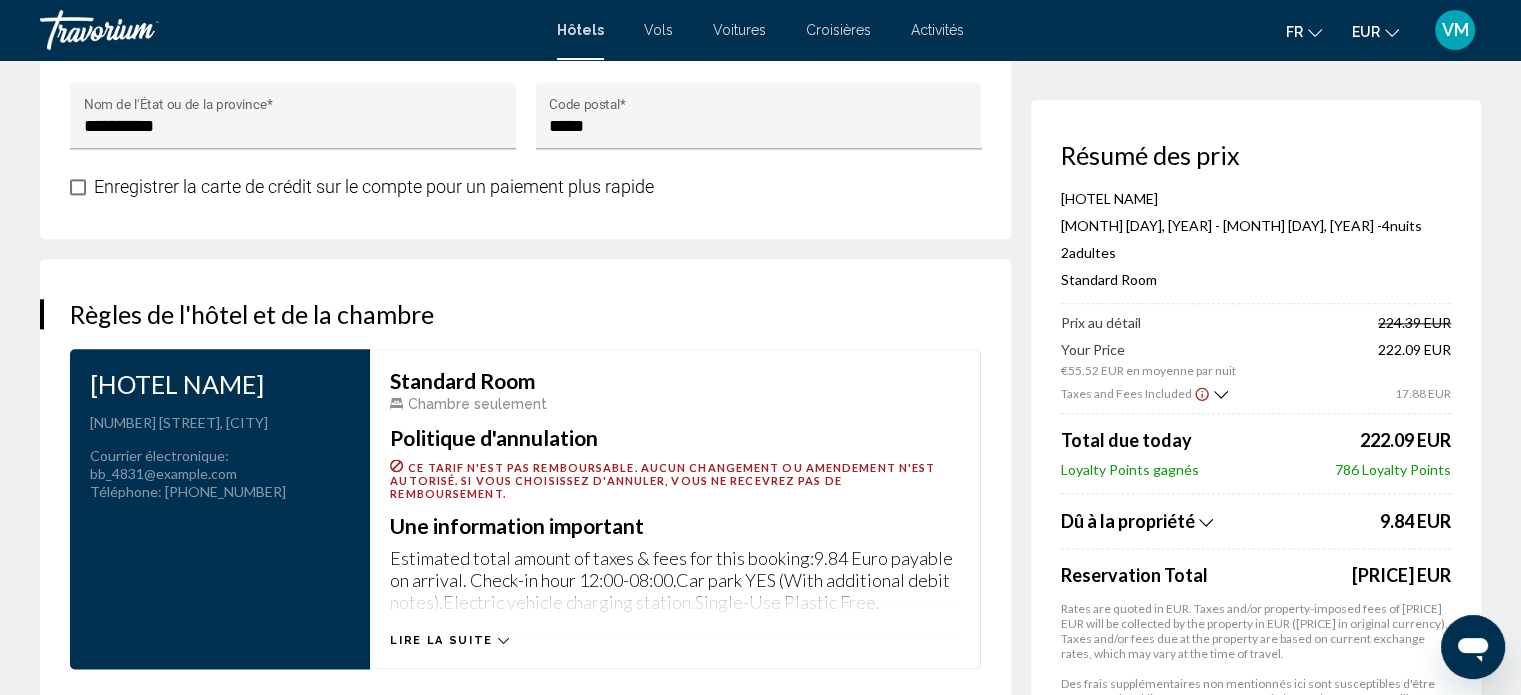 scroll, scrollTop: 2406, scrollLeft: 0, axis: vertical 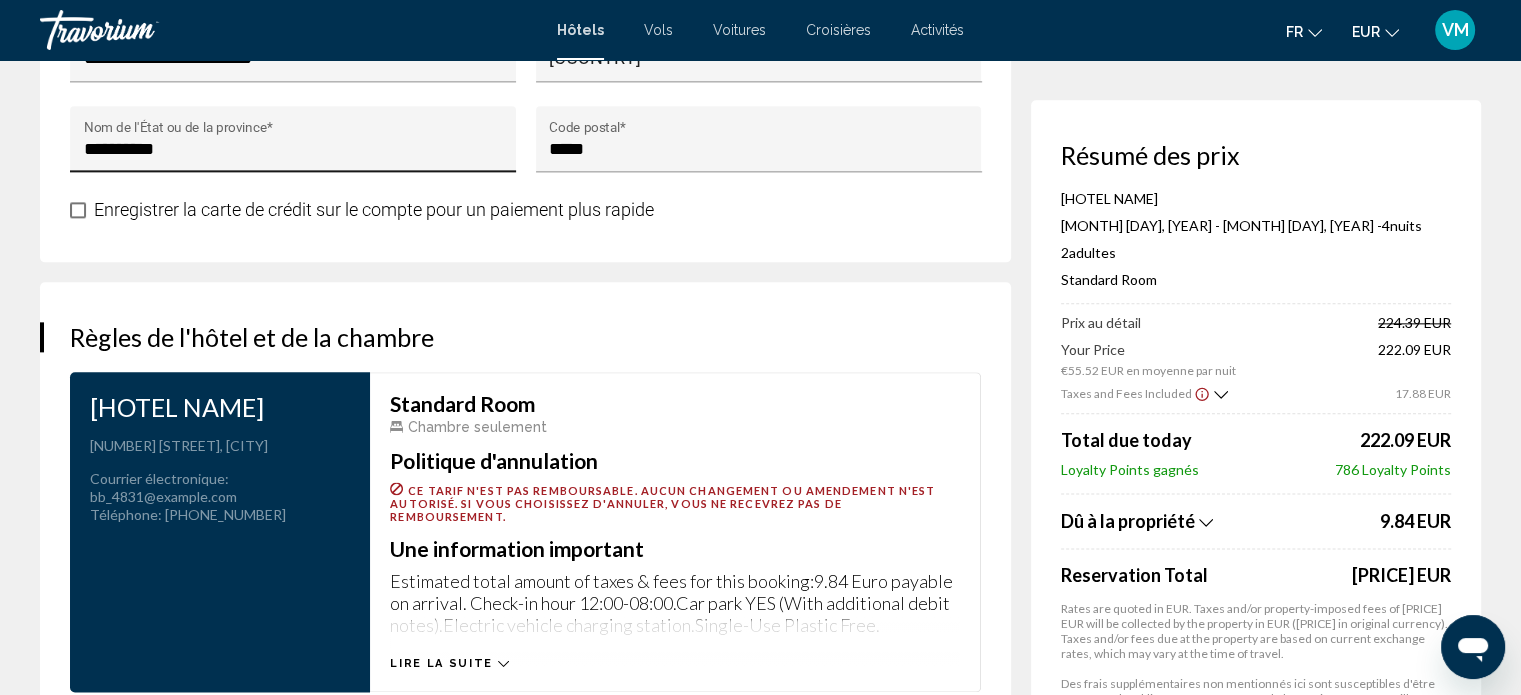 click on "********* [STATE_OR_PROVINCE]  *" at bounding box center [293, 145] 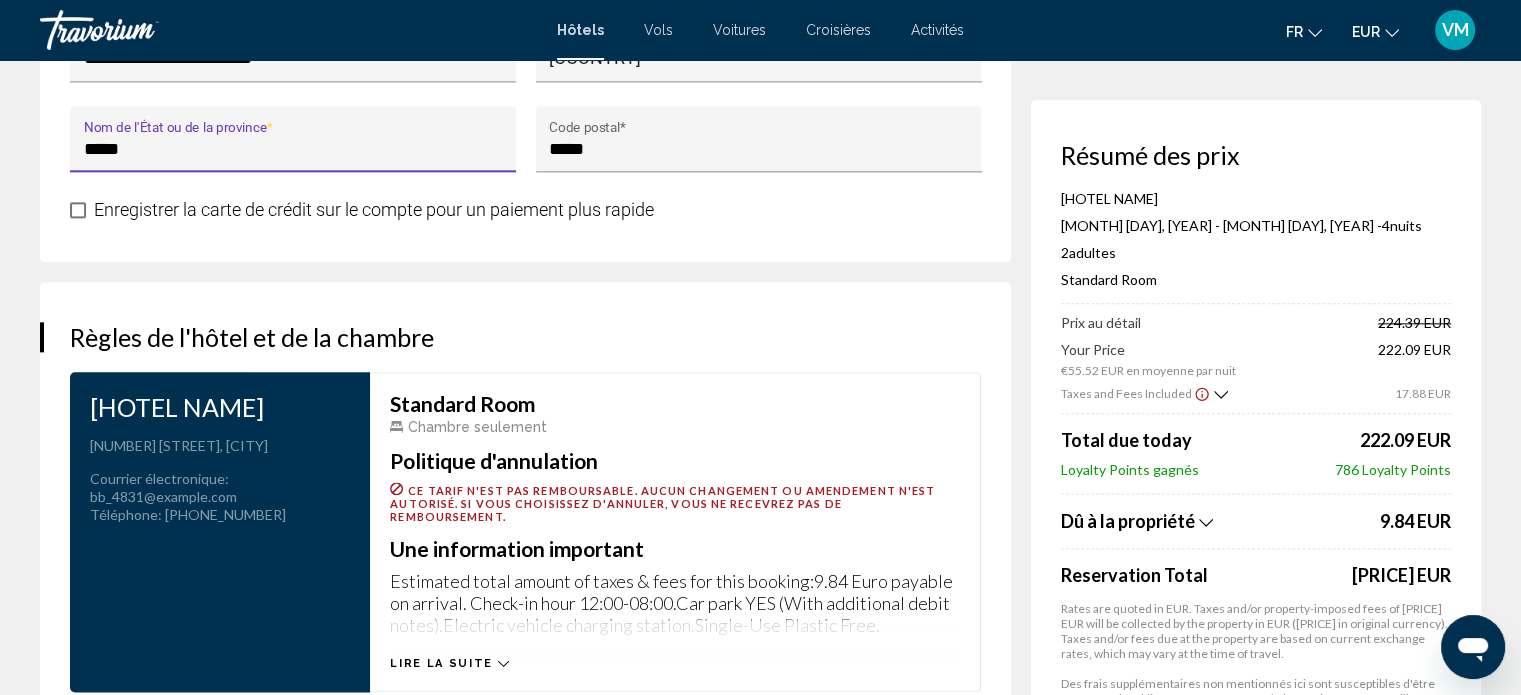 type on "****" 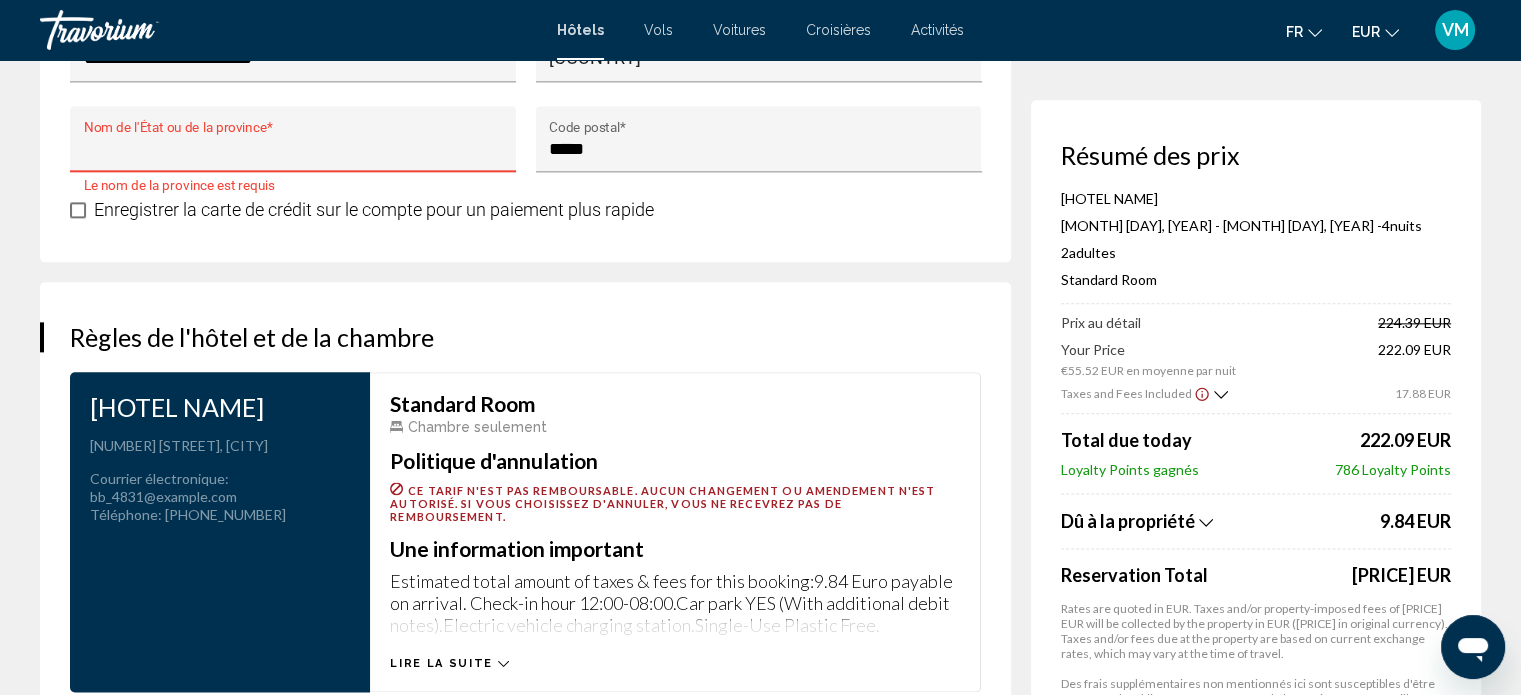type 